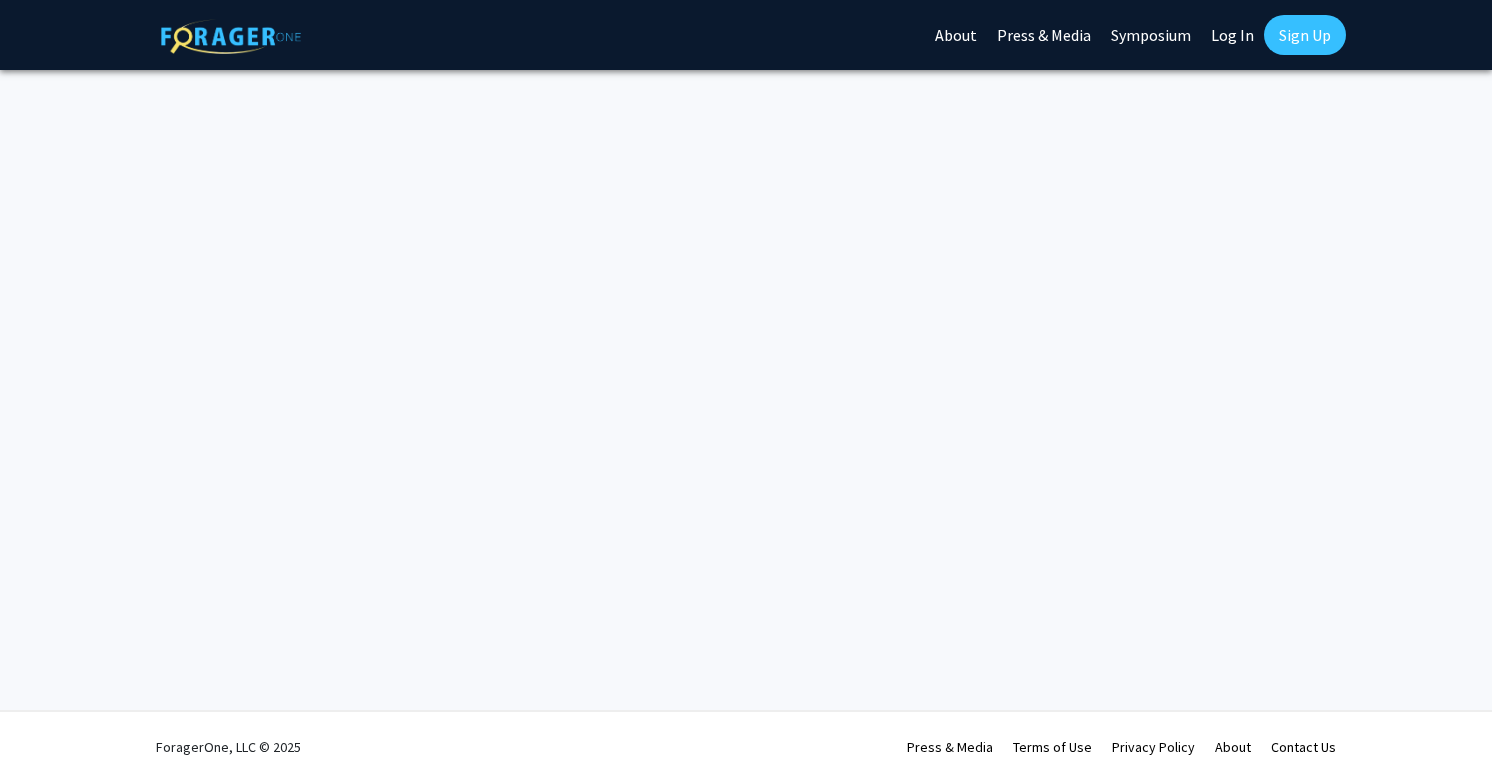 scroll, scrollTop: 0, scrollLeft: 0, axis: both 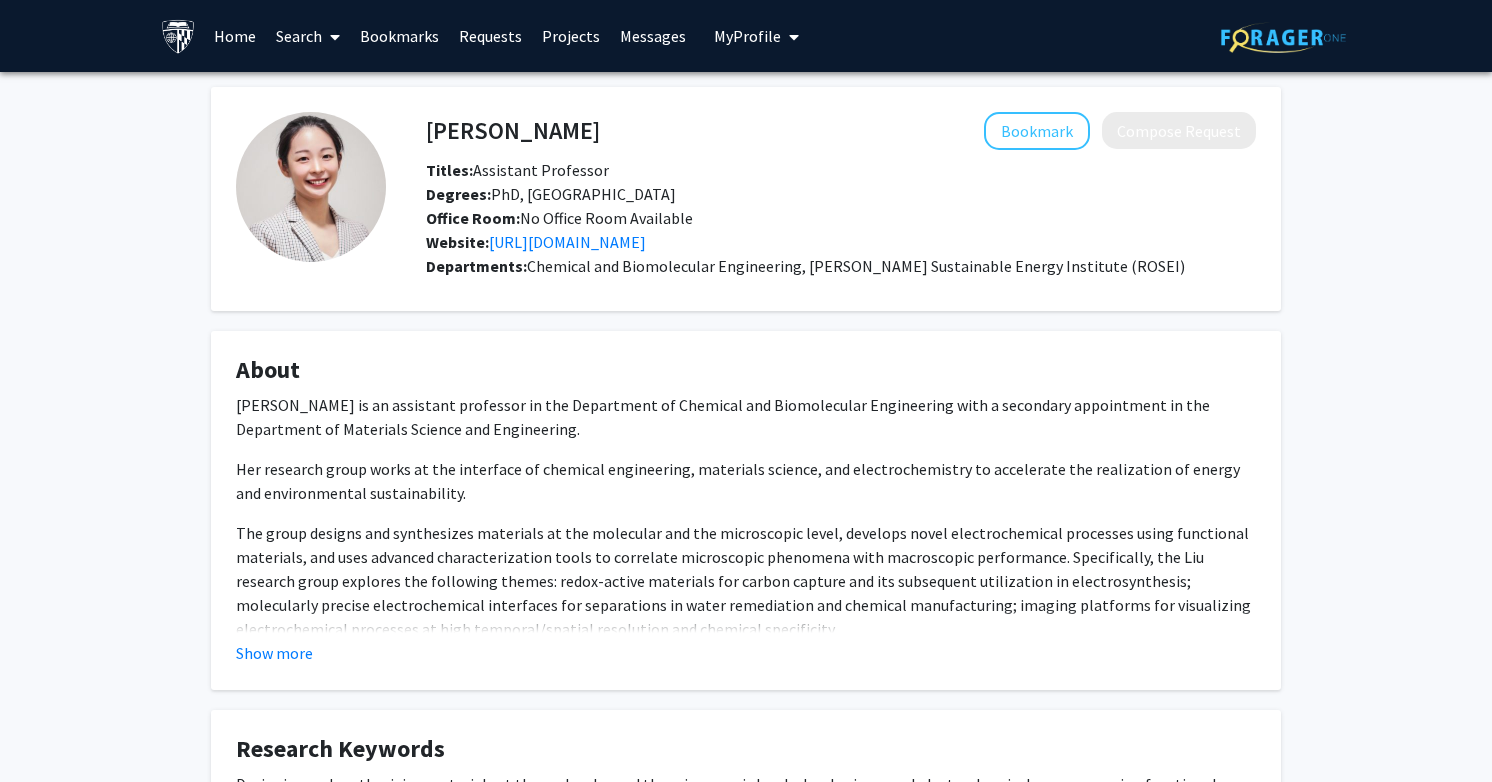 click on "[PERSON_NAME] is an assistant professor in the Department of Chemical and Biomolecular Engineering with a secondary appointment in the Department of Materials Science and Engineering." 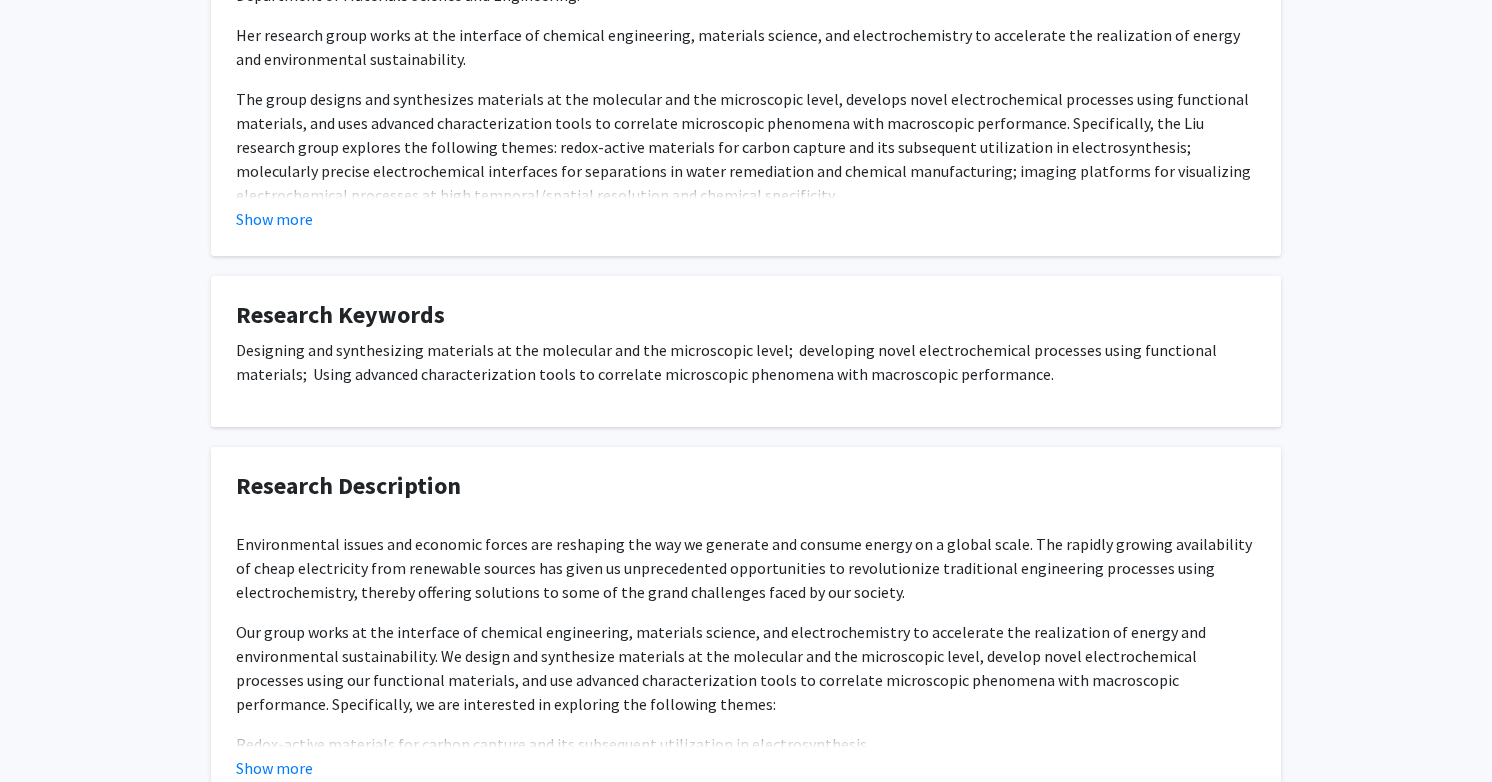 scroll, scrollTop: 582, scrollLeft: 0, axis: vertical 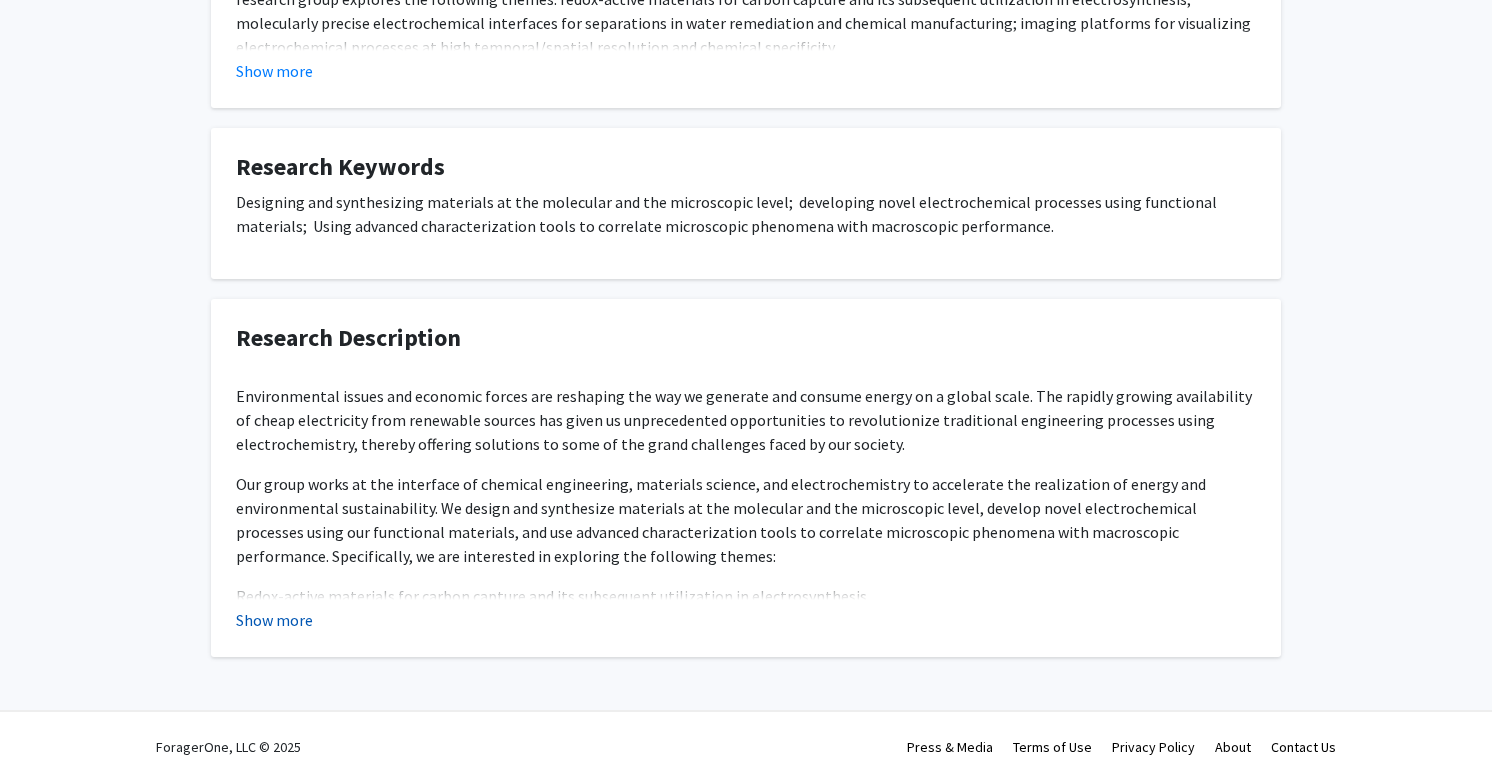 click on "Show more" 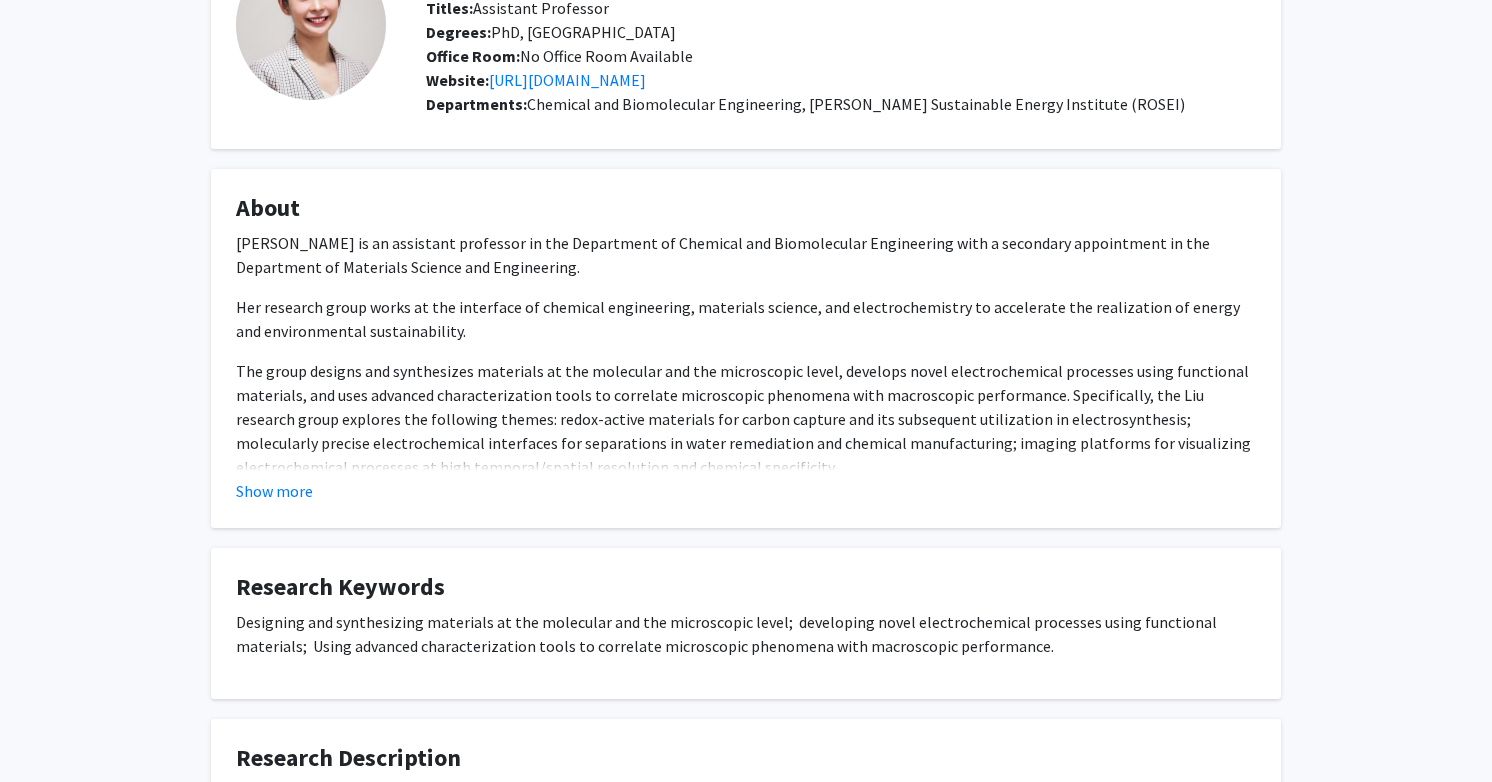 scroll, scrollTop: 139, scrollLeft: 0, axis: vertical 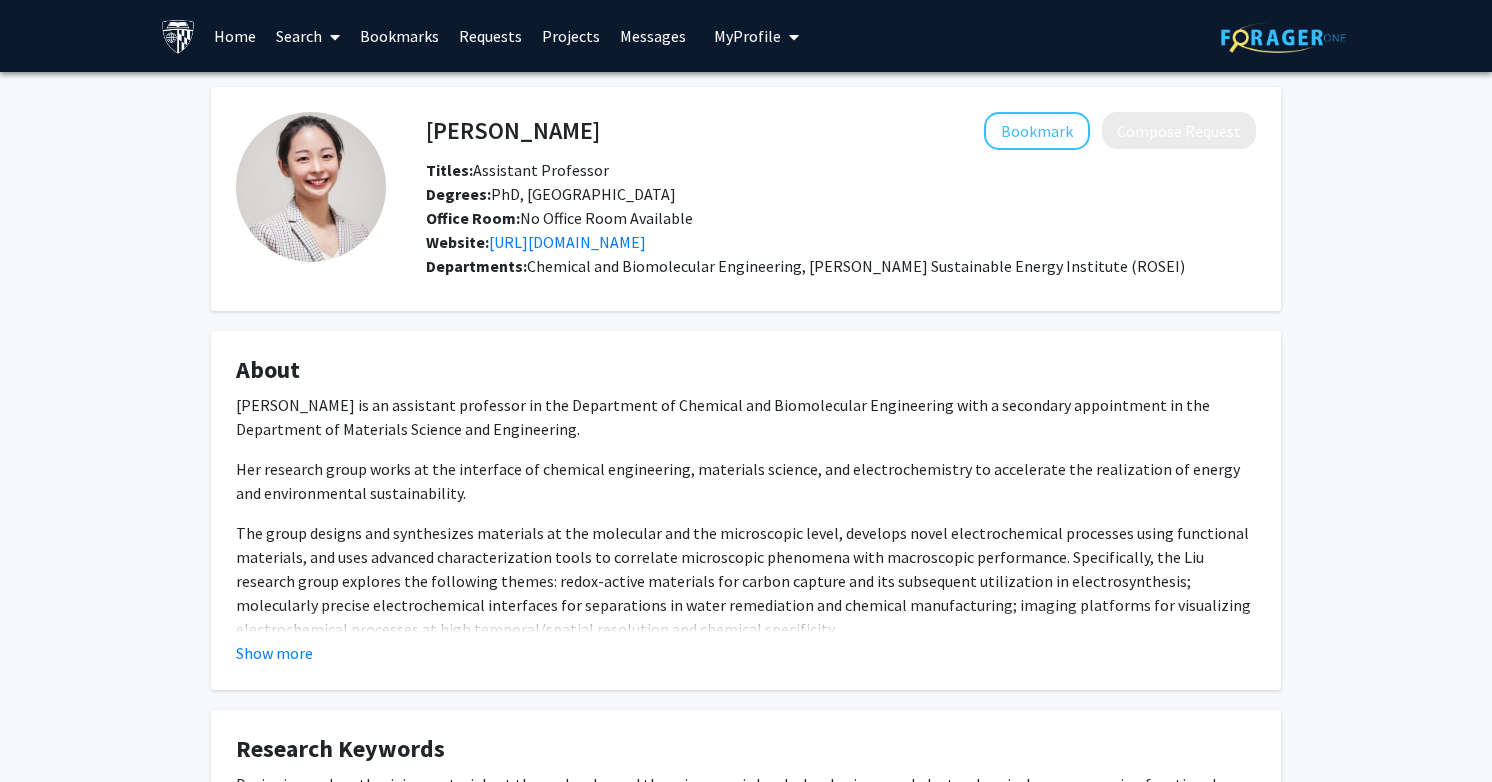 click on "Home" at bounding box center (235, 36) 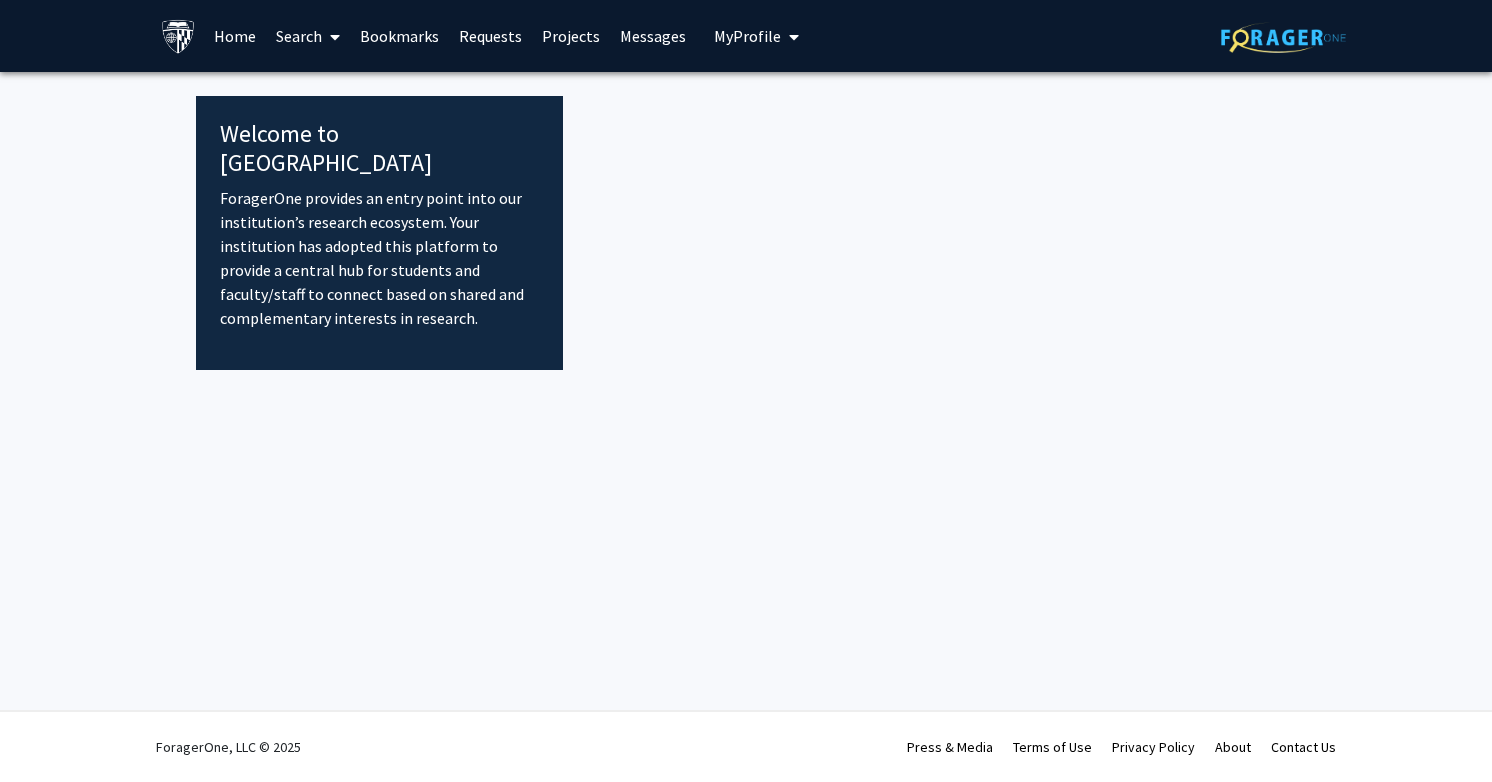 click on "Search" at bounding box center [308, 36] 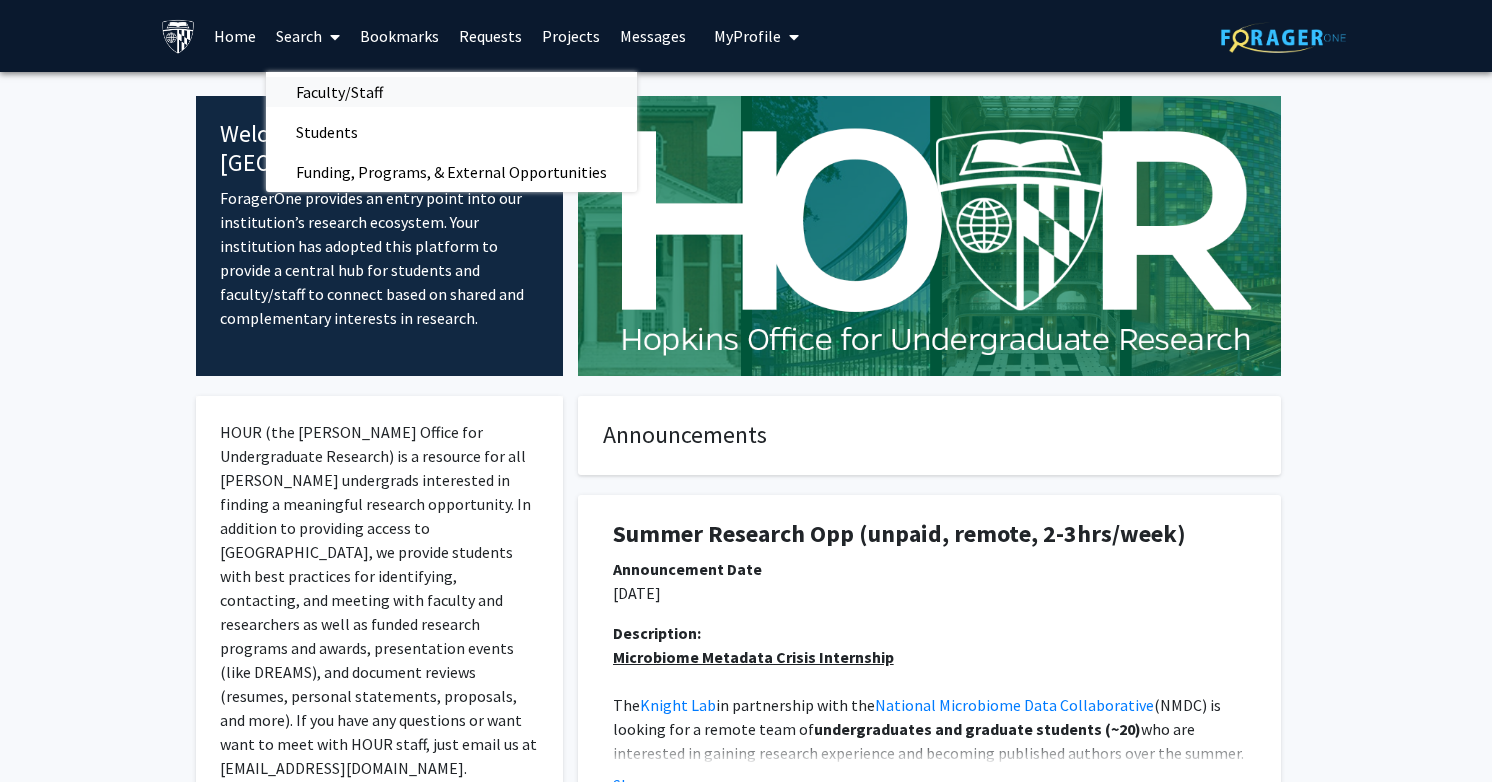 click on "Faculty/Staff" at bounding box center [339, 92] 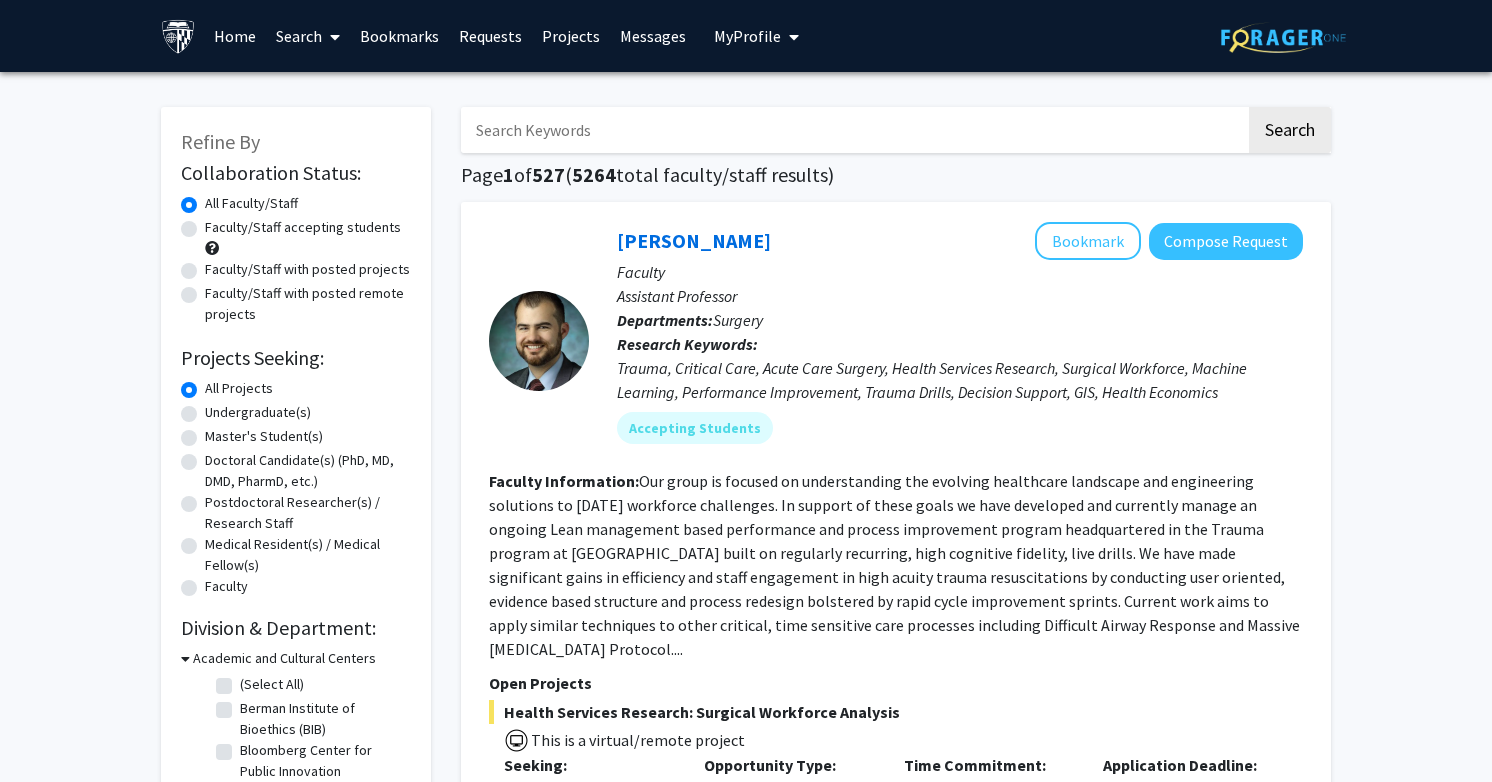 click at bounding box center [853, 130] 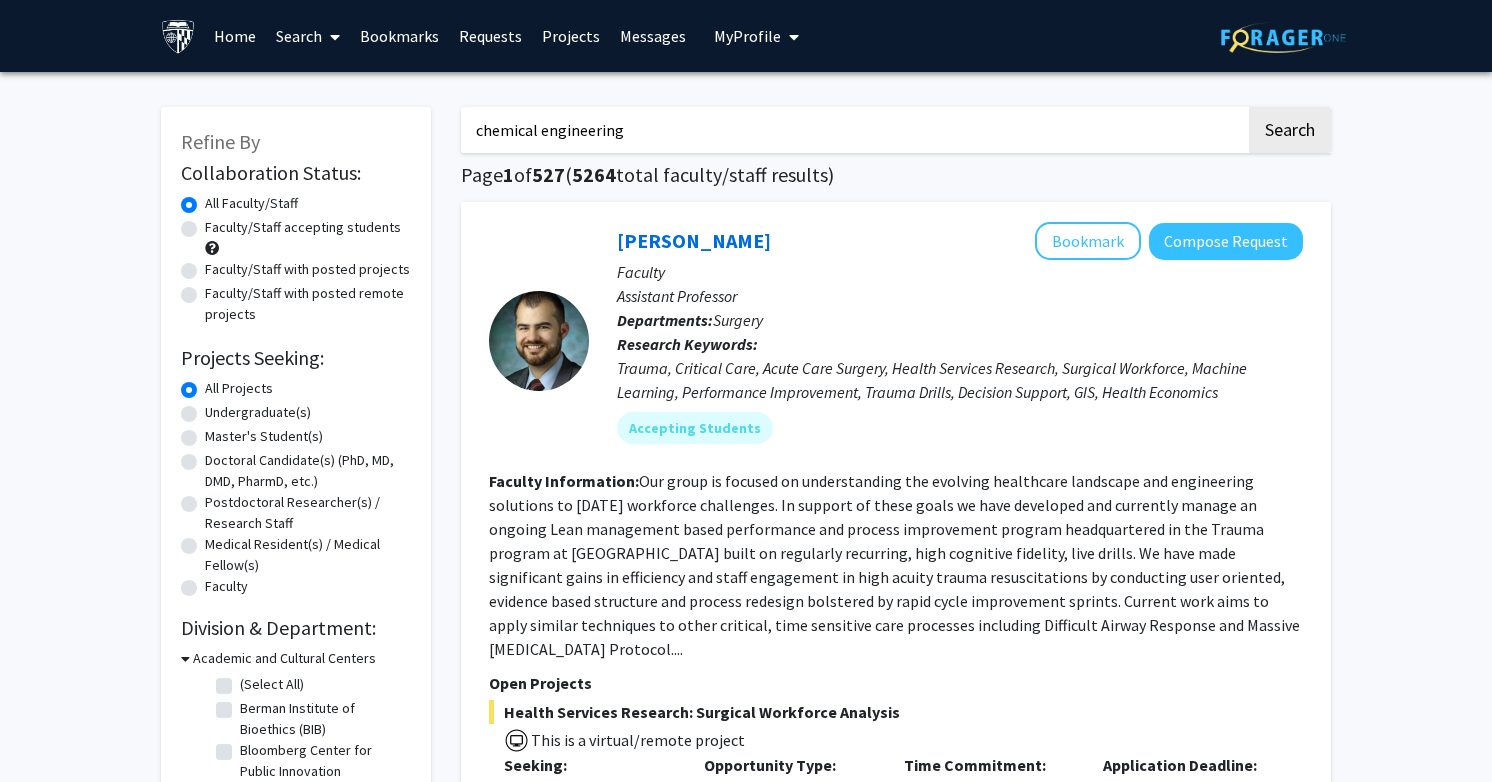 click on "Search" 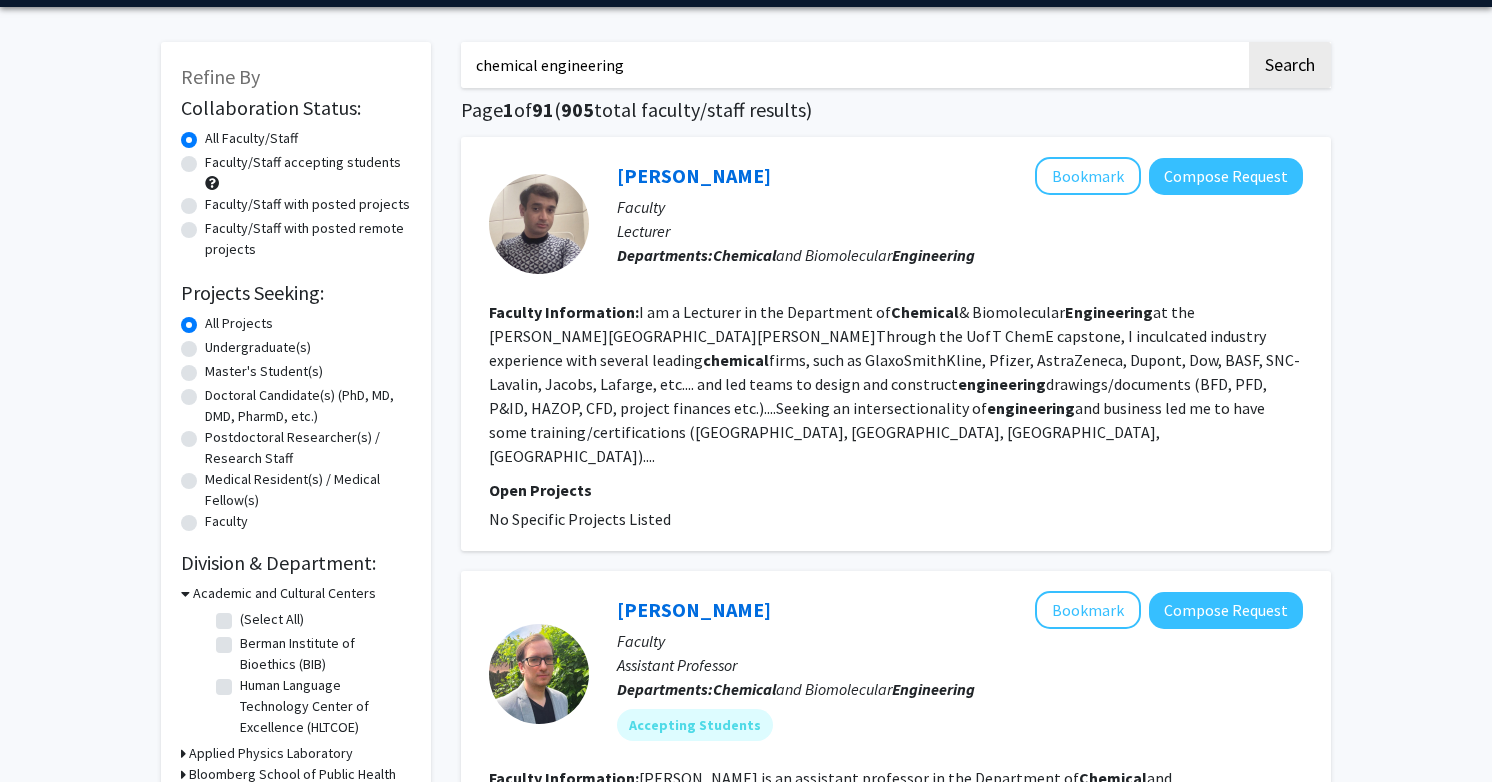 scroll, scrollTop: 66, scrollLeft: 0, axis: vertical 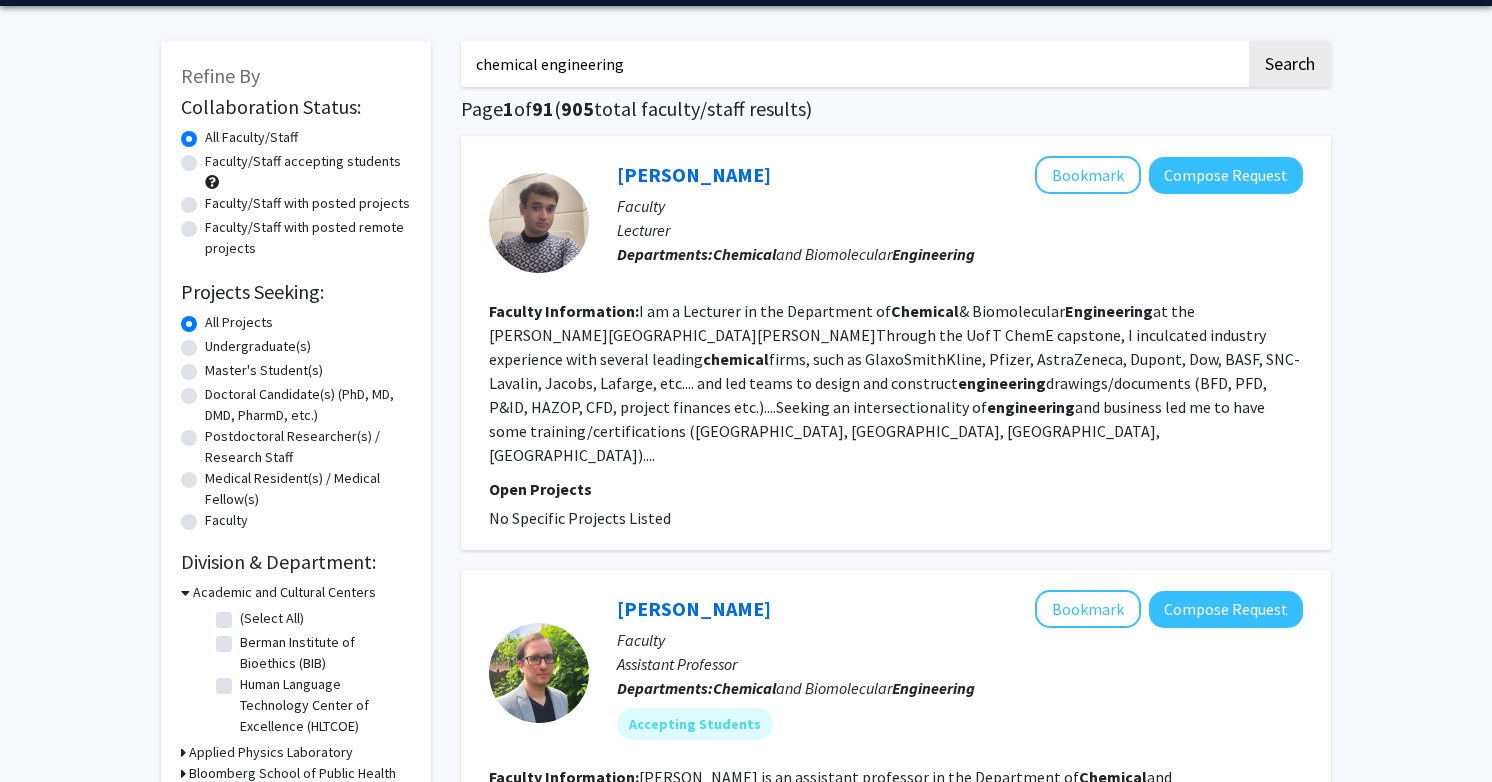 click on "Undergraduate(s)" 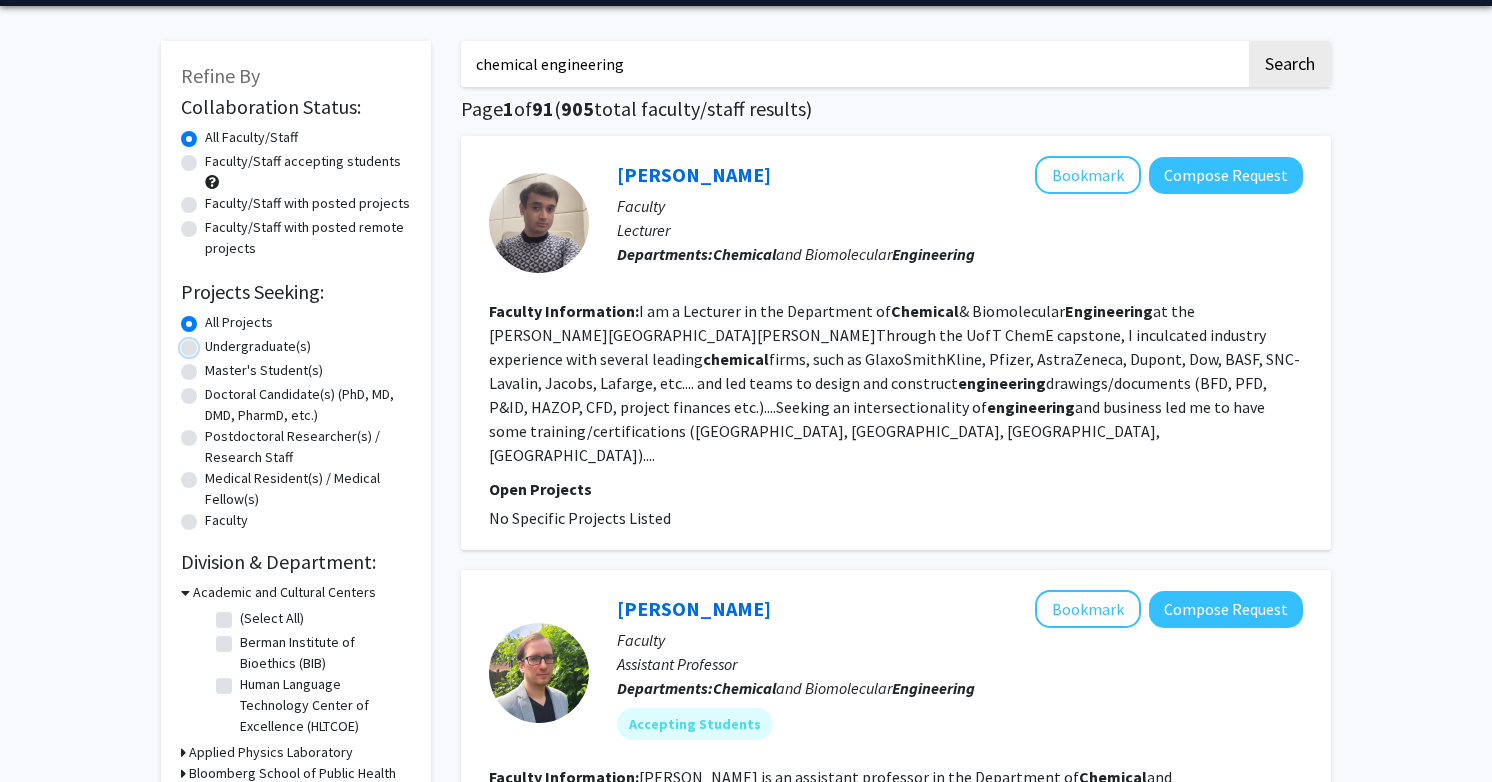 click on "Undergraduate(s)" at bounding box center (211, 342) 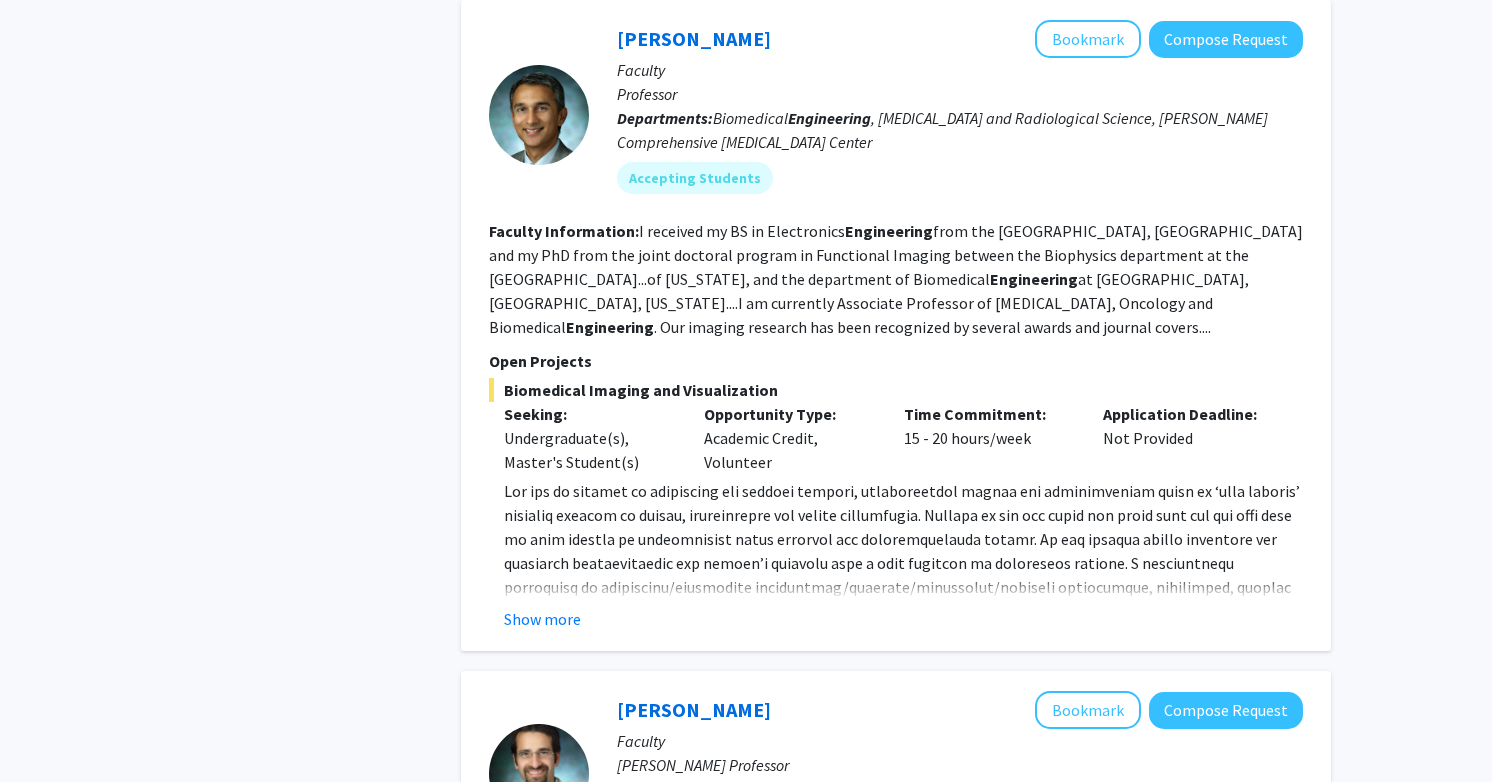 scroll, scrollTop: 0, scrollLeft: 0, axis: both 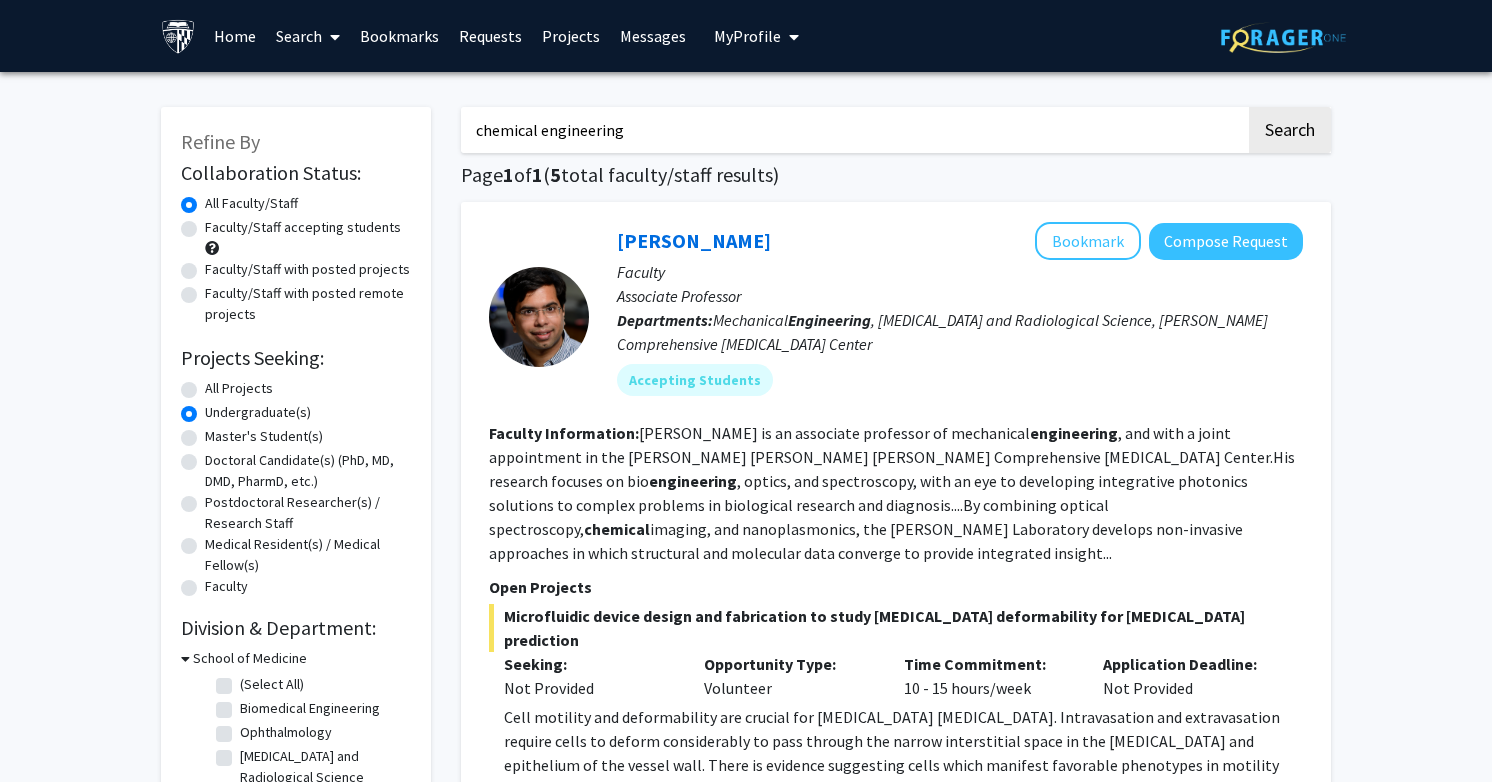 click on "All Projects" 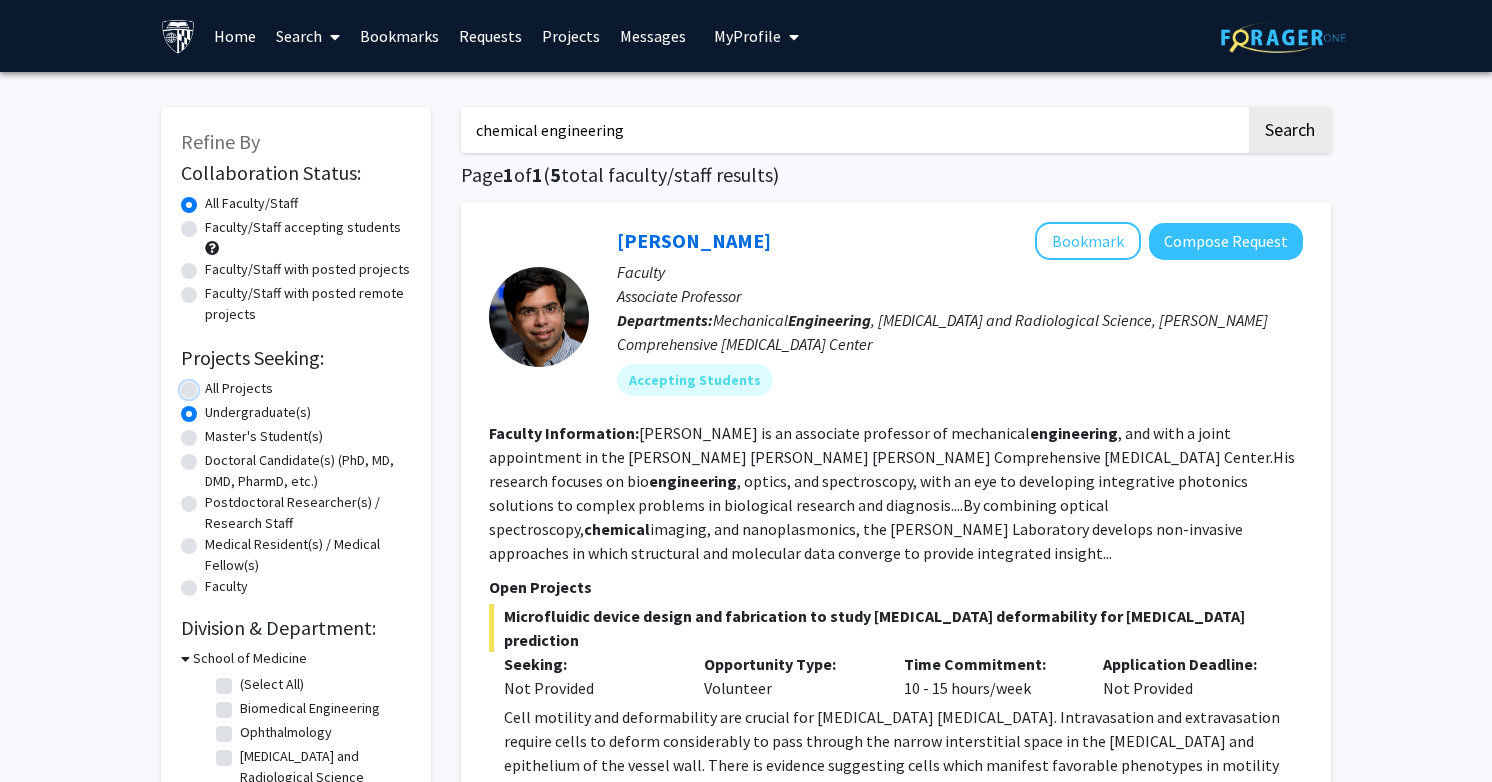 click on "All Projects" at bounding box center [211, 384] 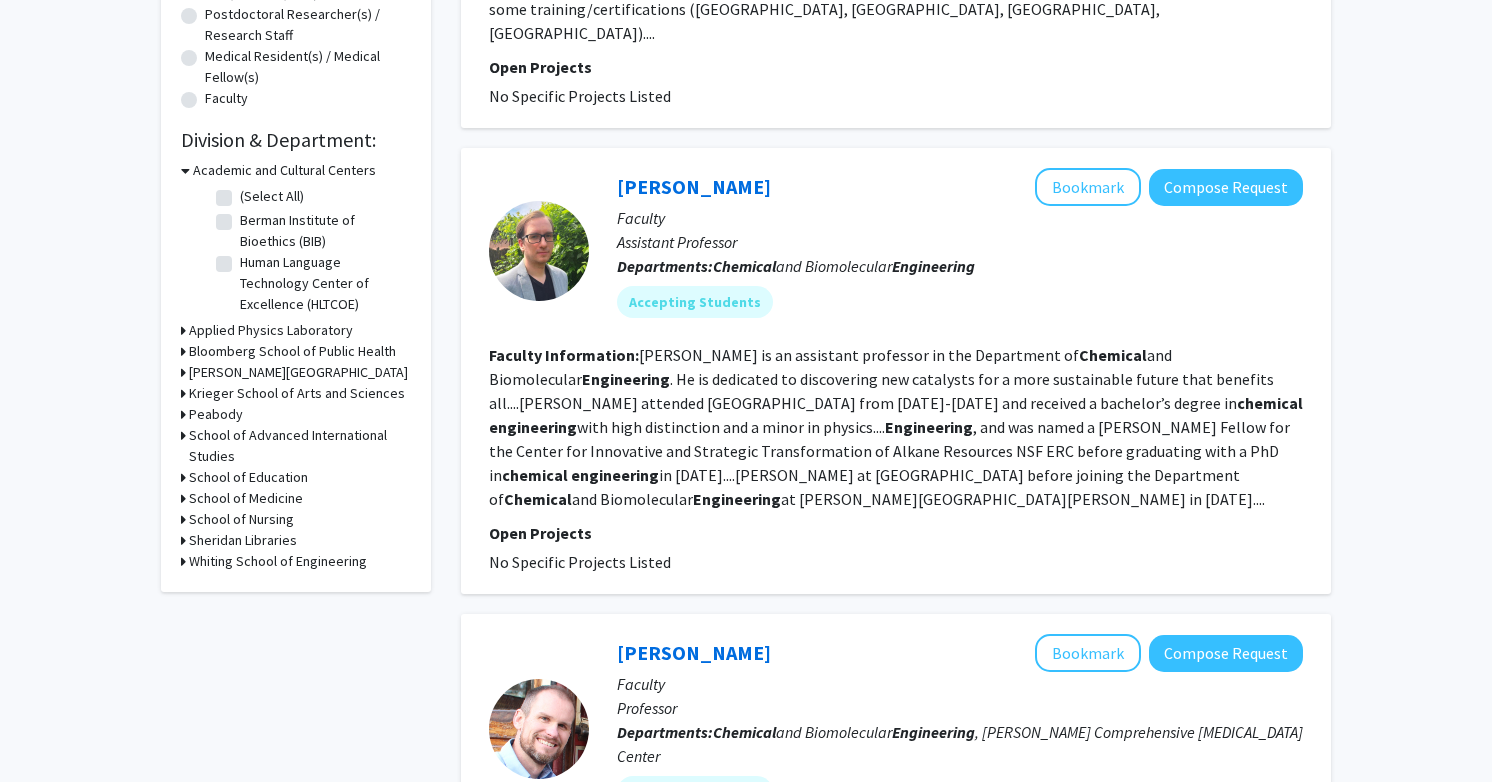 scroll, scrollTop: 487, scrollLeft: 0, axis: vertical 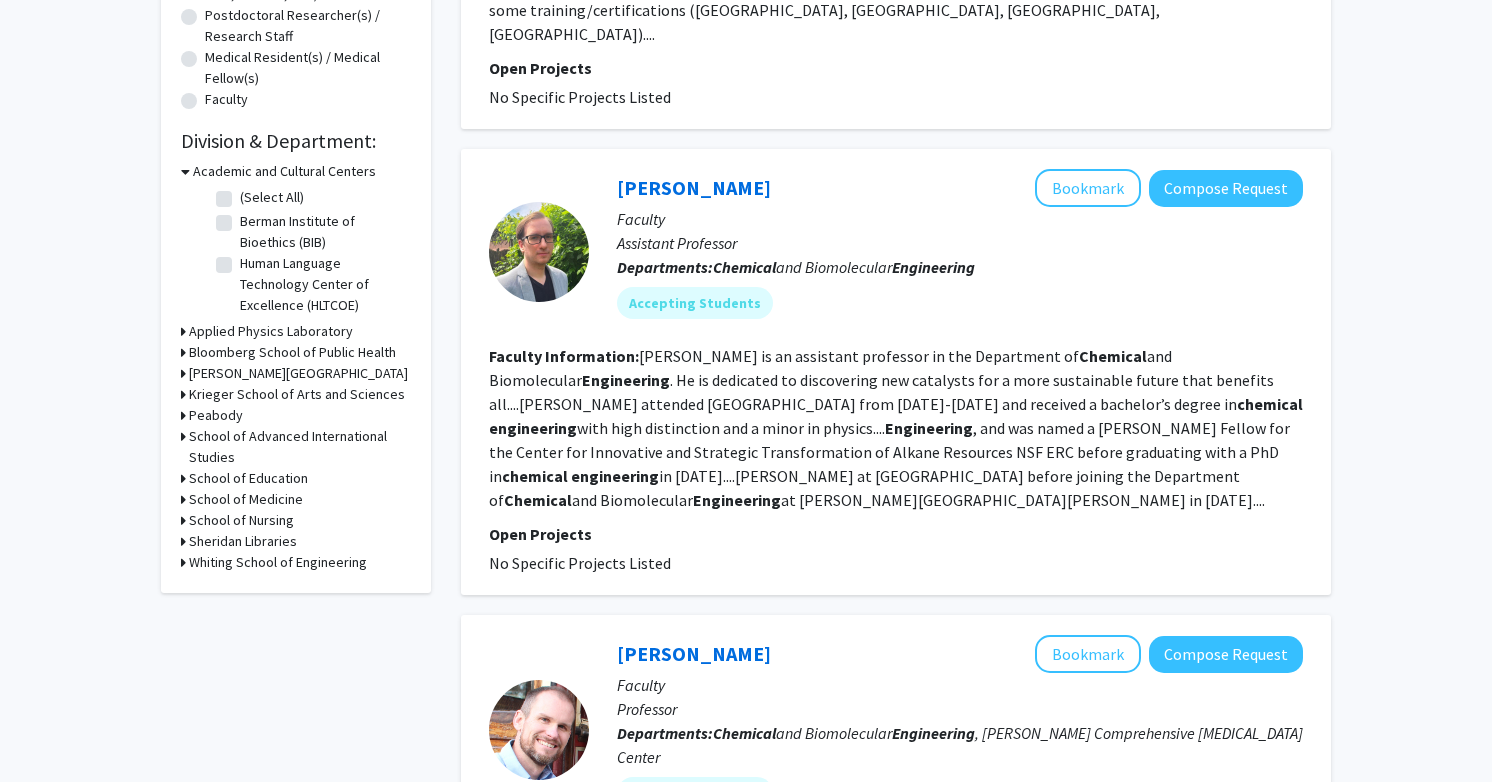 click on "[PERSON_NAME]   Bookmark
Compose Request" 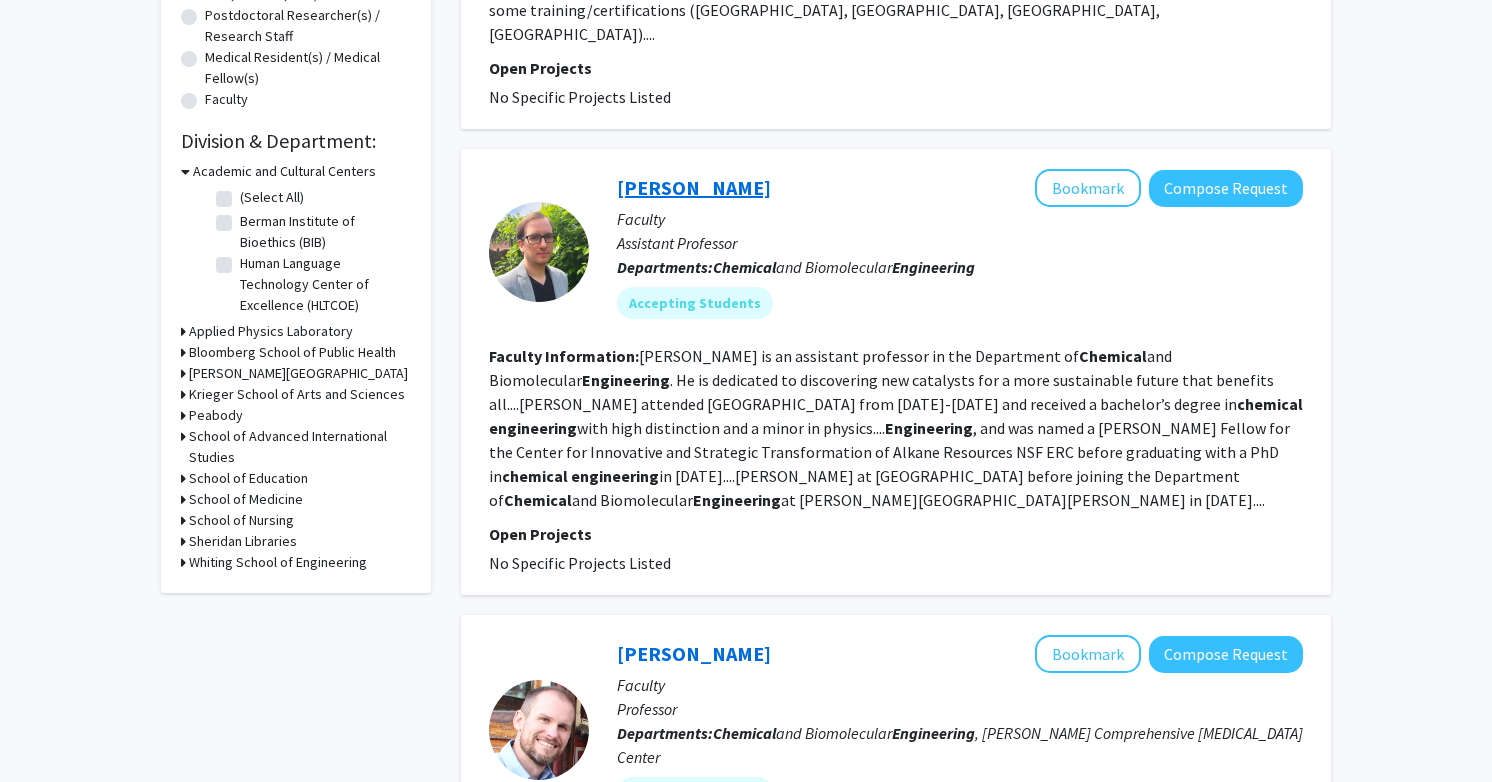 click on "[PERSON_NAME]" 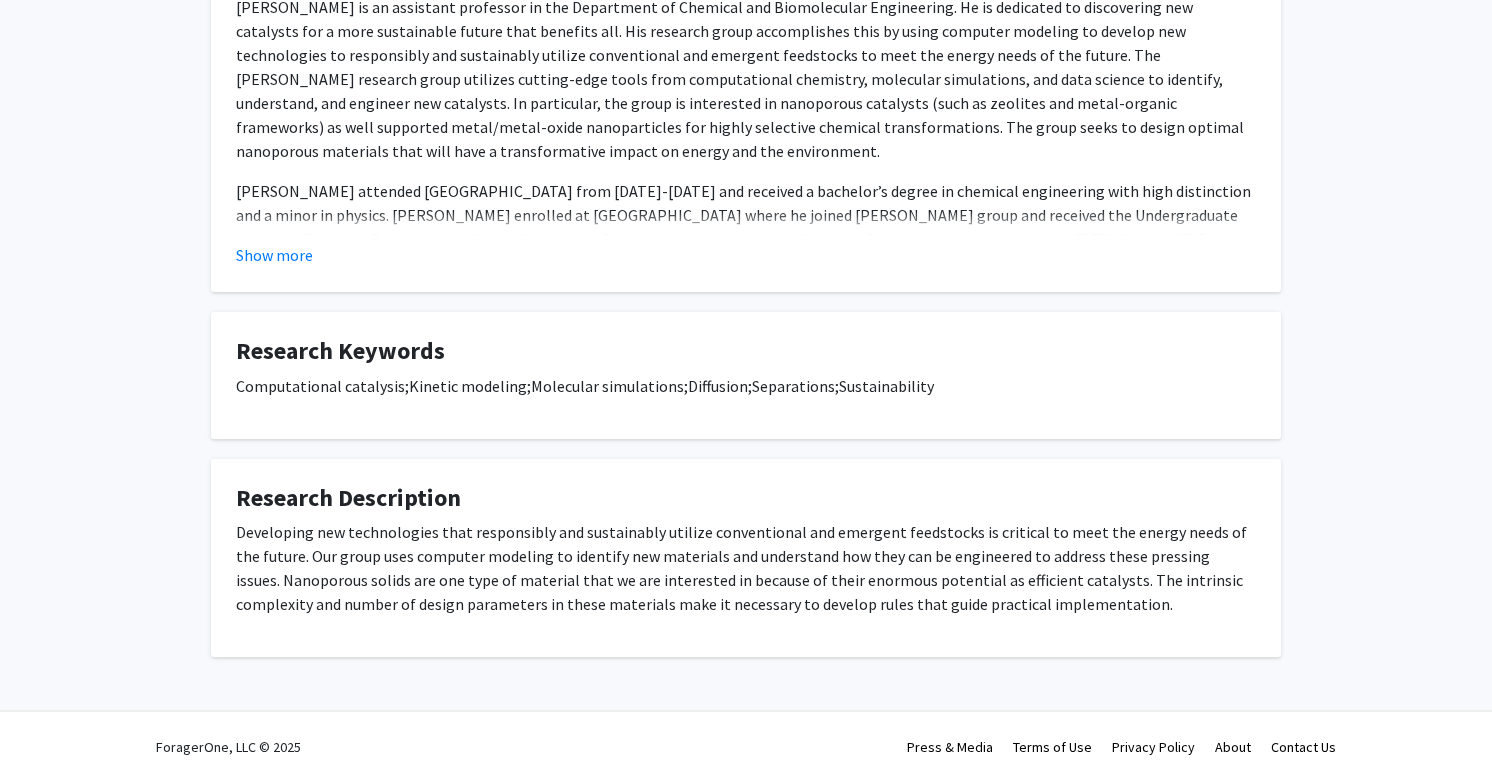 scroll, scrollTop: 0, scrollLeft: 0, axis: both 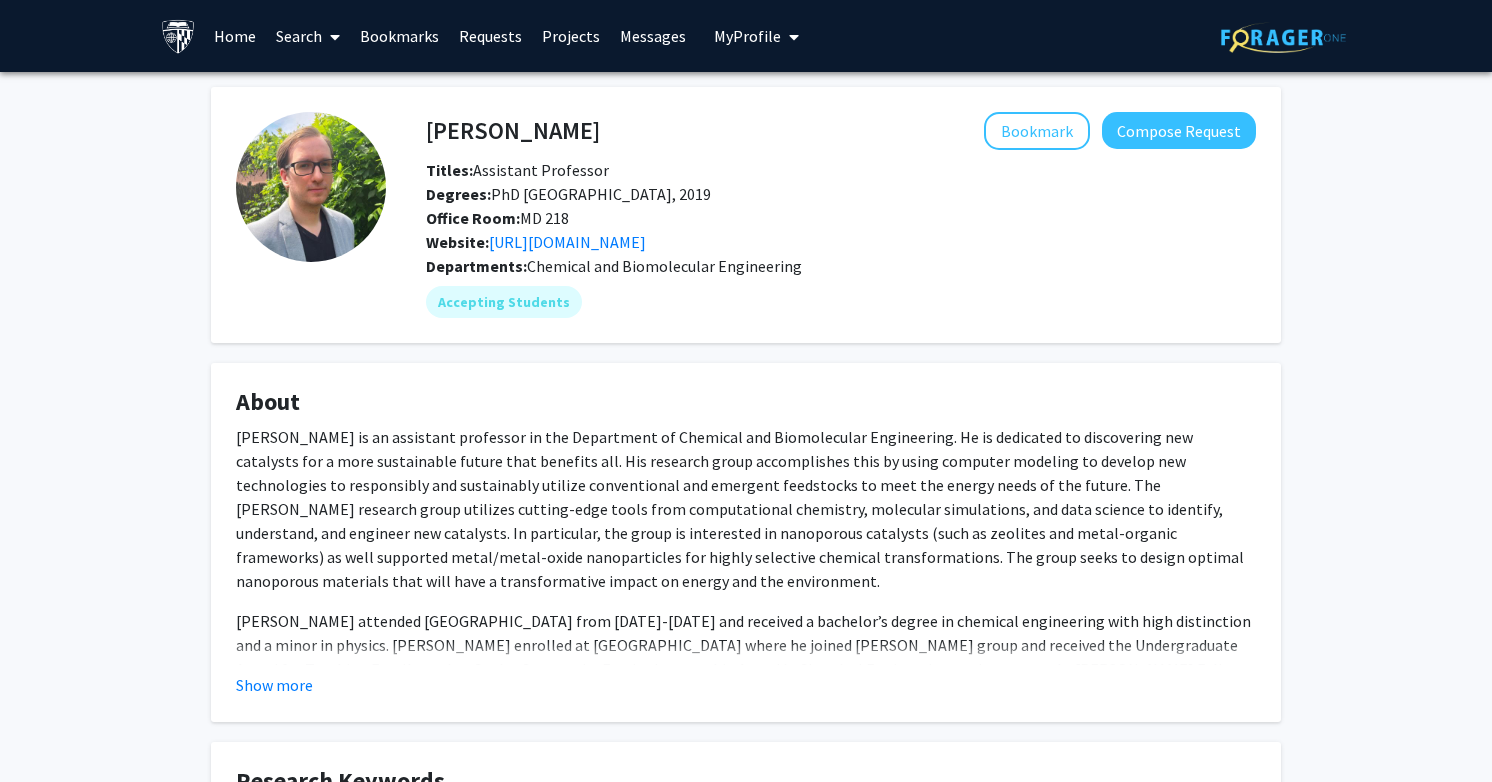 click on "Chemical and Biomolecular Engineering" 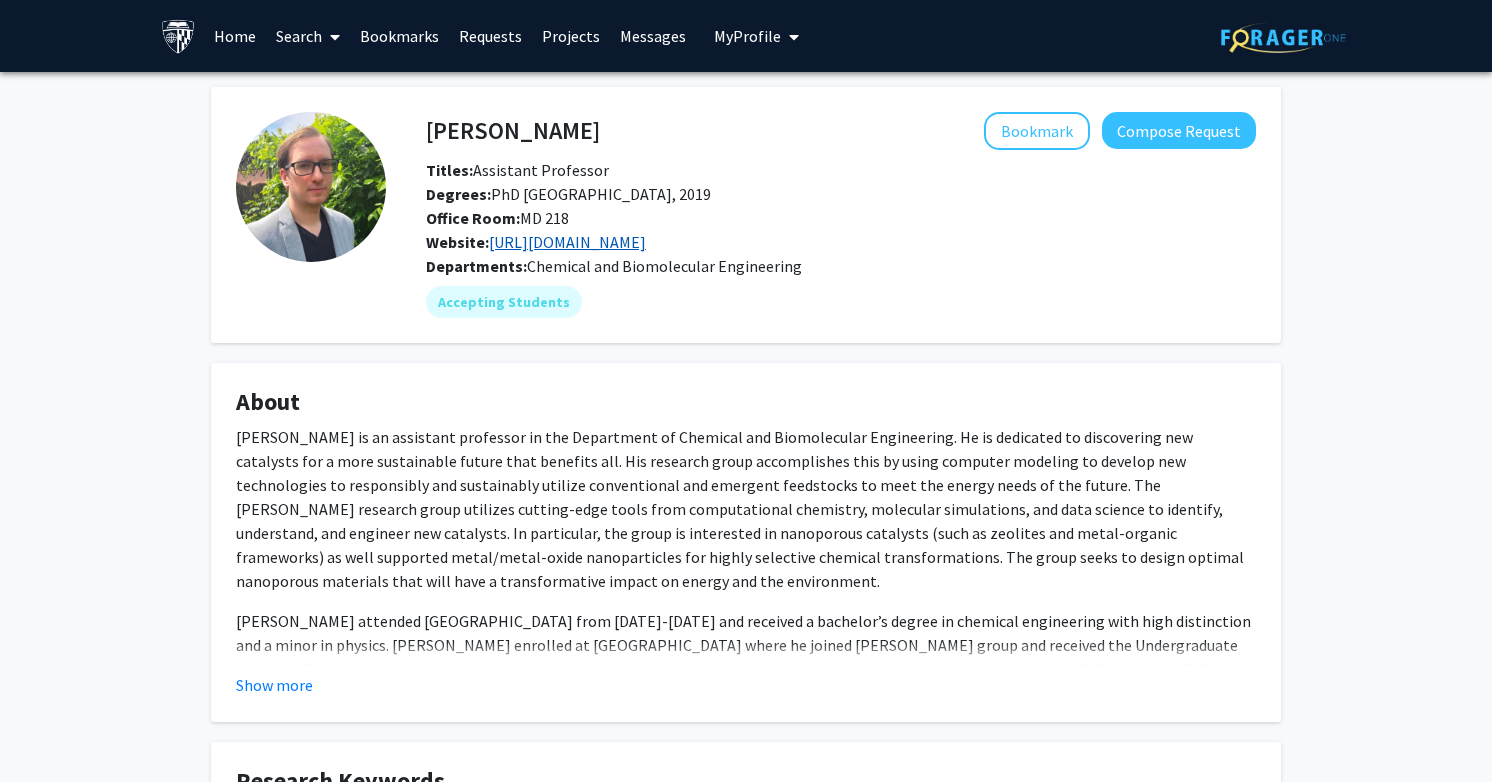 click on "[URL][DOMAIN_NAME]" 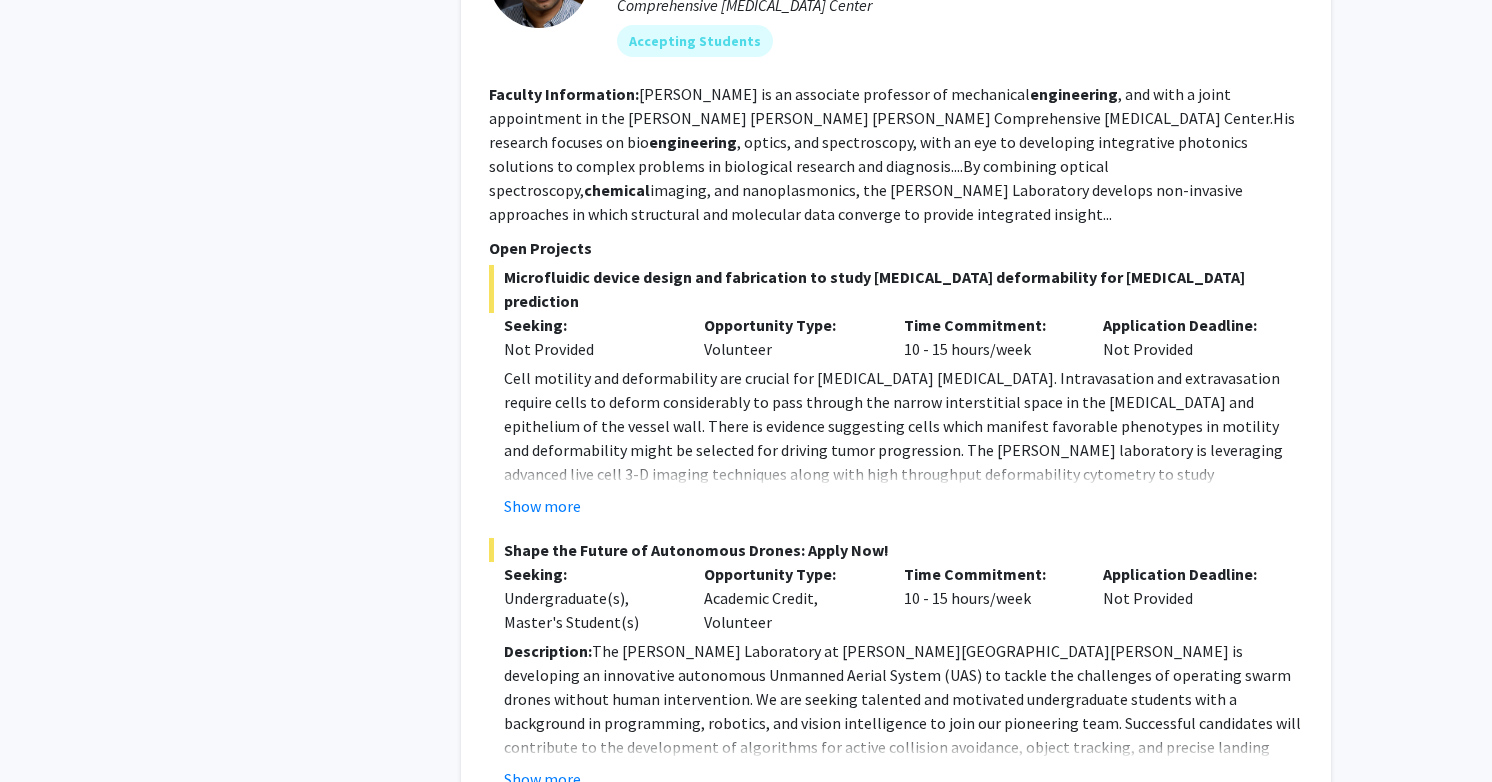 scroll, scrollTop: 4425, scrollLeft: 0, axis: vertical 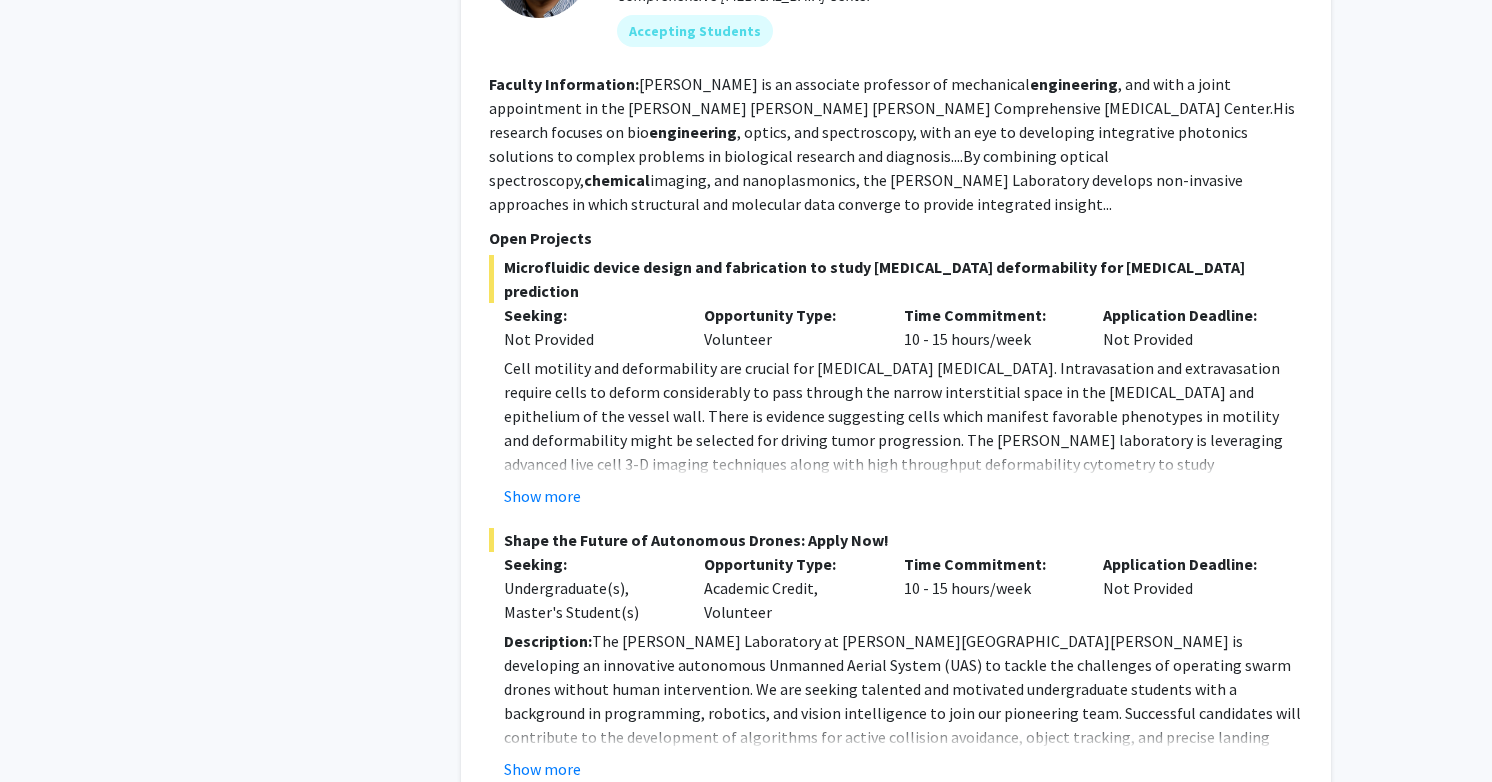click on "2" 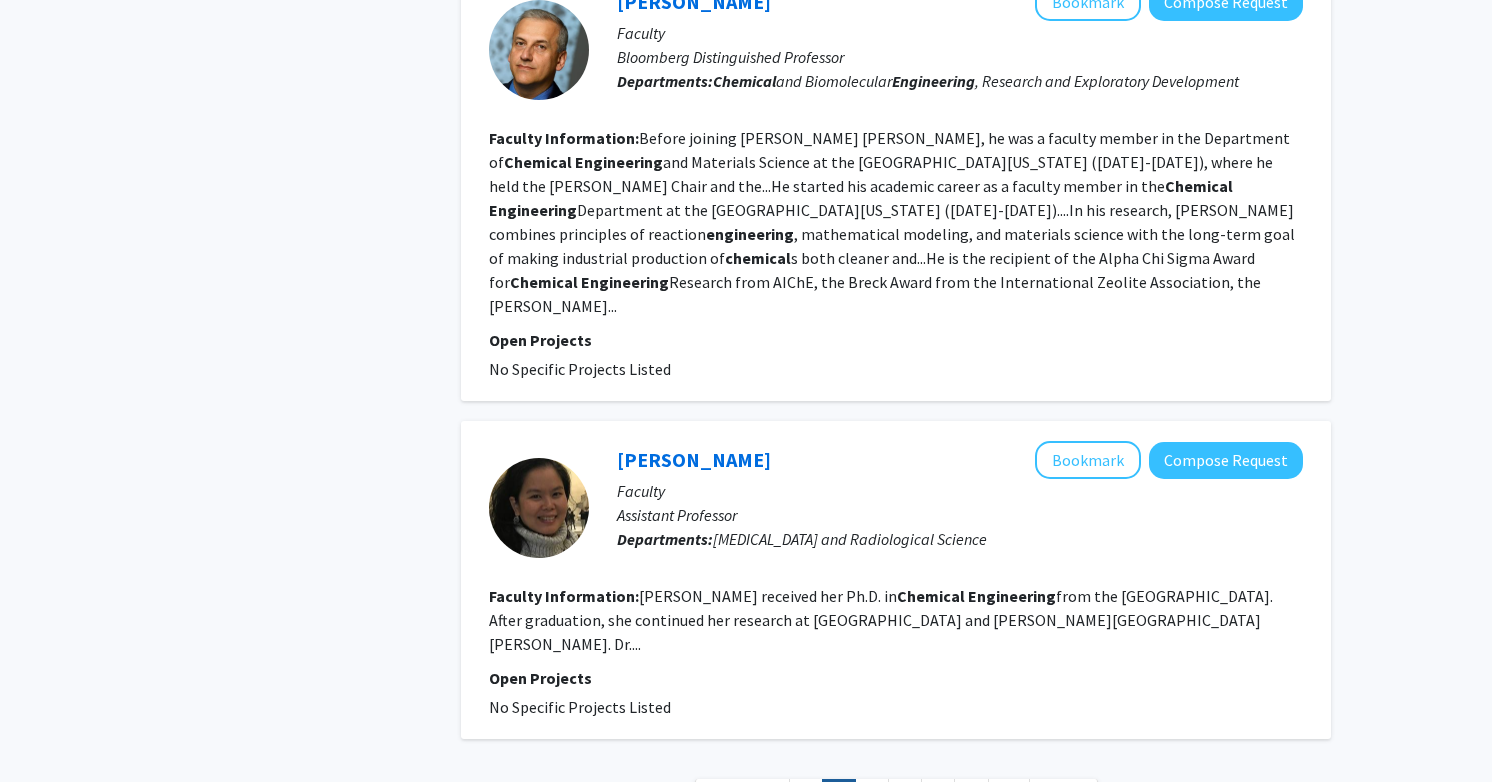 scroll, scrollTop: 3813, scrollLeft: 0, axis: vertical 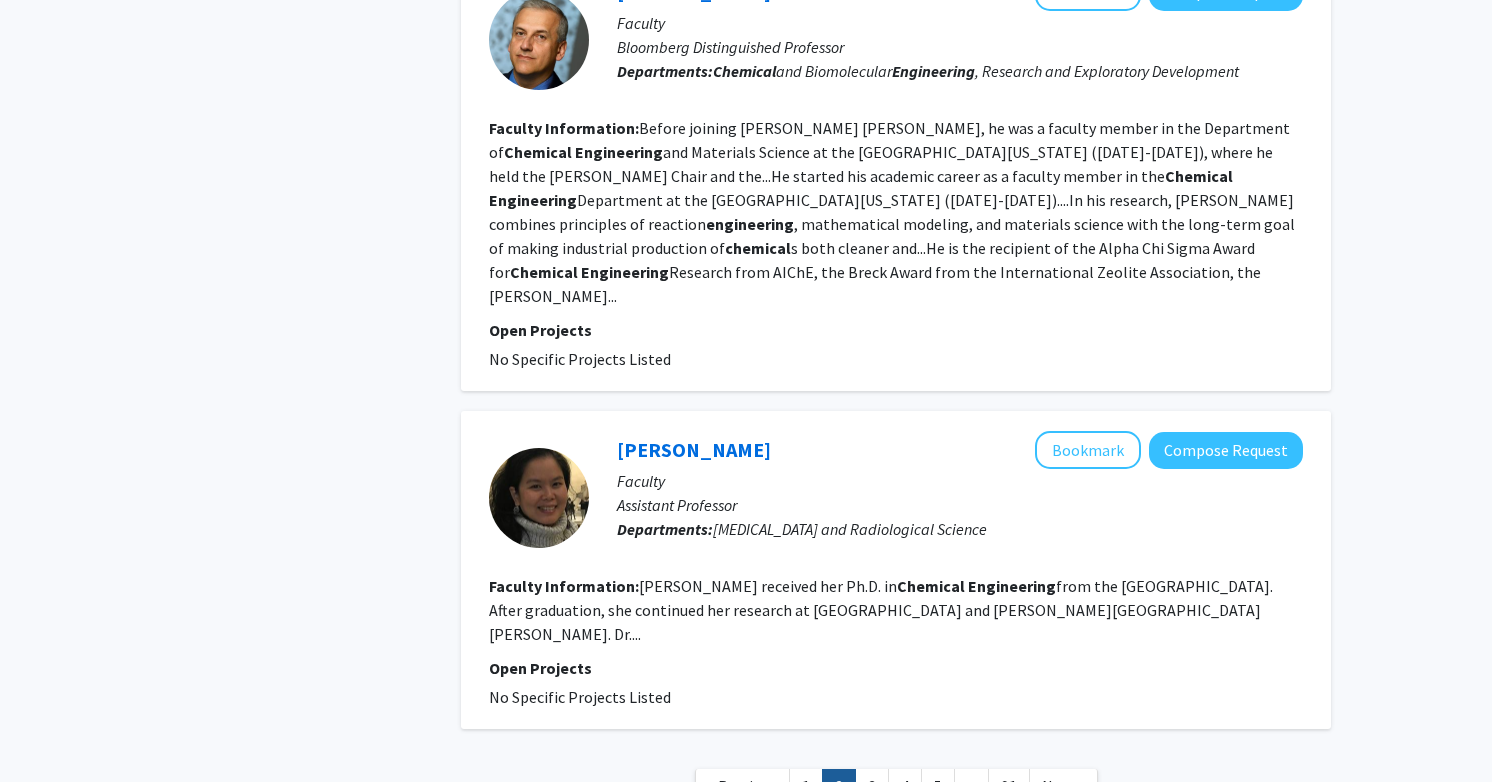click on "« Previous  1   2   3   4   5  ...  91  Next »" 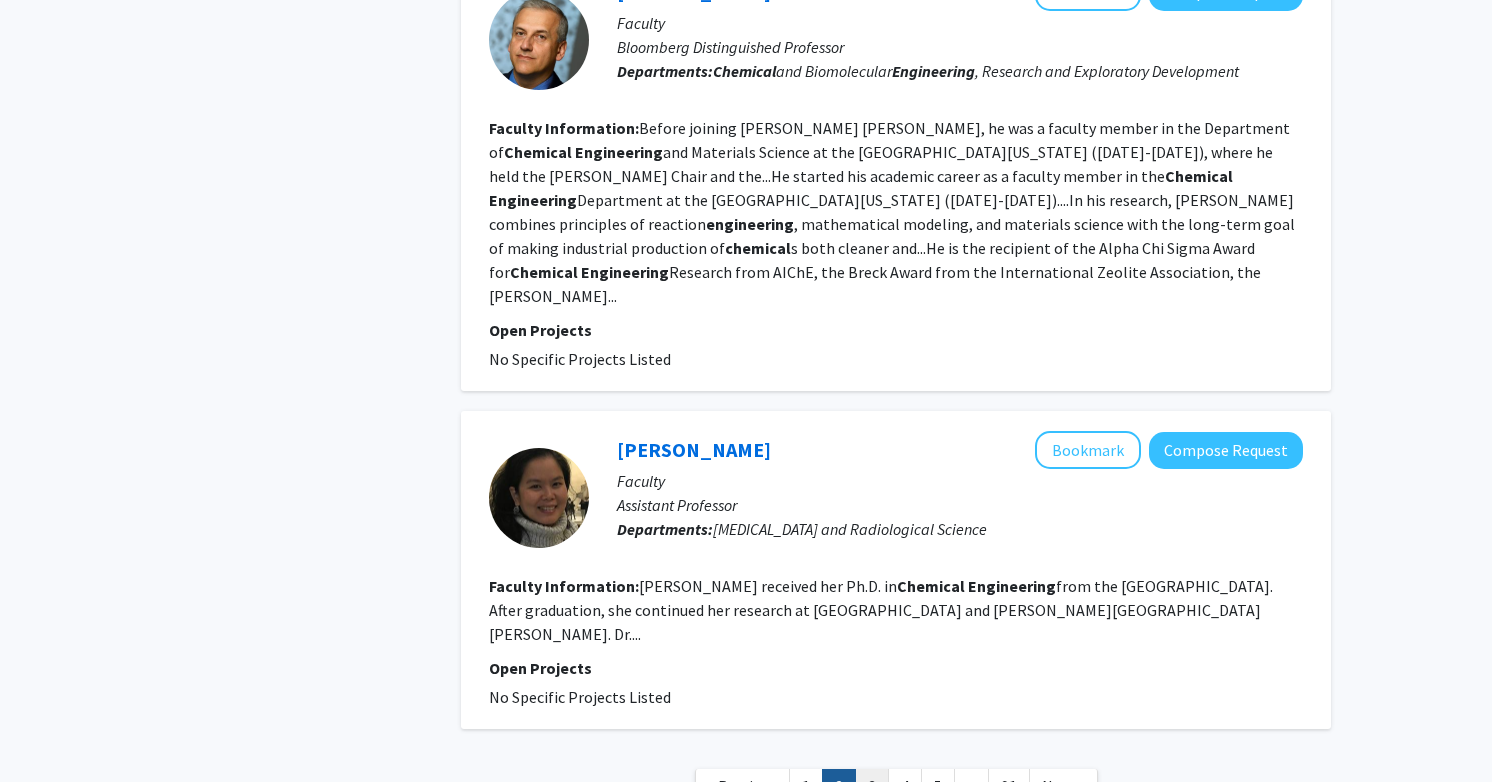 click on "3" 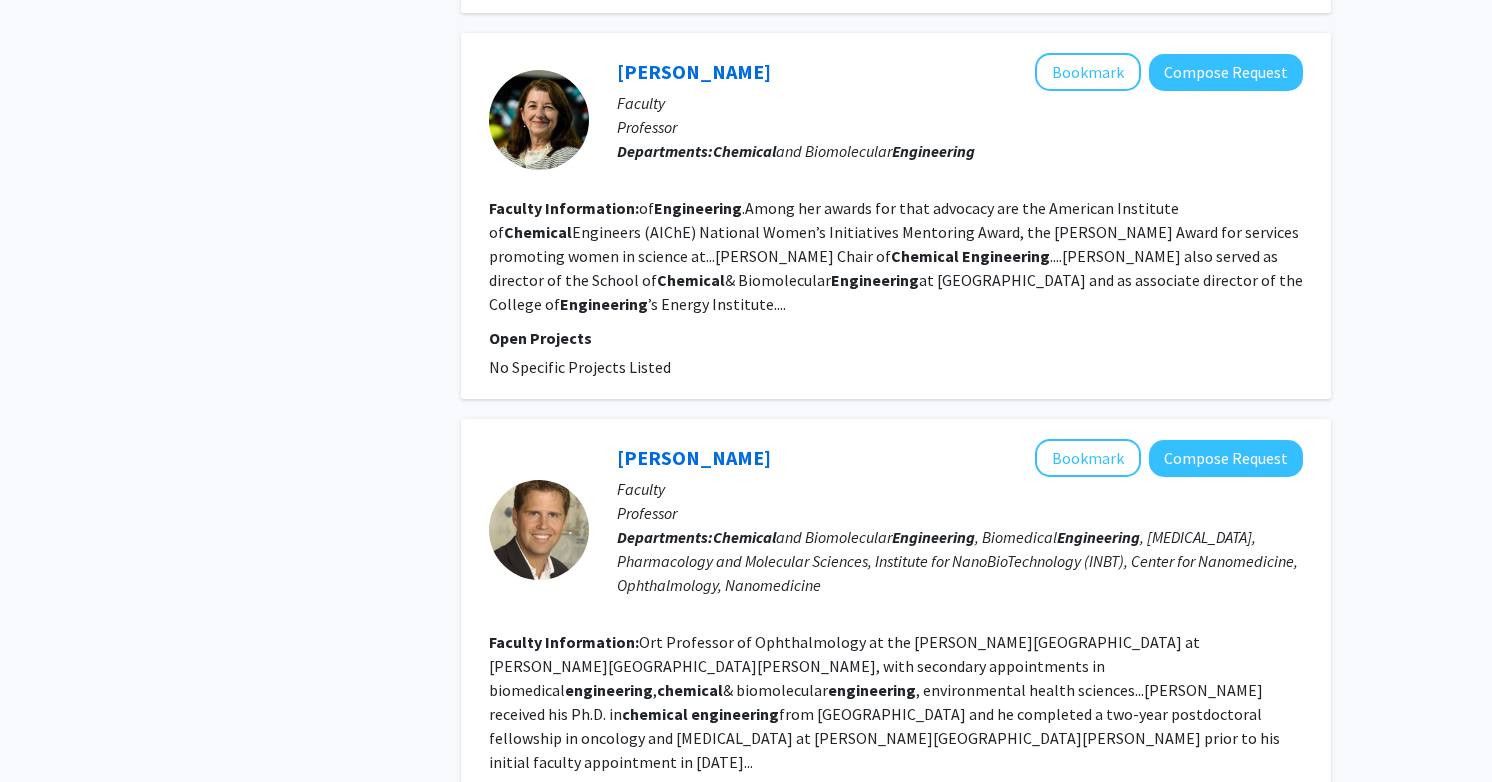 scroll, scrollTop: 3604, scrollLeft: 0, axis: vertical 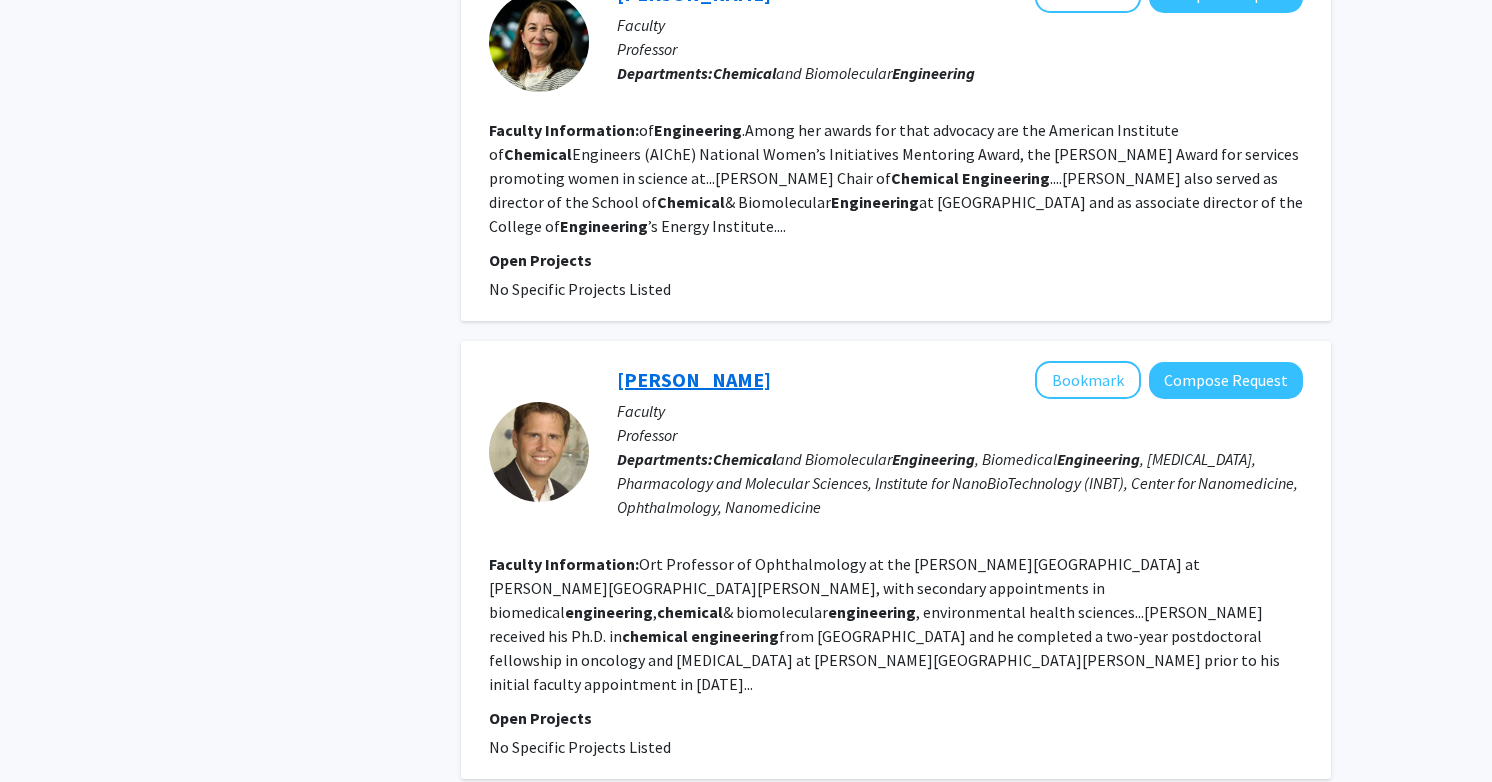 click on "[PERSON_NAME]" 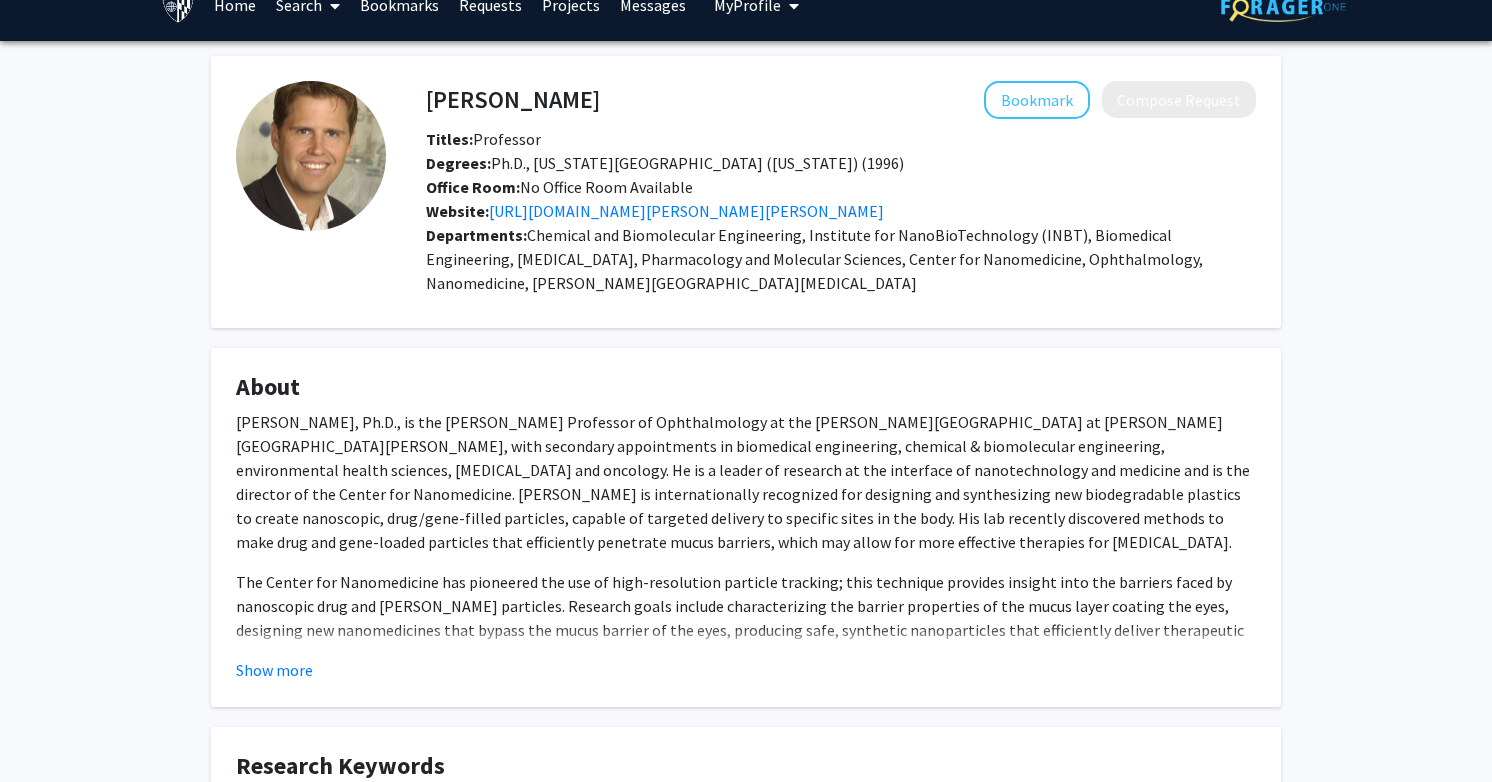 scroll, scrollTop: 39, scrollLeft: 0, axis: vertical 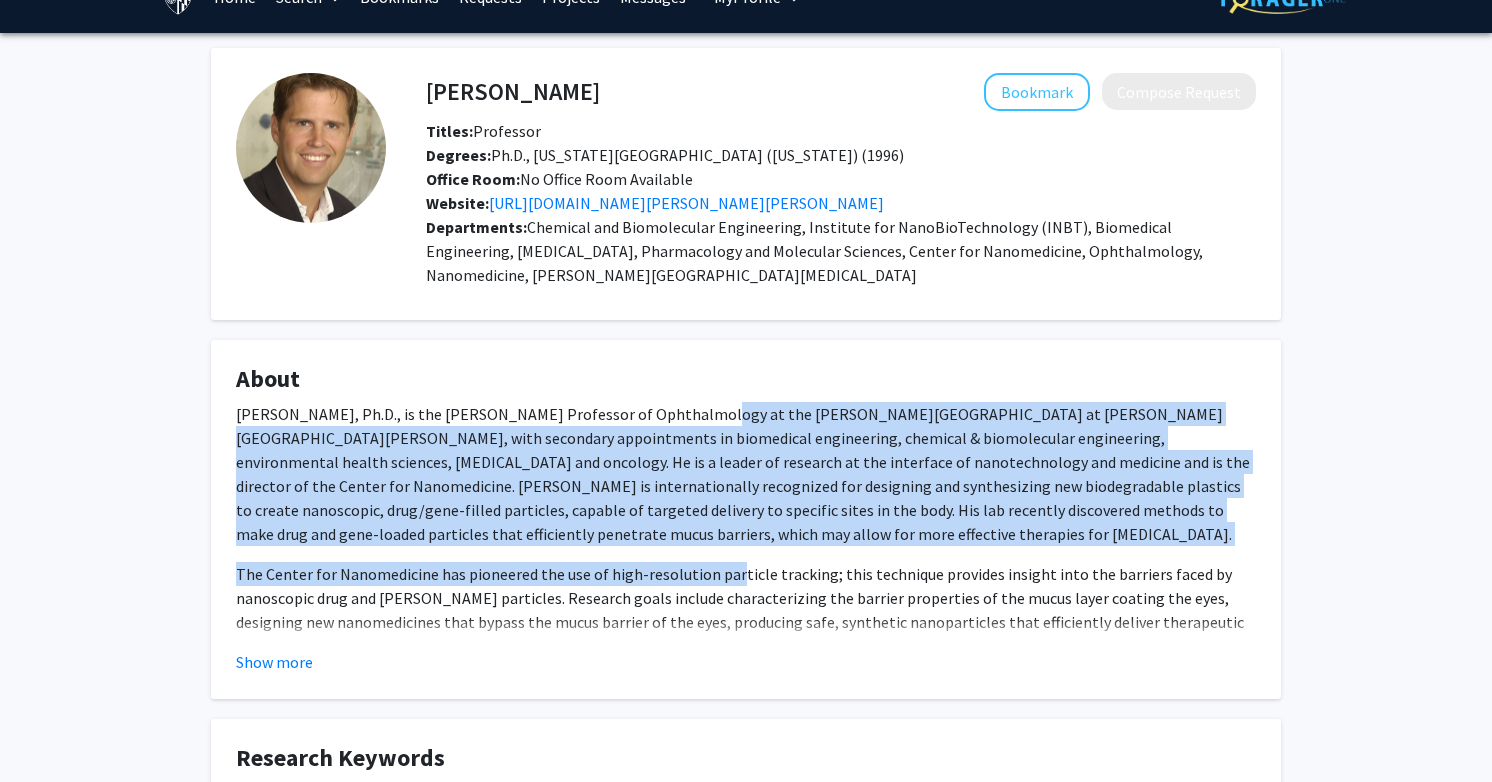 drag, startPoint x: 671, startPoint y: 405, endPoint x: 731, endPoint y: 562, distance: 168.07439 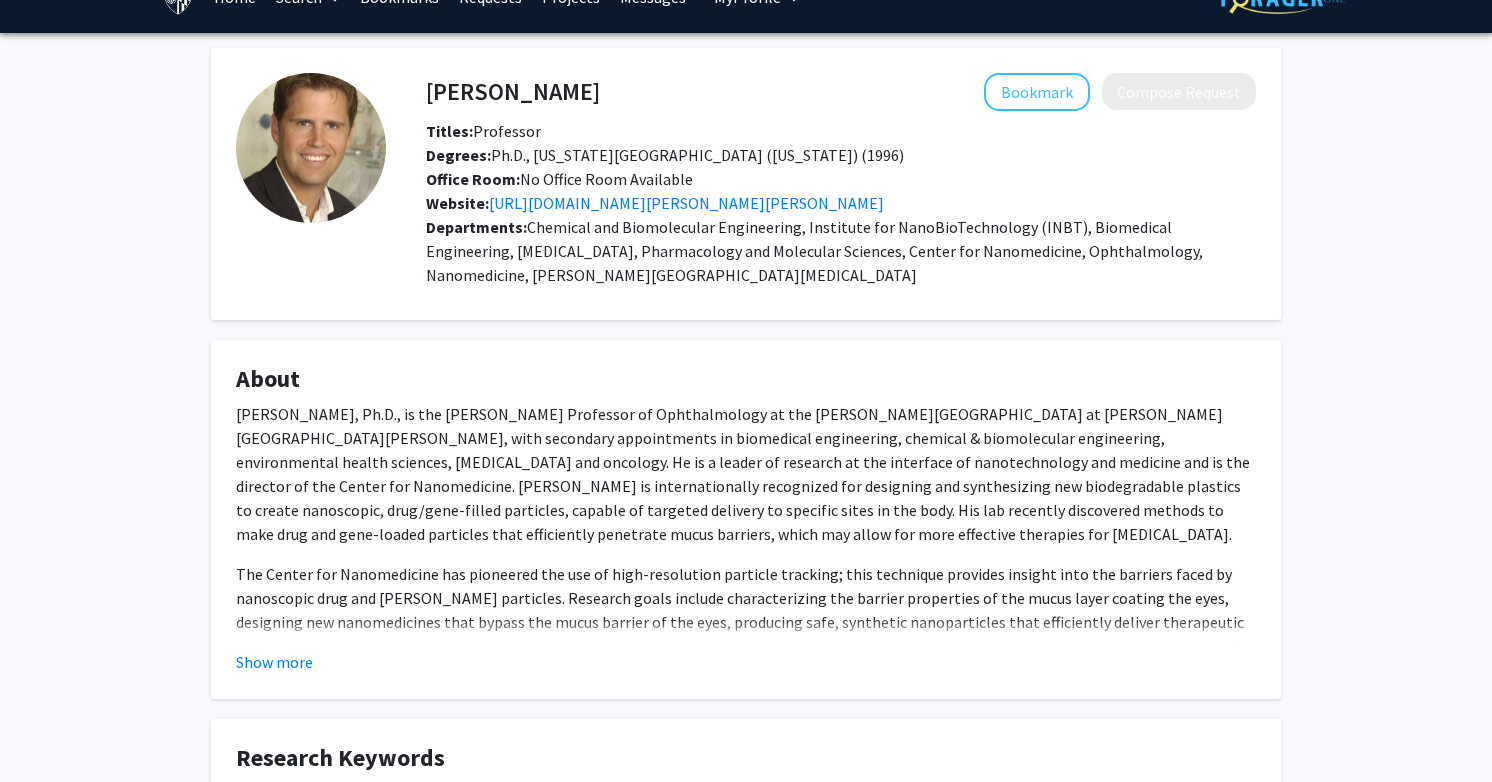 click on "The Center for Nanomedicine has pioneered the use of high-resolution particle tracking; this technique provides insight into the barriers faced by nanoscopic drug and [PERSON_NAME] particles. Research goals include characterizing the barrier properties of the mucus layer coating the eyes, designing new nanomedicines that bypass the mucus barrier of the eyes, producing safe, synthetic nanoparticles that efficiently deliver therapeutic genes to various cell types within the eye, including the back of the eye and the surface, and testing these various new systems in animal models of [MEDICAL_DATA] with collaborators from [PERSON_NAME][GEOGRAPHIC_DATA] and elsewhere." 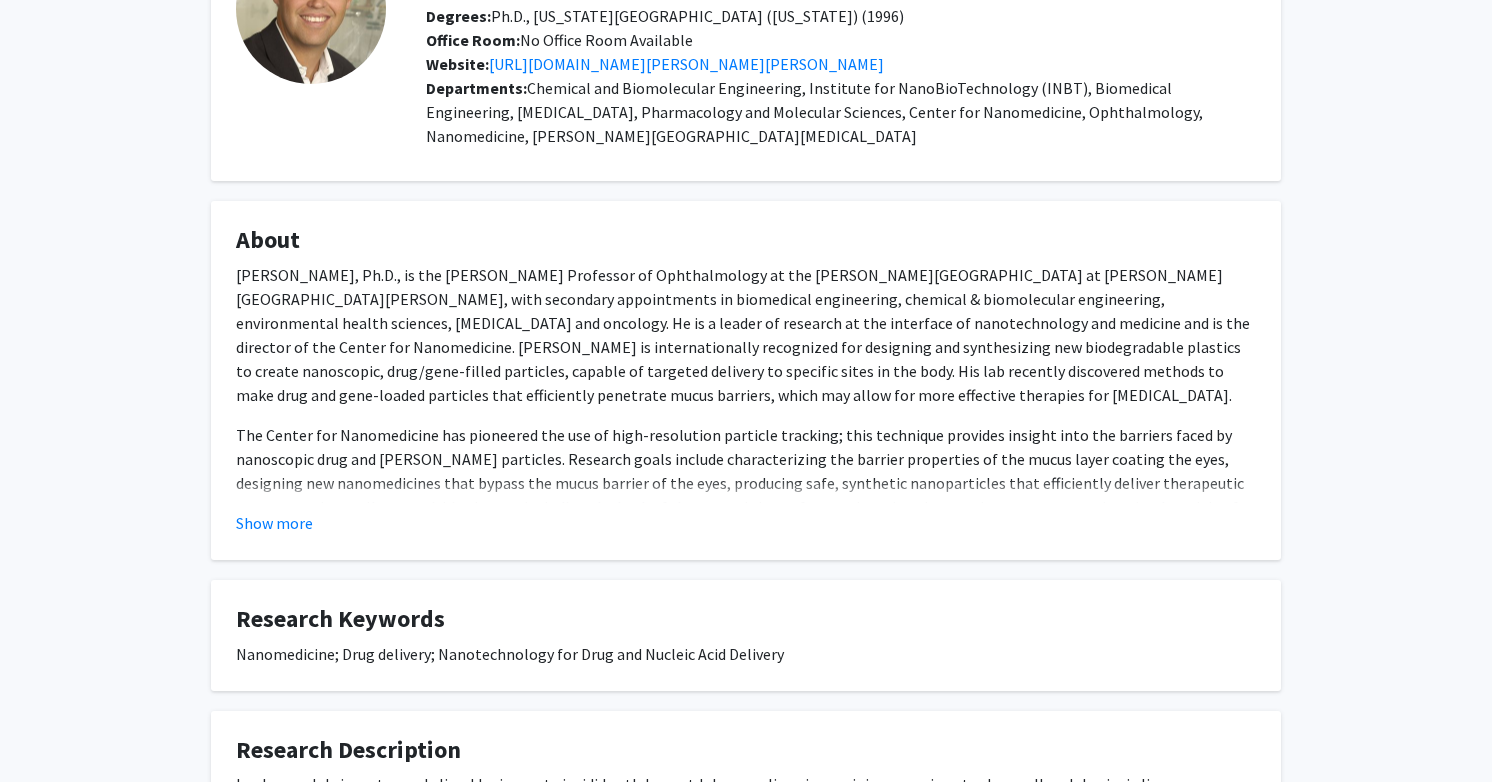scroll, scrollTop: 0, scrollLeft: 0, axis: both 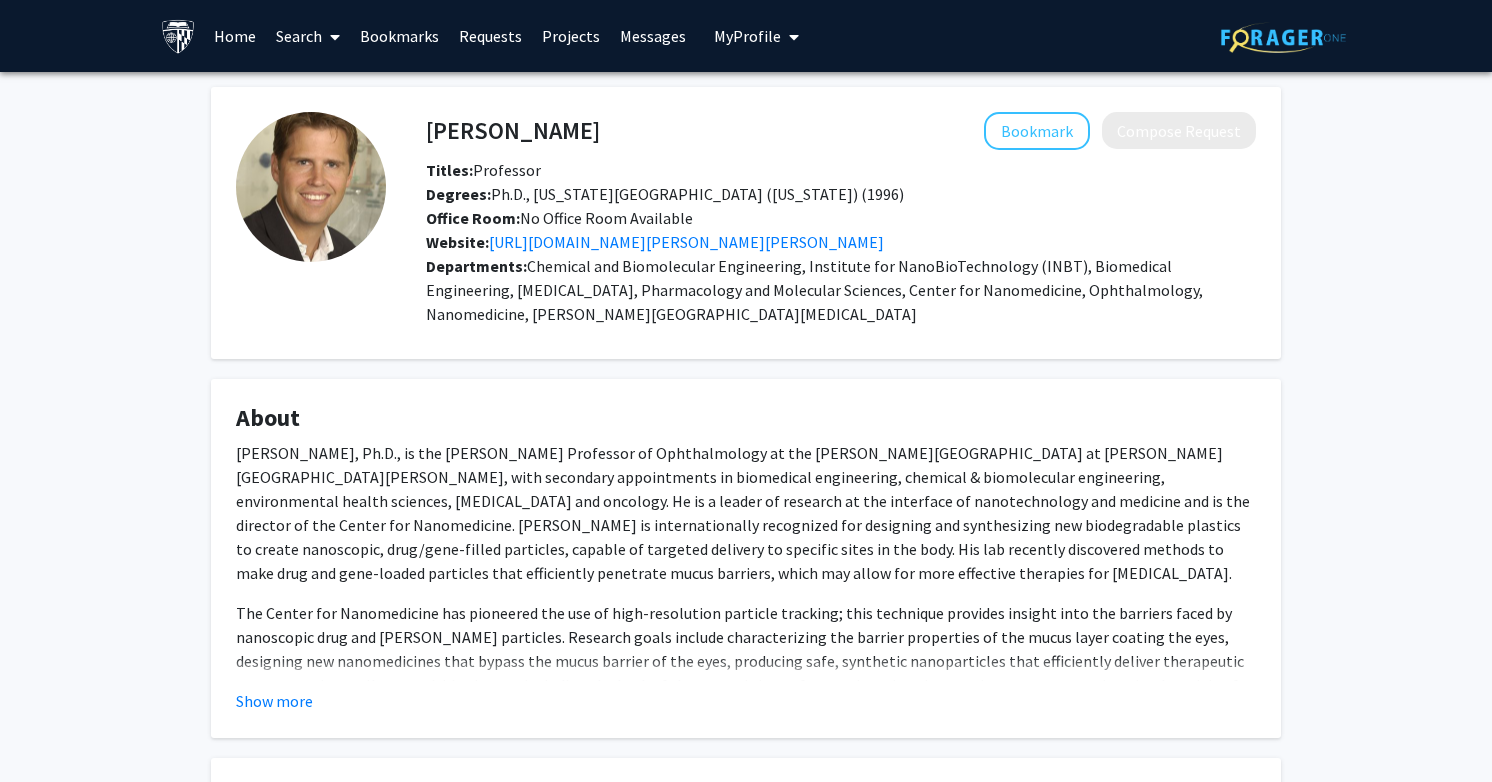 drag, startPoint x: 299, startPoint y: 128, endPoint x: 377, endPoint y: 126, distance: 78.025635 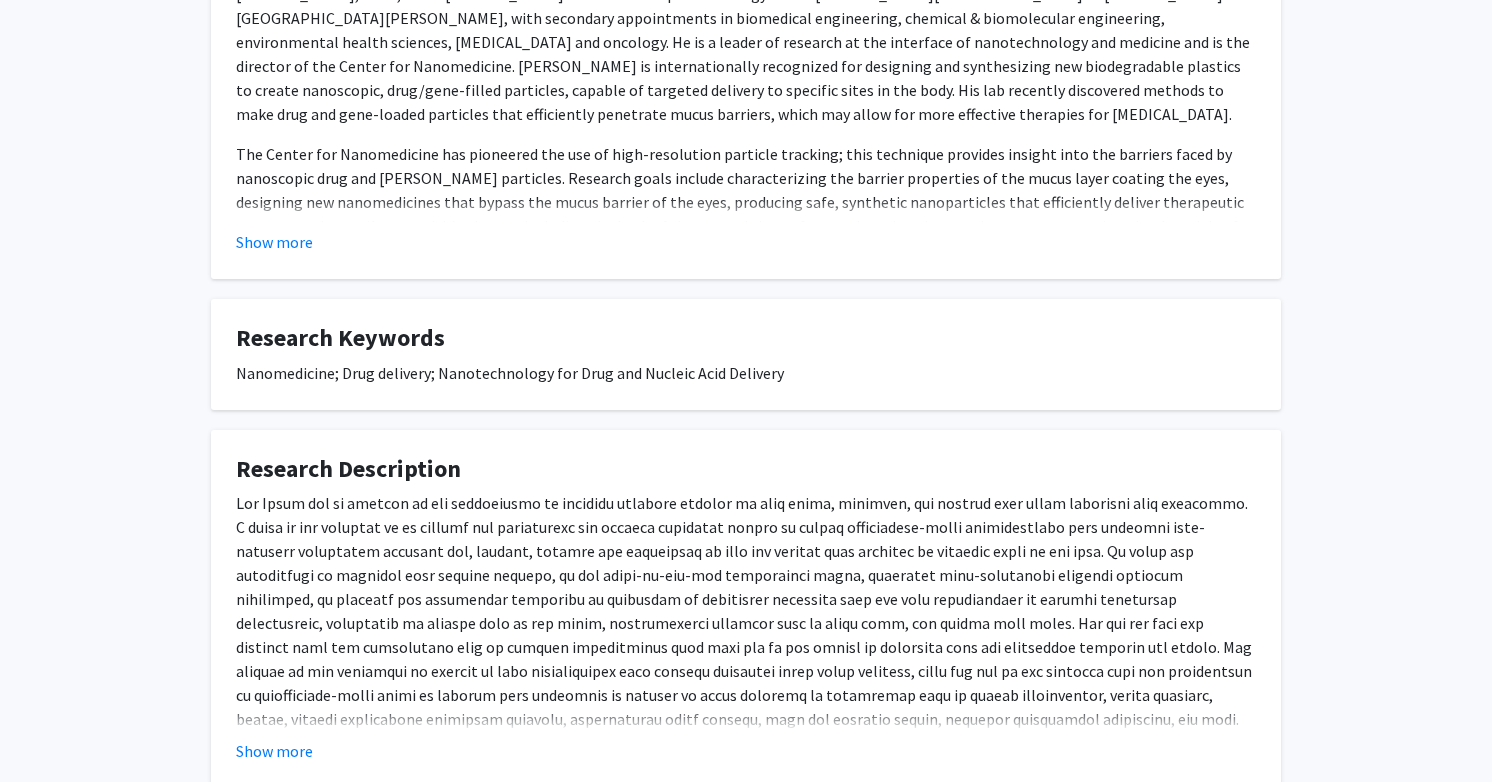 scroll, scrollTop: 590, scrollLeft: 0, axis: vertical 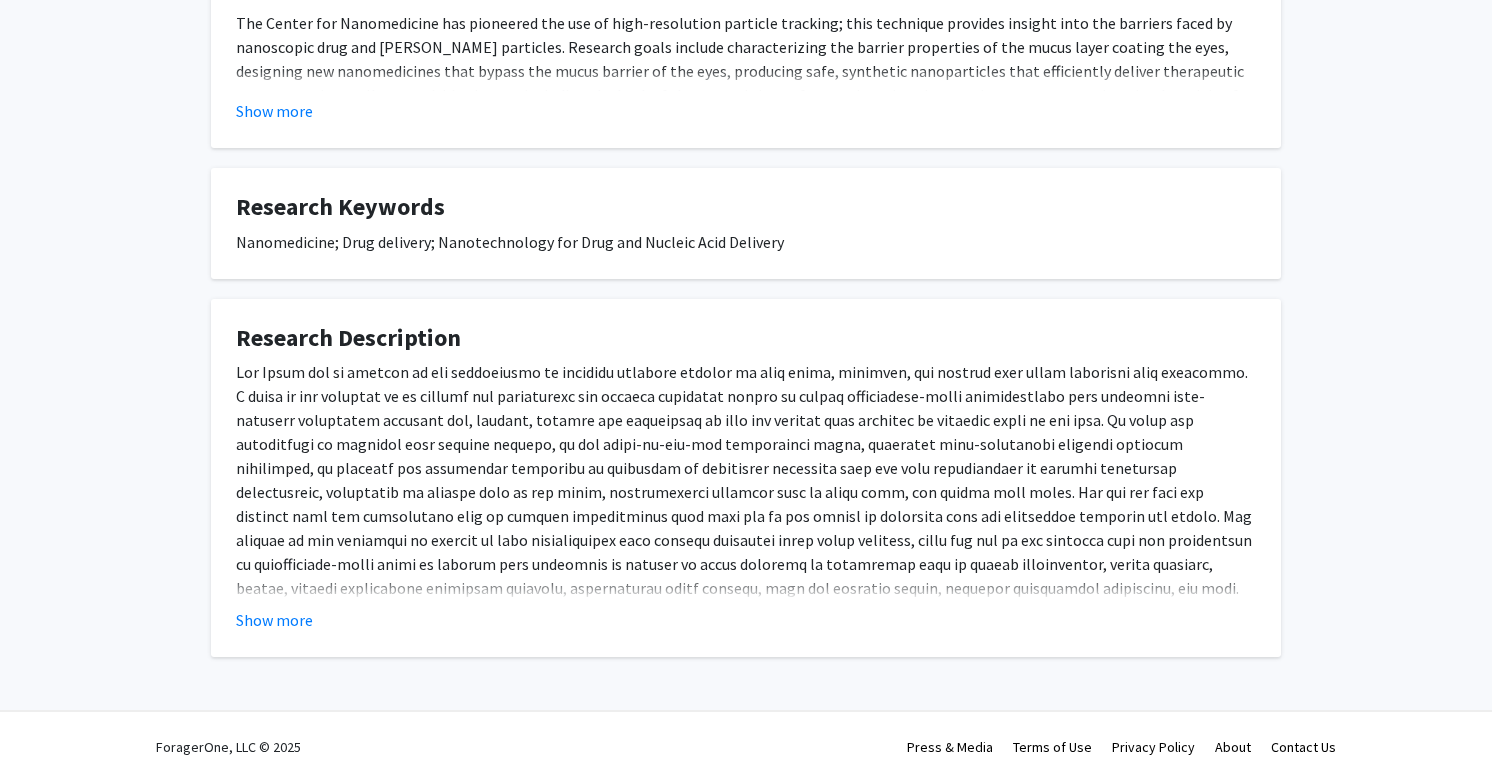 click 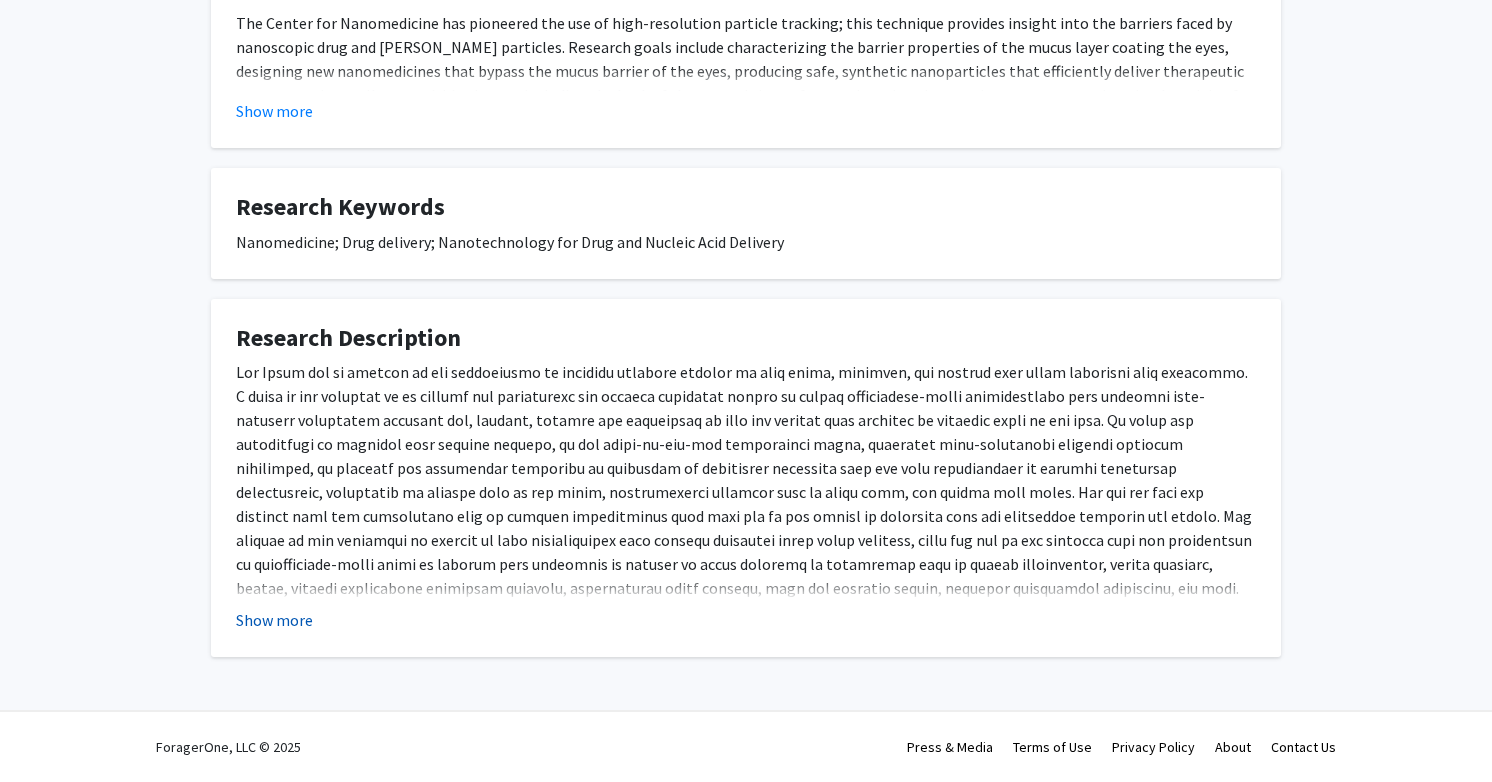 click on "Show more" 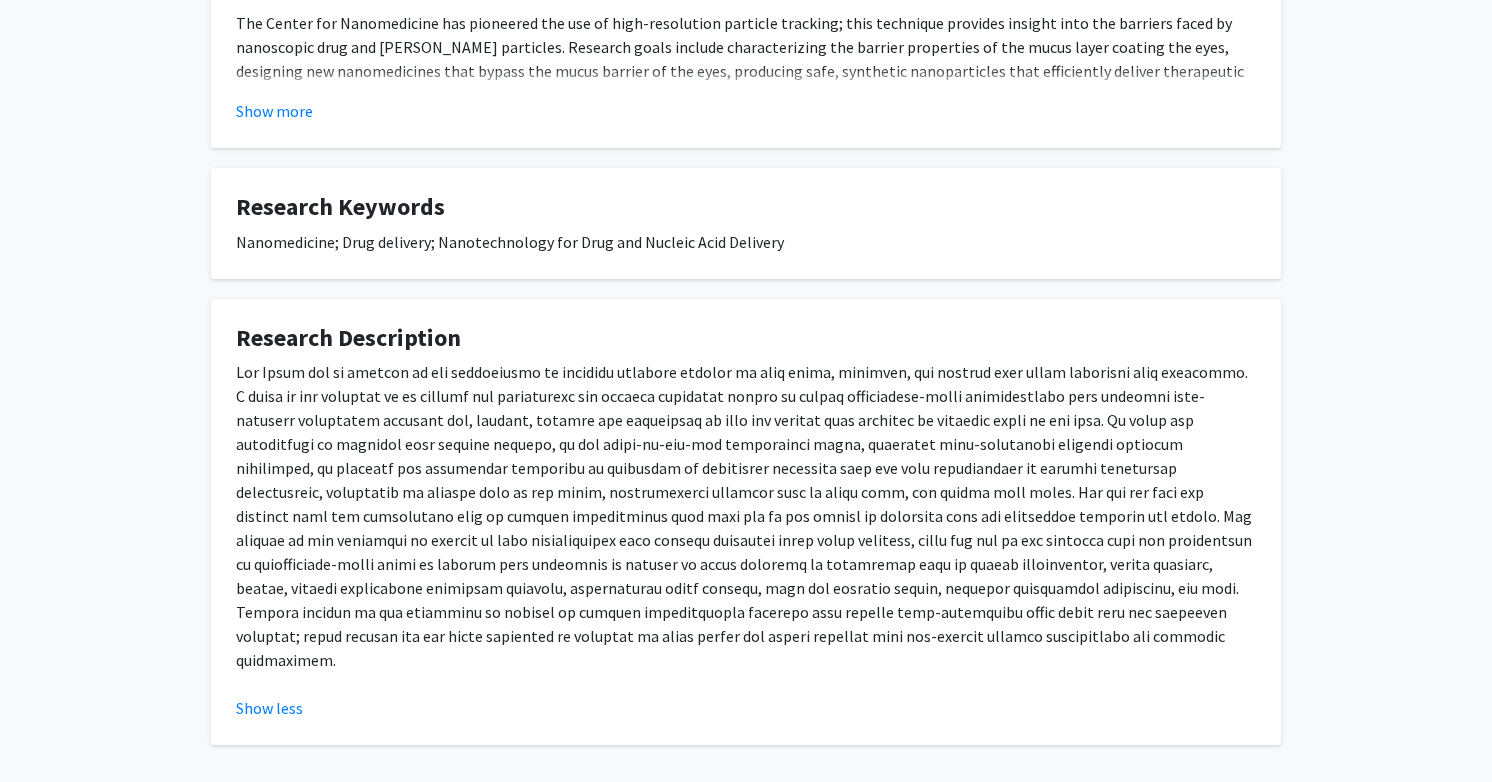 scroll, scrollTop: 654, scrollLeft: 0, axis: vertical 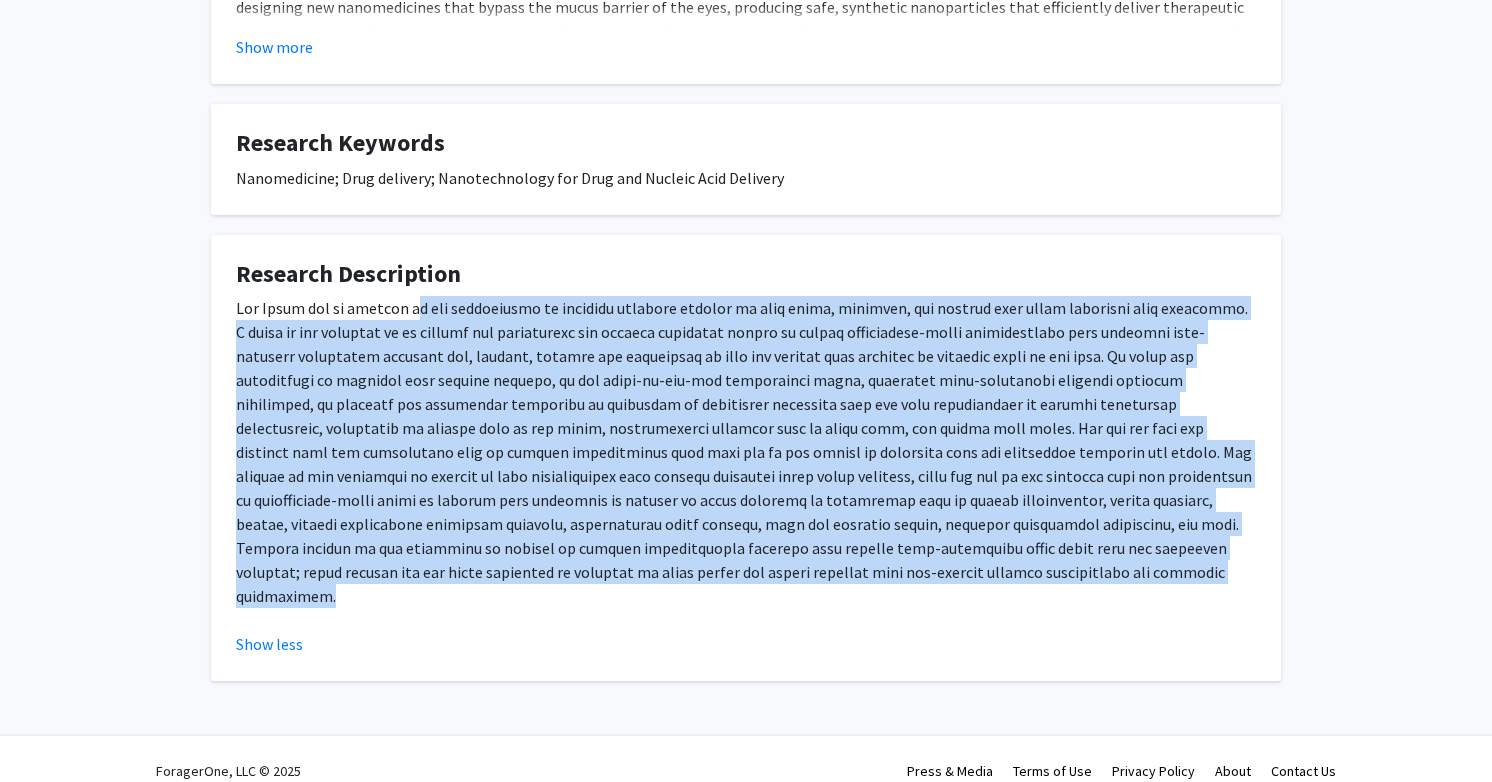 drag, startPoint x: 412, startPoint y: 306, endPoint x: 527, endPoint y: 684, distance: 395.10632 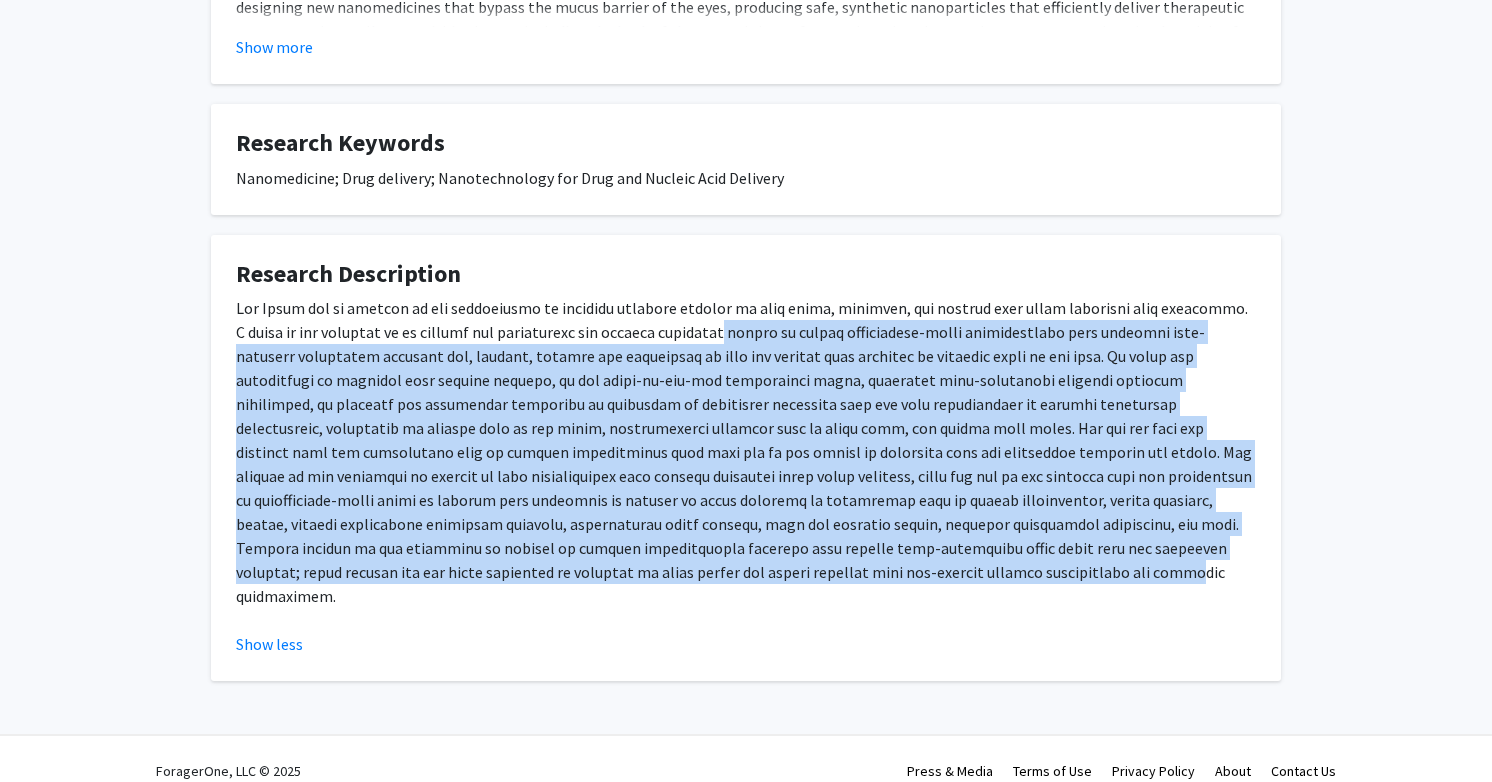 drag, startPoint x: 736, startPoint y: 328, endPoint x: 850, endPoint y: 572, distance: 269.31766 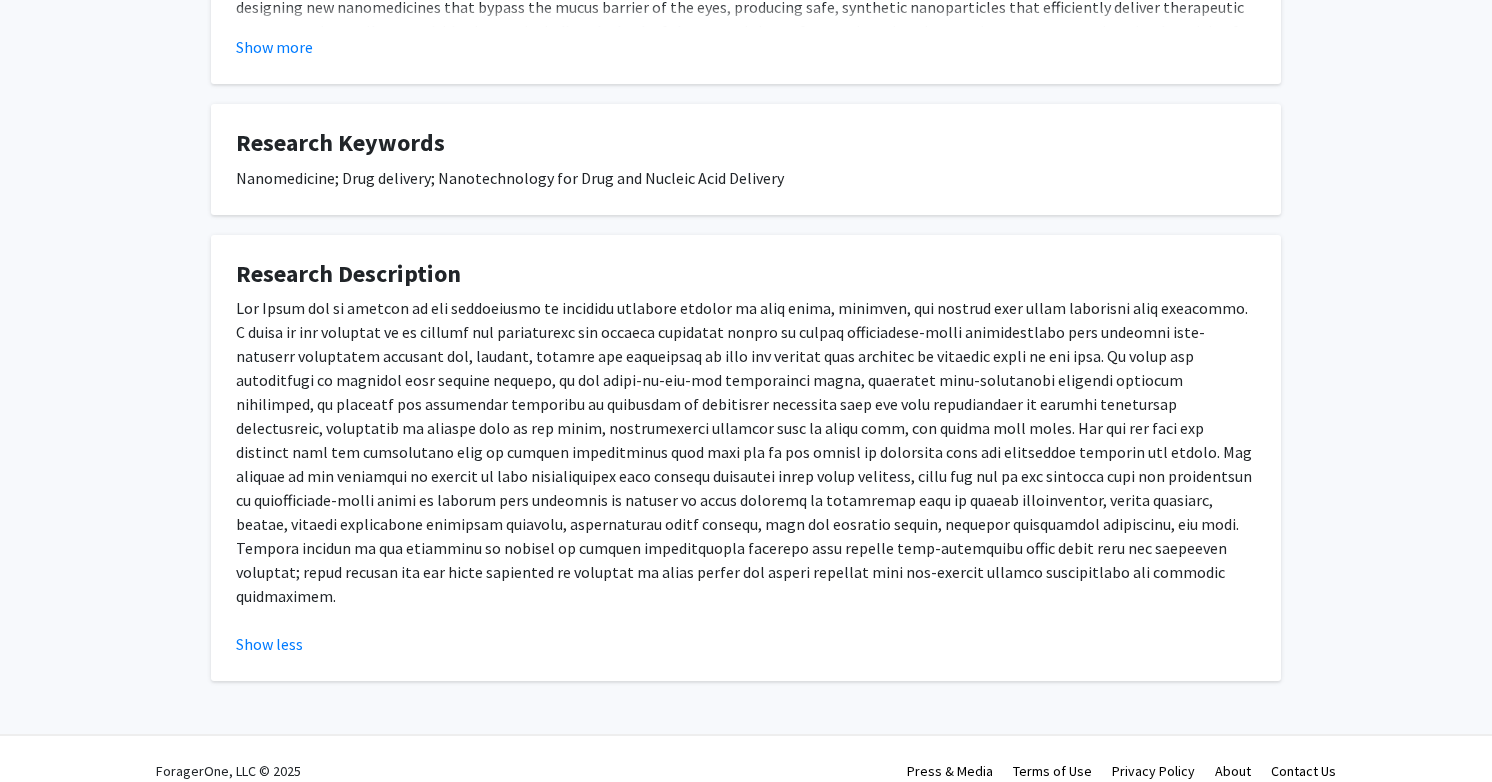 click 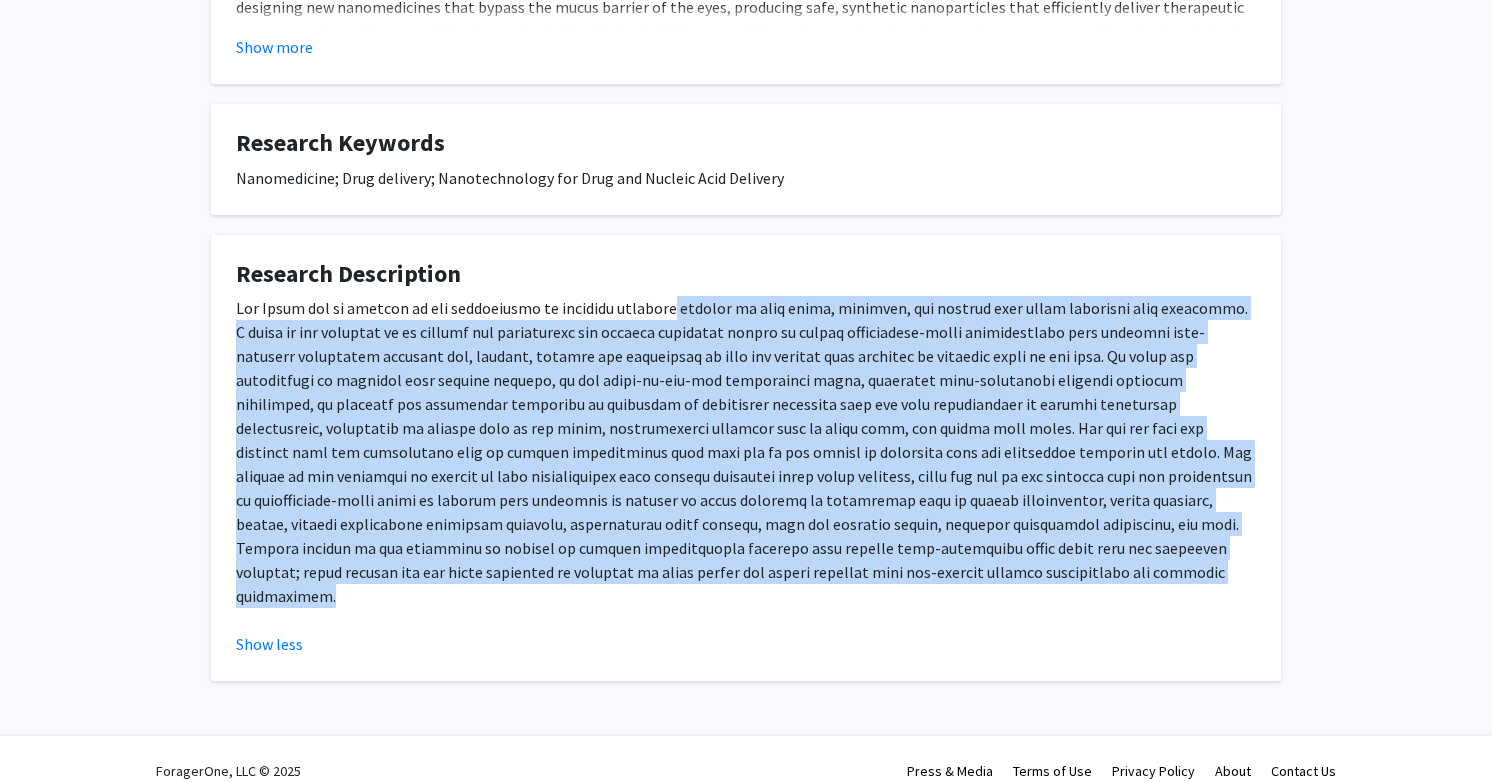 drag, startPoint x: 984, startPoint y: 572, endPoint x: 677, endPoint y: 312, distance: 402.3046 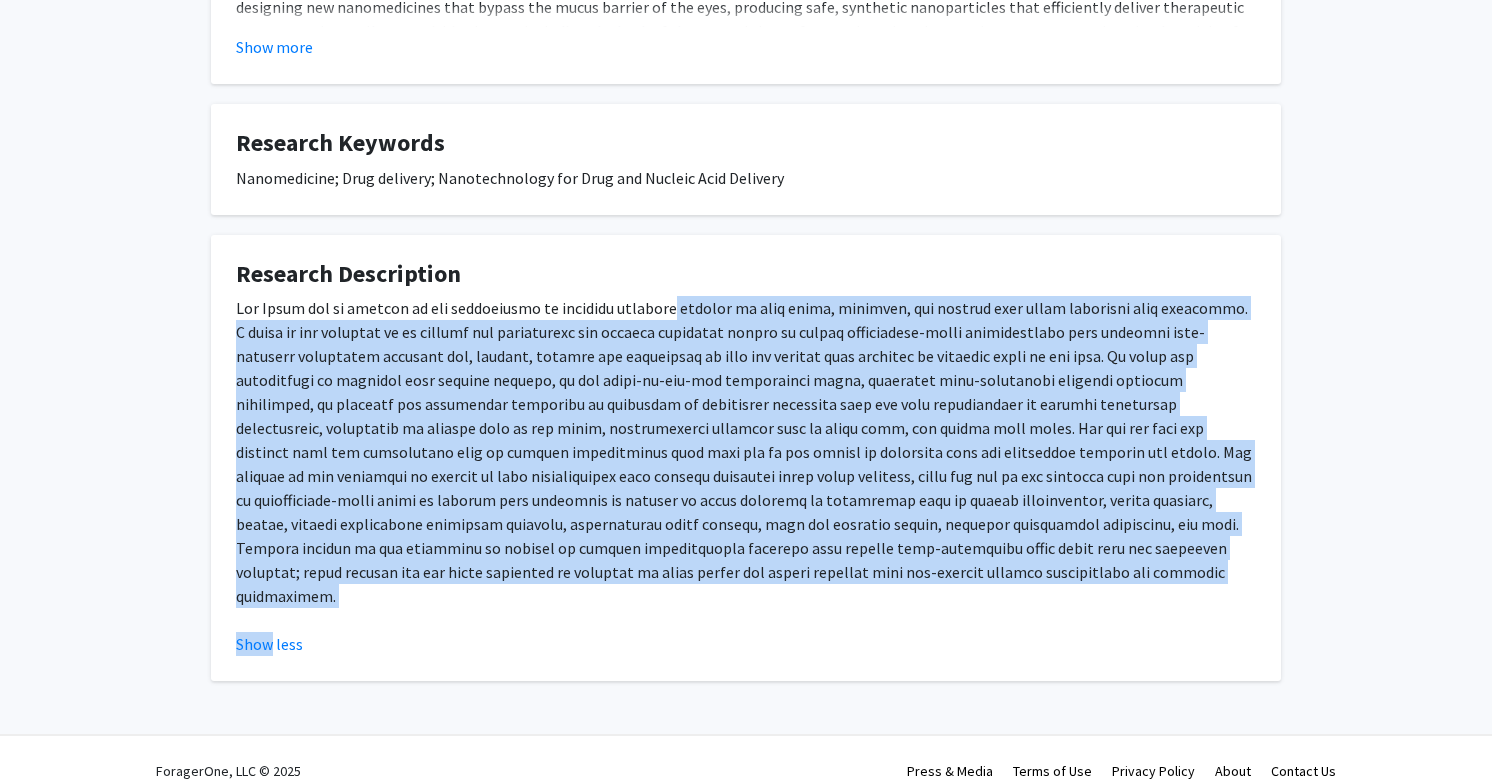 drag, startPoint x: 677, startPoint y: 312, endPoint x: 798, endPoint y: 655, distance: 363.71692 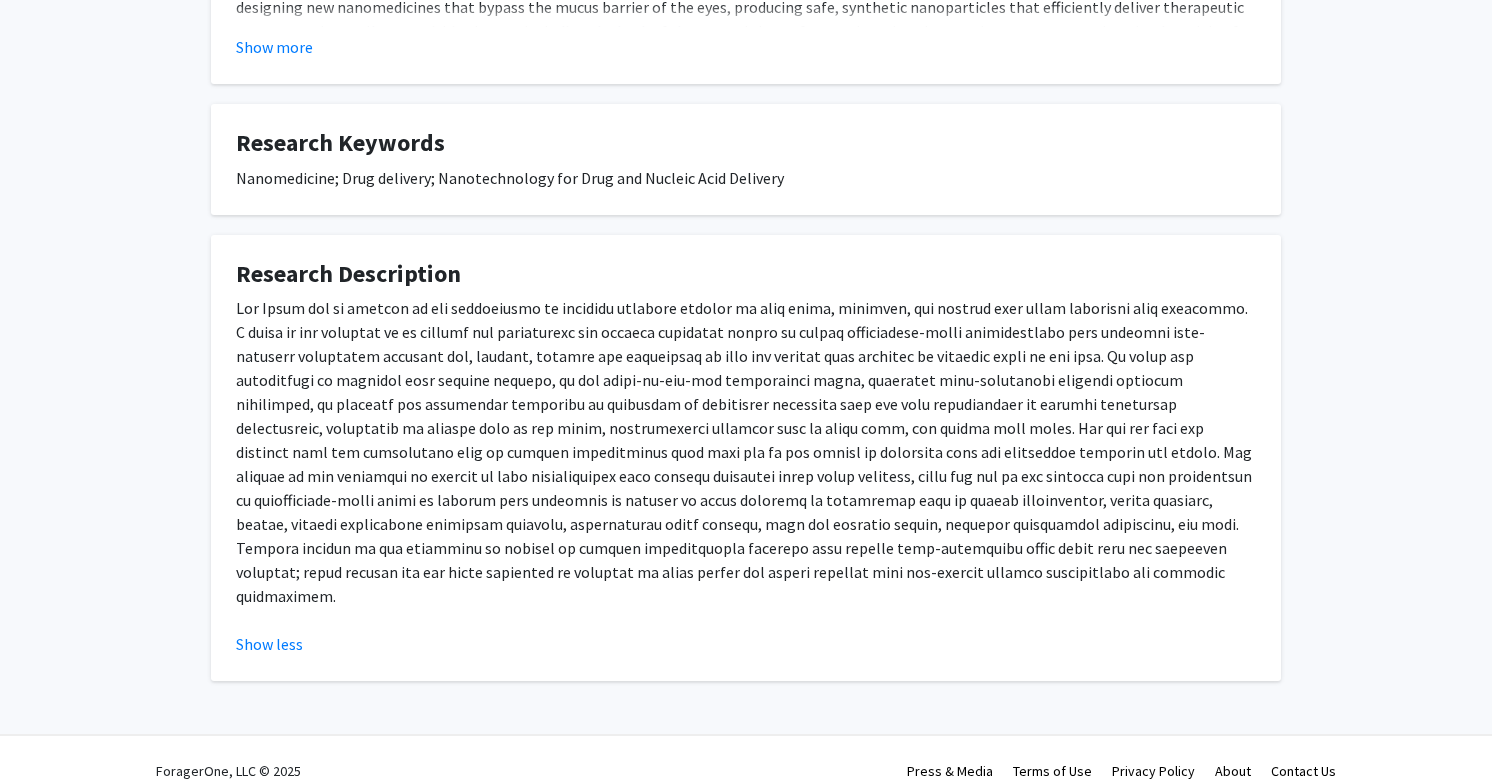 click 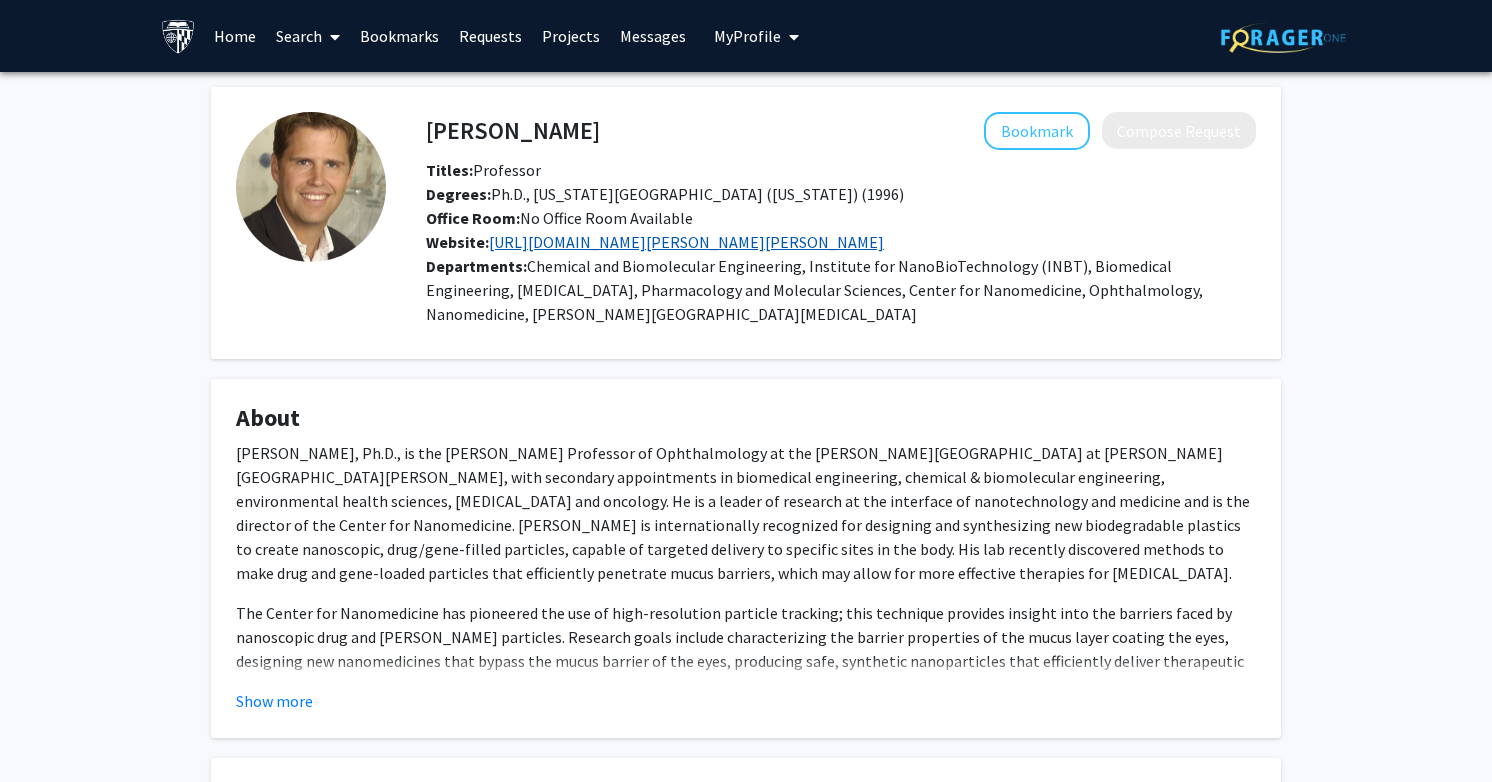 click on "[URL][DOMAIN_NAME][PERSON_NAME][PERSON_NAME]" 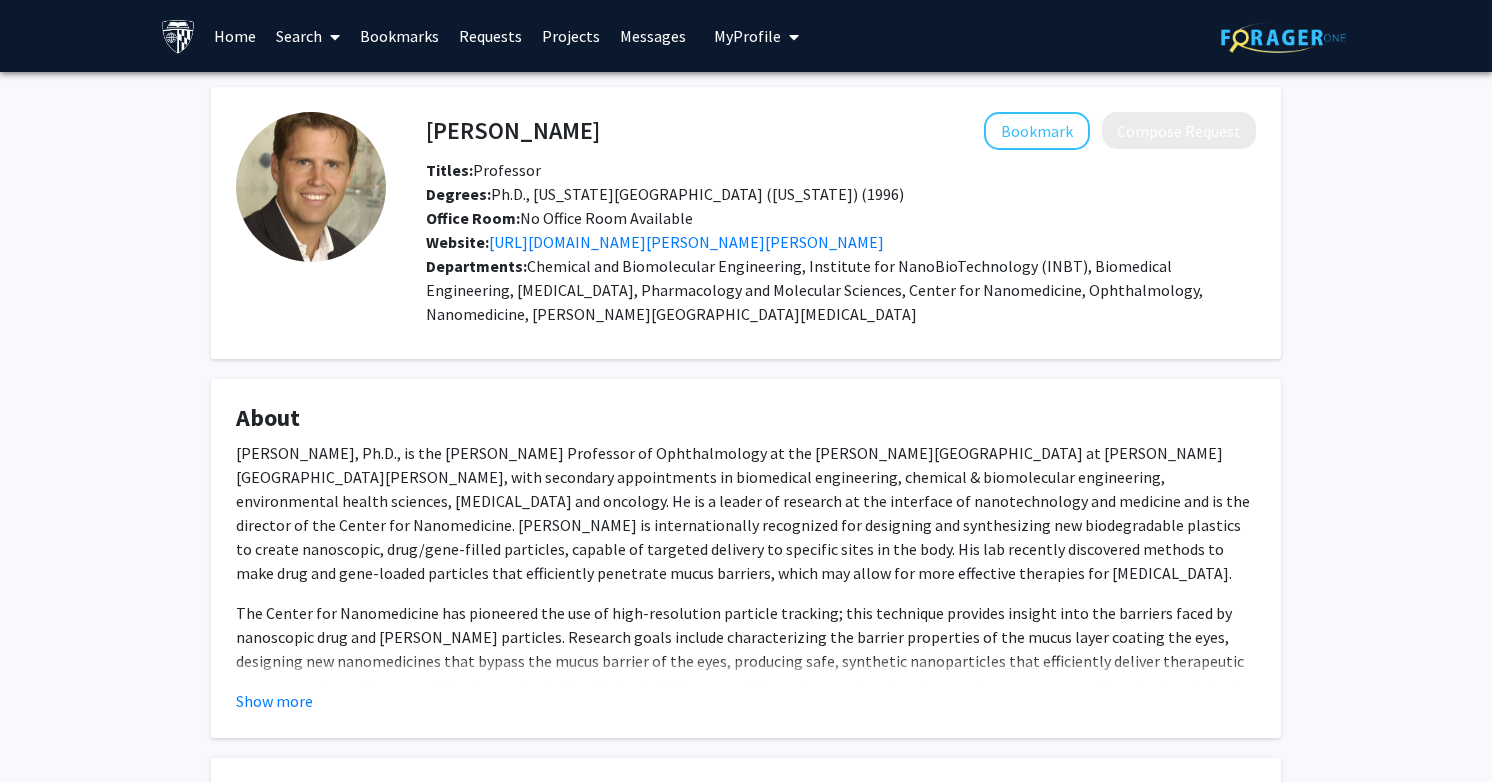 drag, startPoint x: 567, startPoint y: 131, endPoint x: 419, endPoint y: 131, distance: 148 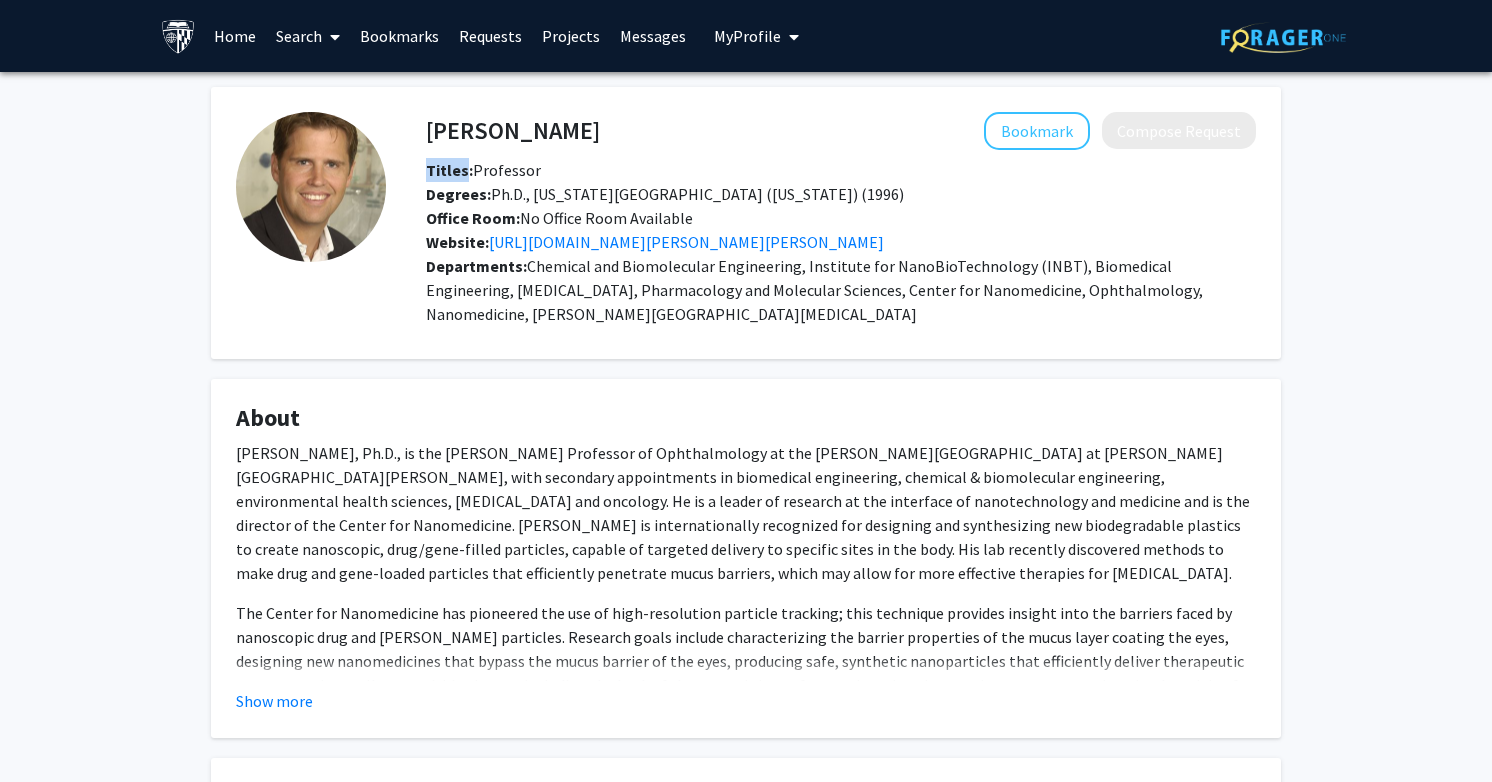 click on "Titles:" 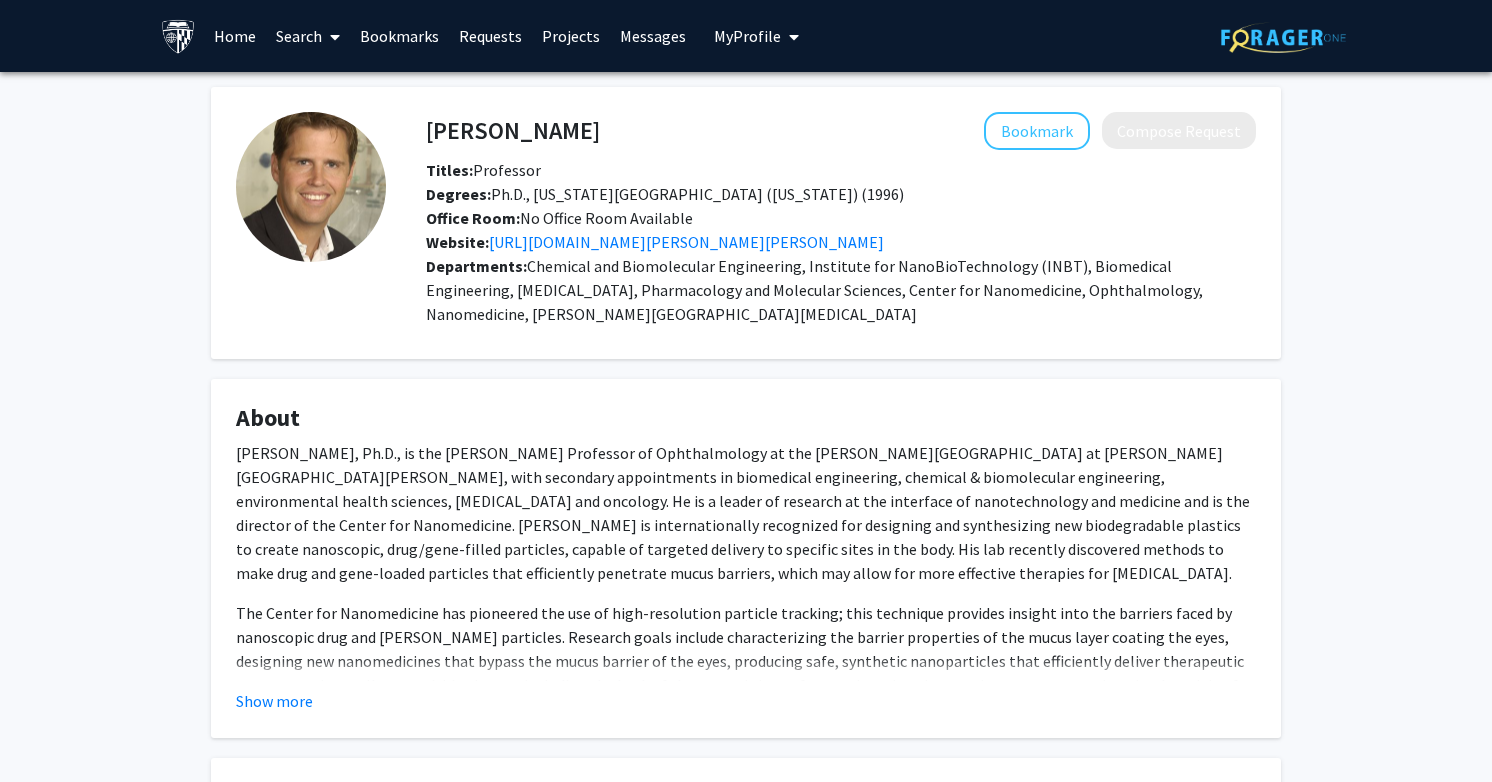 click on "[PERSON_NAME]   Bookmark
Compose Request  Titles:   Professor   Degrees:   Ph.D., [US_STATE][GEOGRAPHIC_DATA] ([US_STATE]) (1996)  Office Room:   No Office Room Available  Website:  [URL][DOMAIN_NAME][PERSON_NAME][PERSON_NAME]" 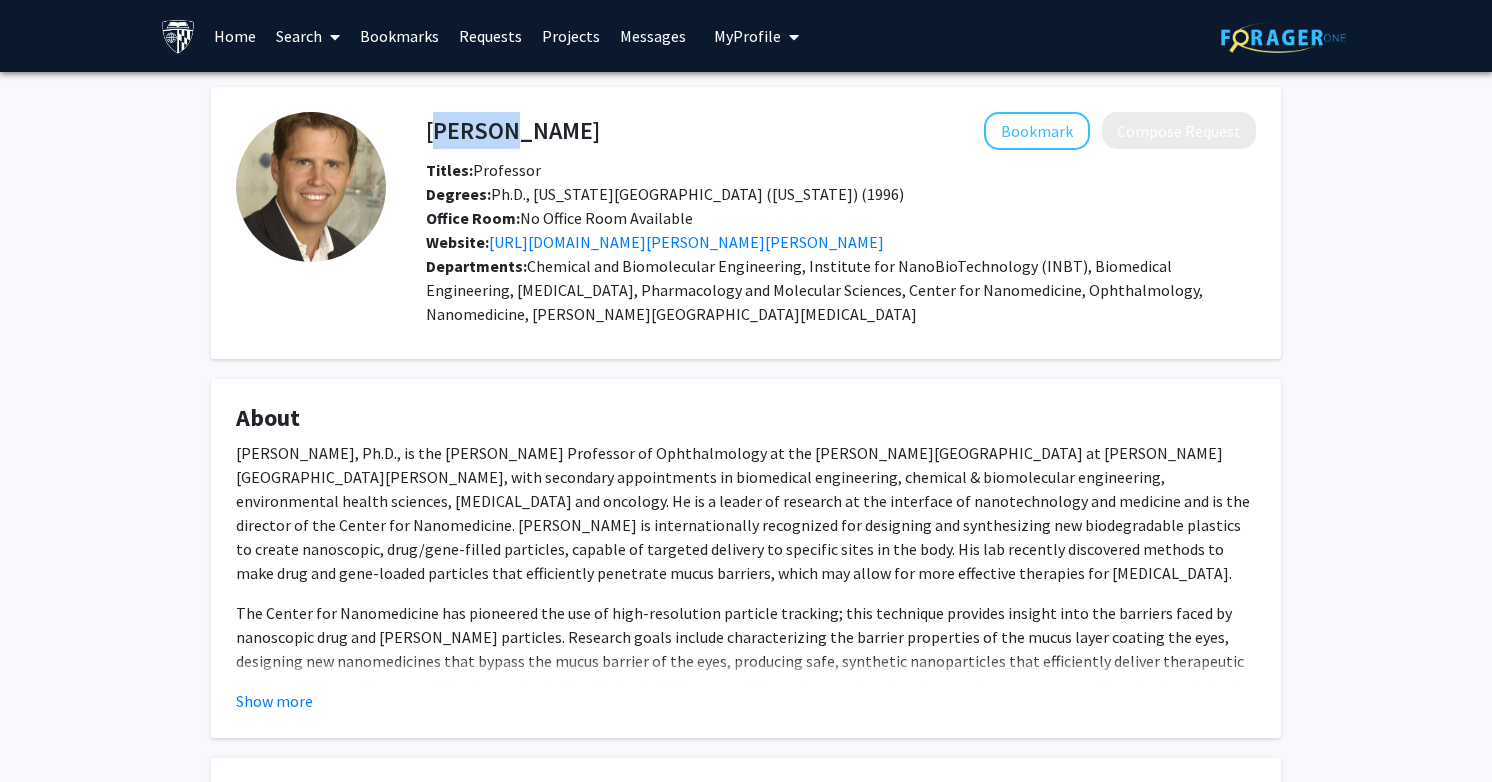 click on "[PERSON_NAME]" 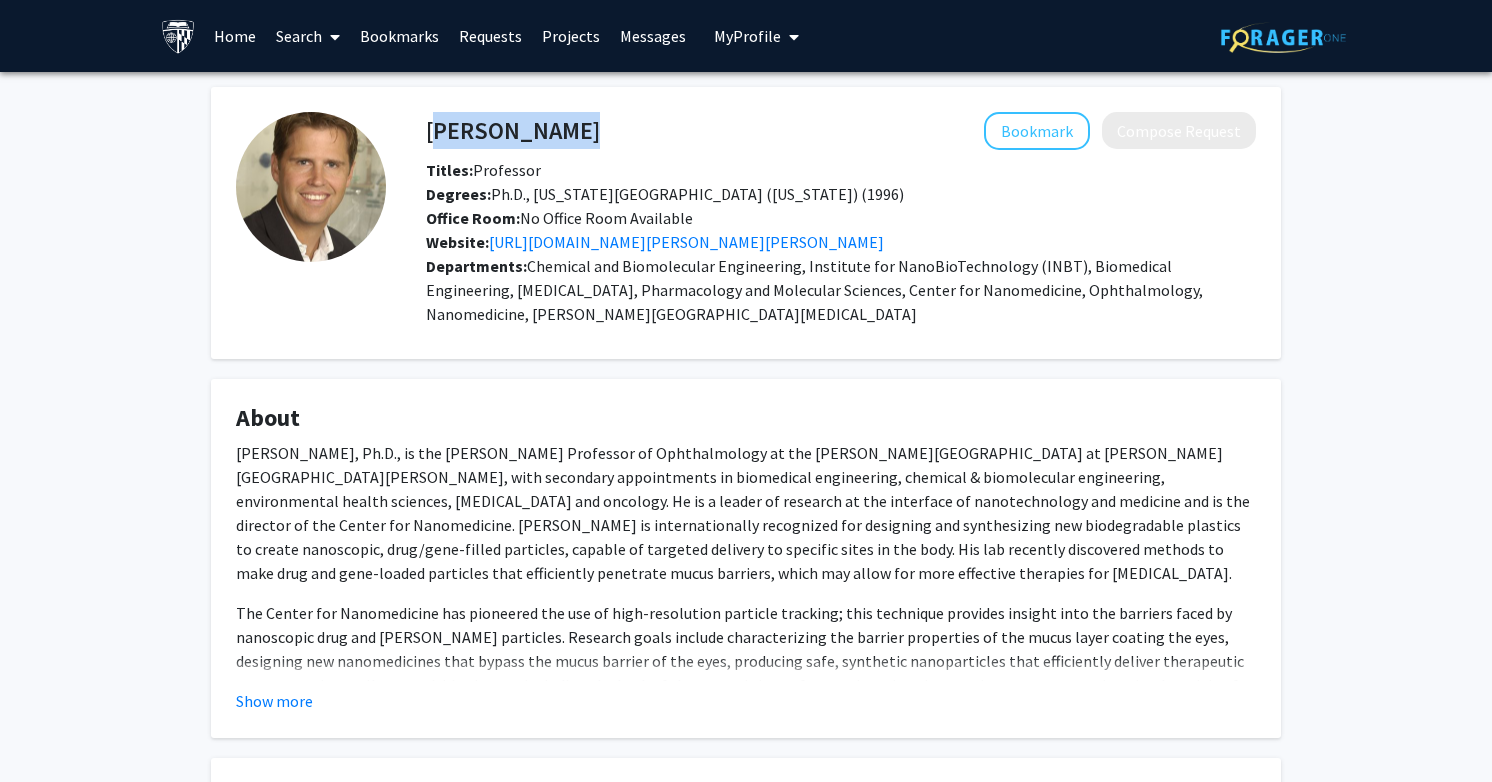 click on "[PERSON_NAME]" 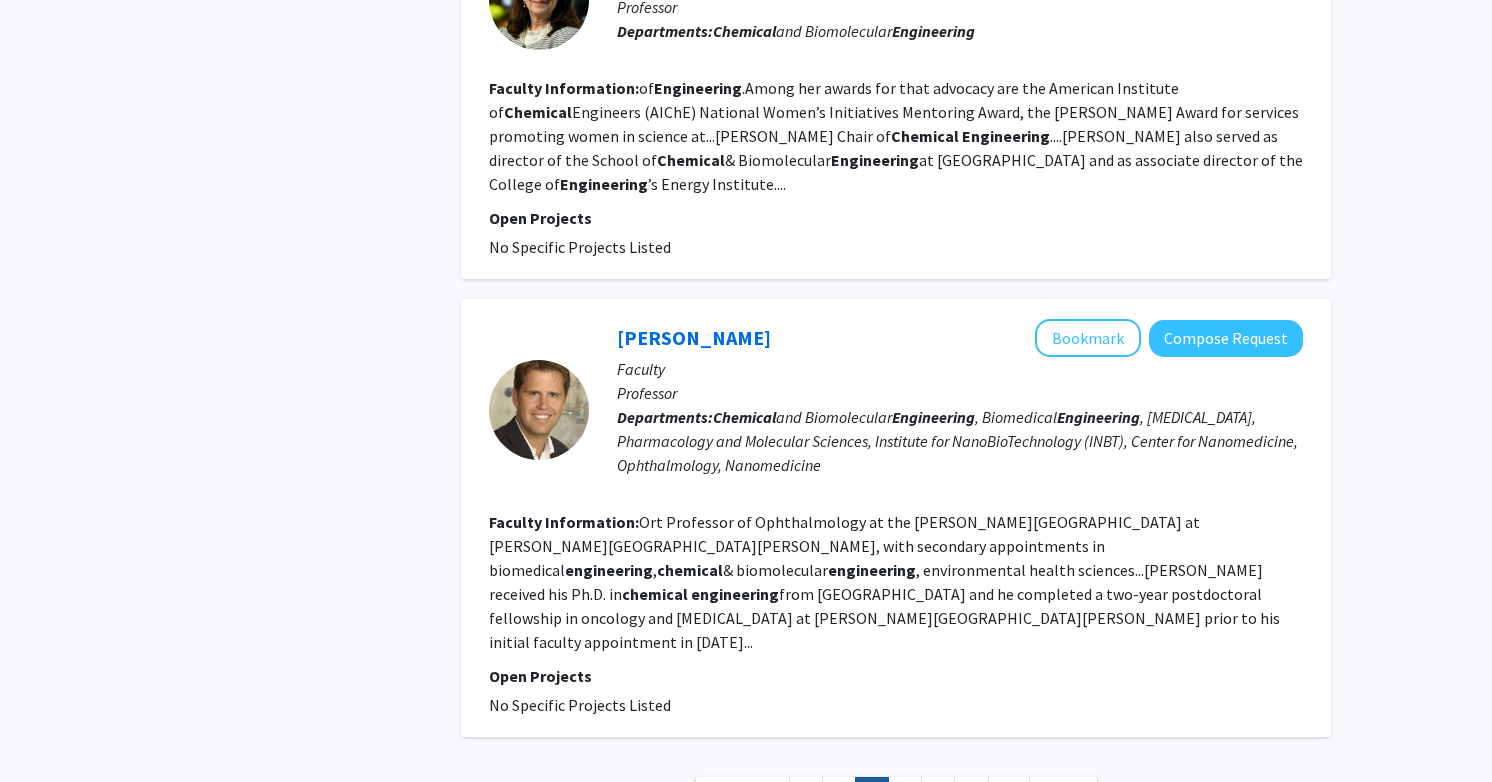scroll, scrollTop: 3654, scrollLeft: 0, axis: vertical 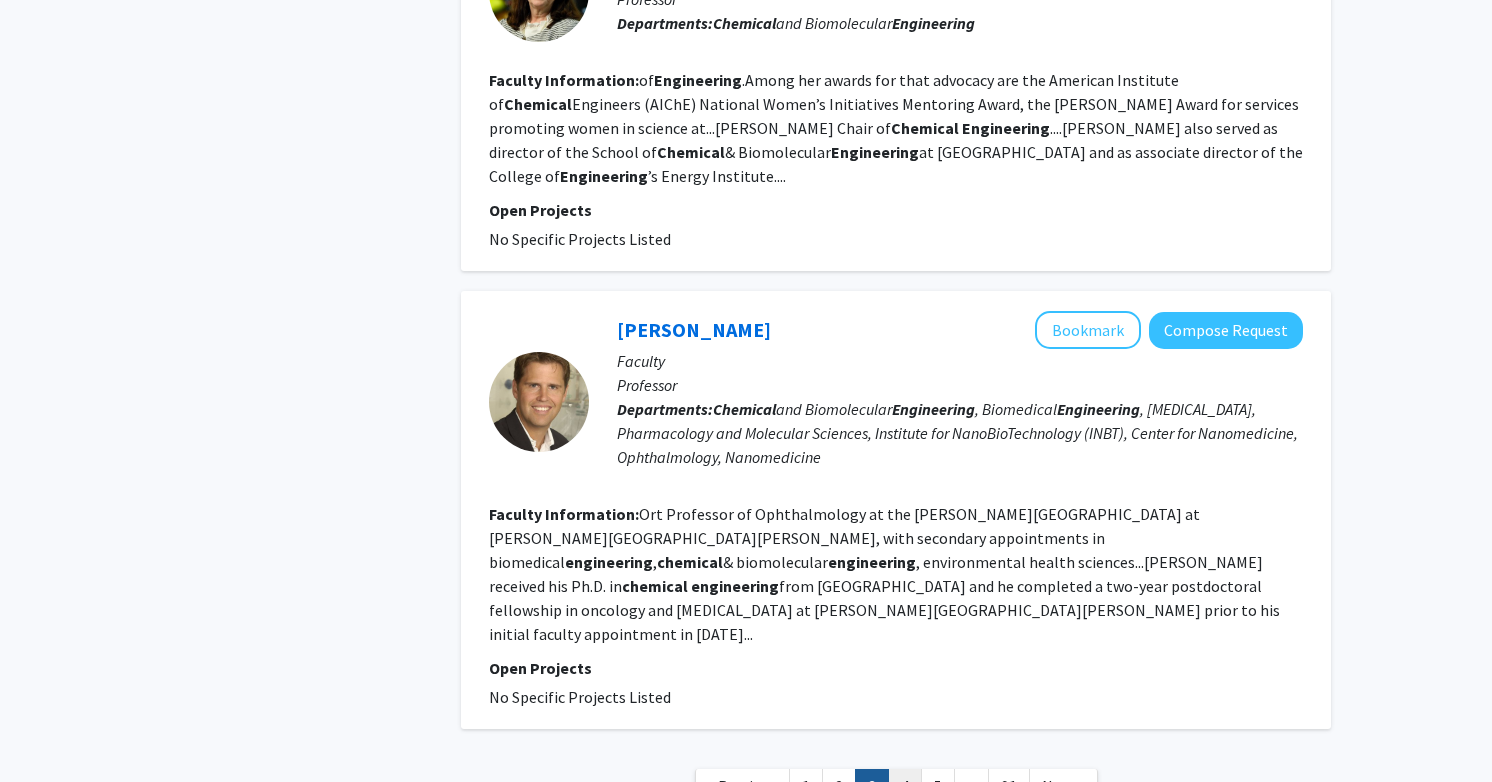 click on "4" 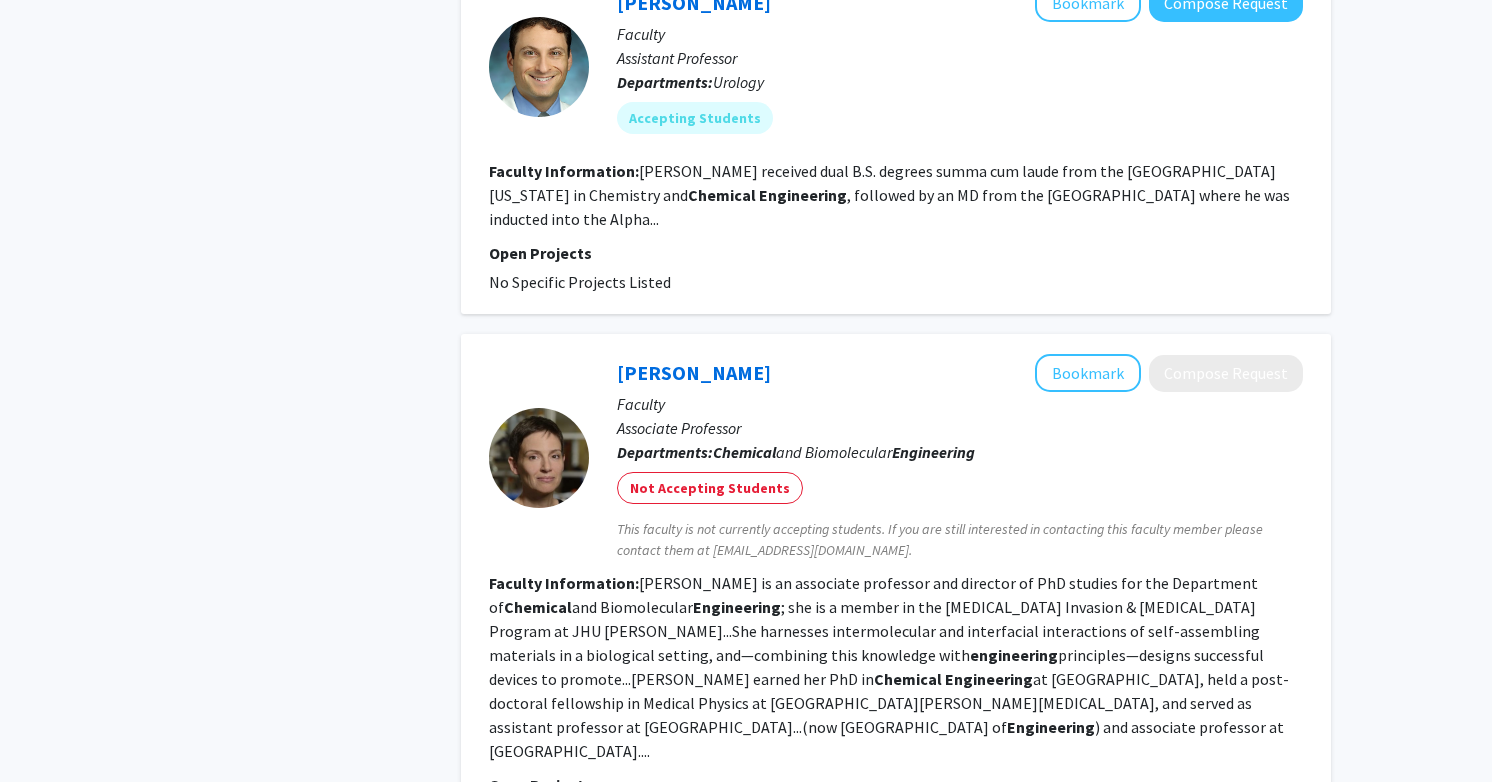 scroll, scrollTop: 2595, scrollLeft: 0, axis: vertical 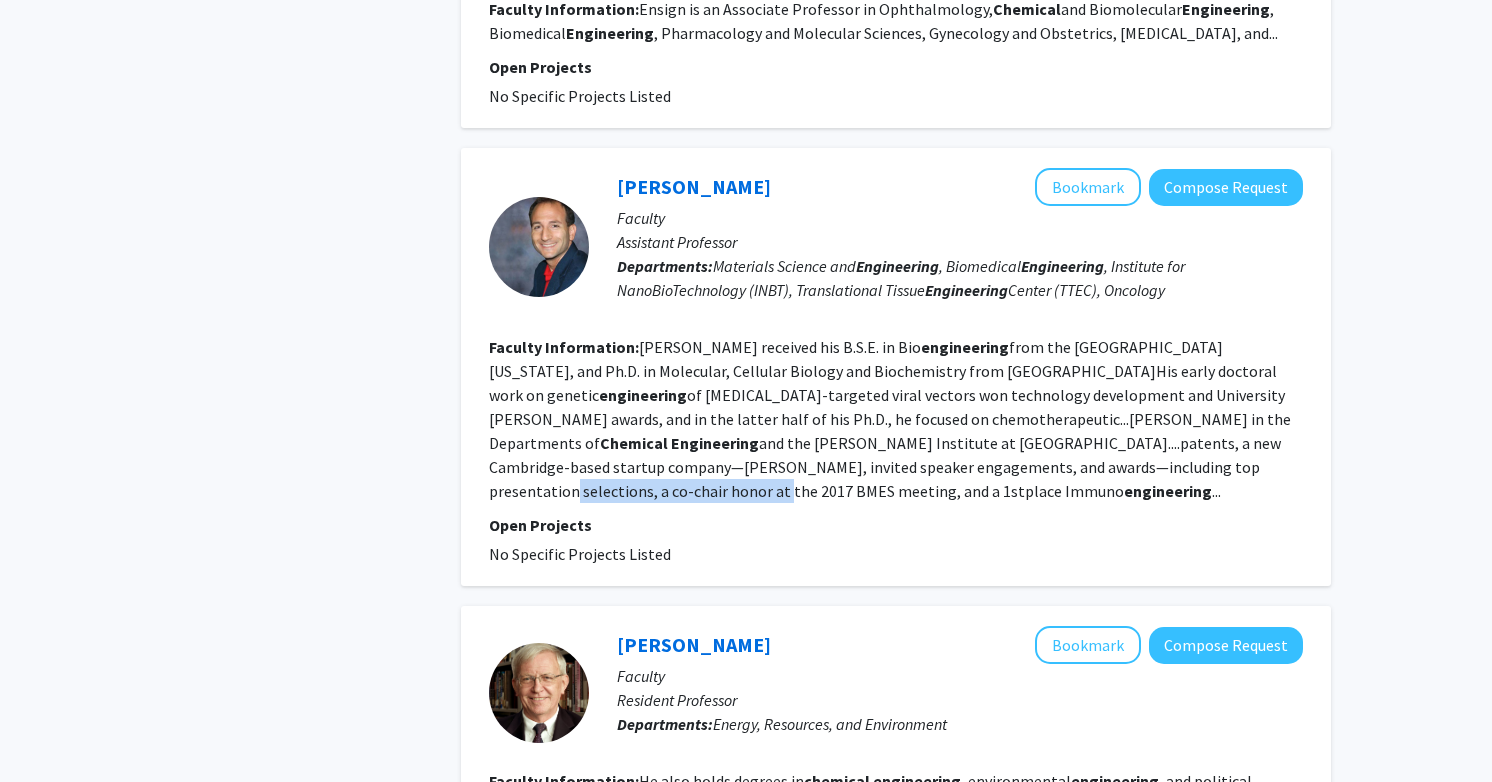 drag, startPoint x: 782, startPoint y: 398, endPoint x: 1005, endPoint y: 398, distance: 223 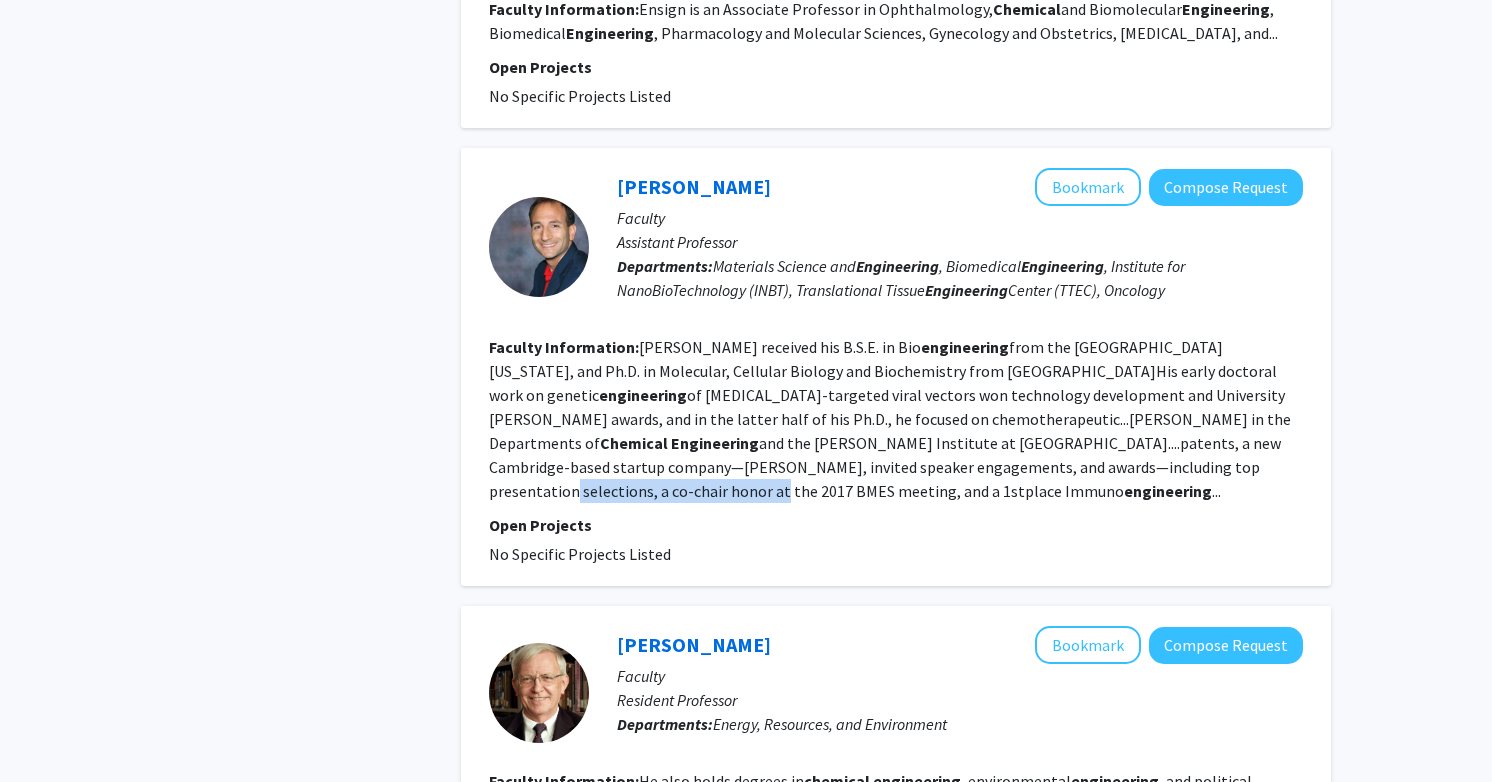 click on "[PERSON_NAME] received his B.S.E. in Bio engineering  from the [GEOGRAPHIC_DATA][US_STATE], and Ph.D. in Molecular, Cellular Biology and Biochemistry from [GEOGRAPHIC_DATA]His early doctoral work on genetic  engineering  of [MEDICAL_DATA]-targeted viral vectors won technology development and University [PERSON_NAME] awards, and in the latter half of his Ph.D., he focused on chemotherapeutic...[PERSON_NAME] in the Departments of  Chemical   Engineering  and the [PERSON_NAME] Institute at [GEOGRAPHIC_DATA]....patents, a new Cambridge-based startup company—Sigilon, invited speaker engagements, and awards—including top presentation selections, a co-chair honor at the 2017 BMES meeting, and a 1stplace Immuno engineering ..." 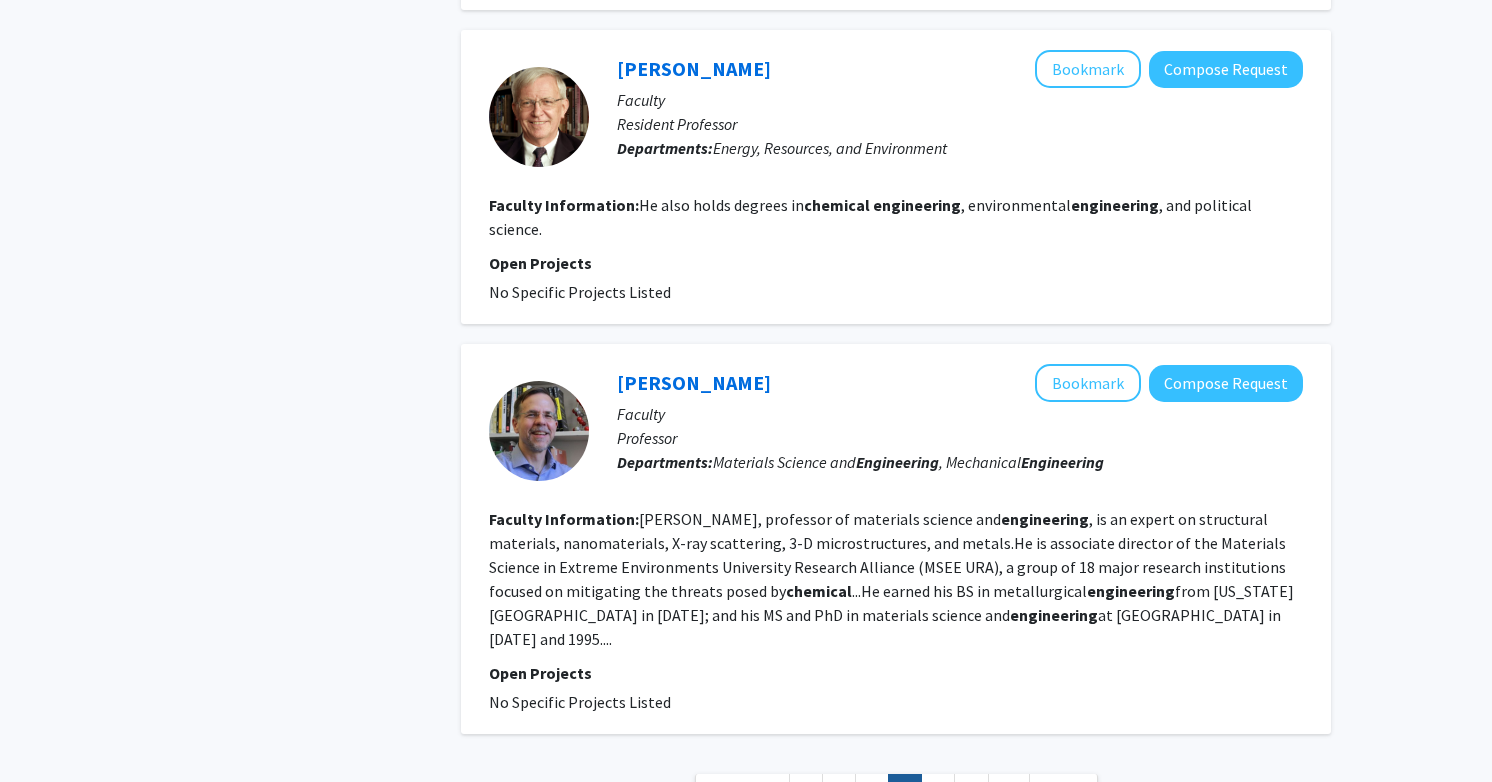 scroll, scrollTop: 3890, scrollLeft: 0, axis: vertical 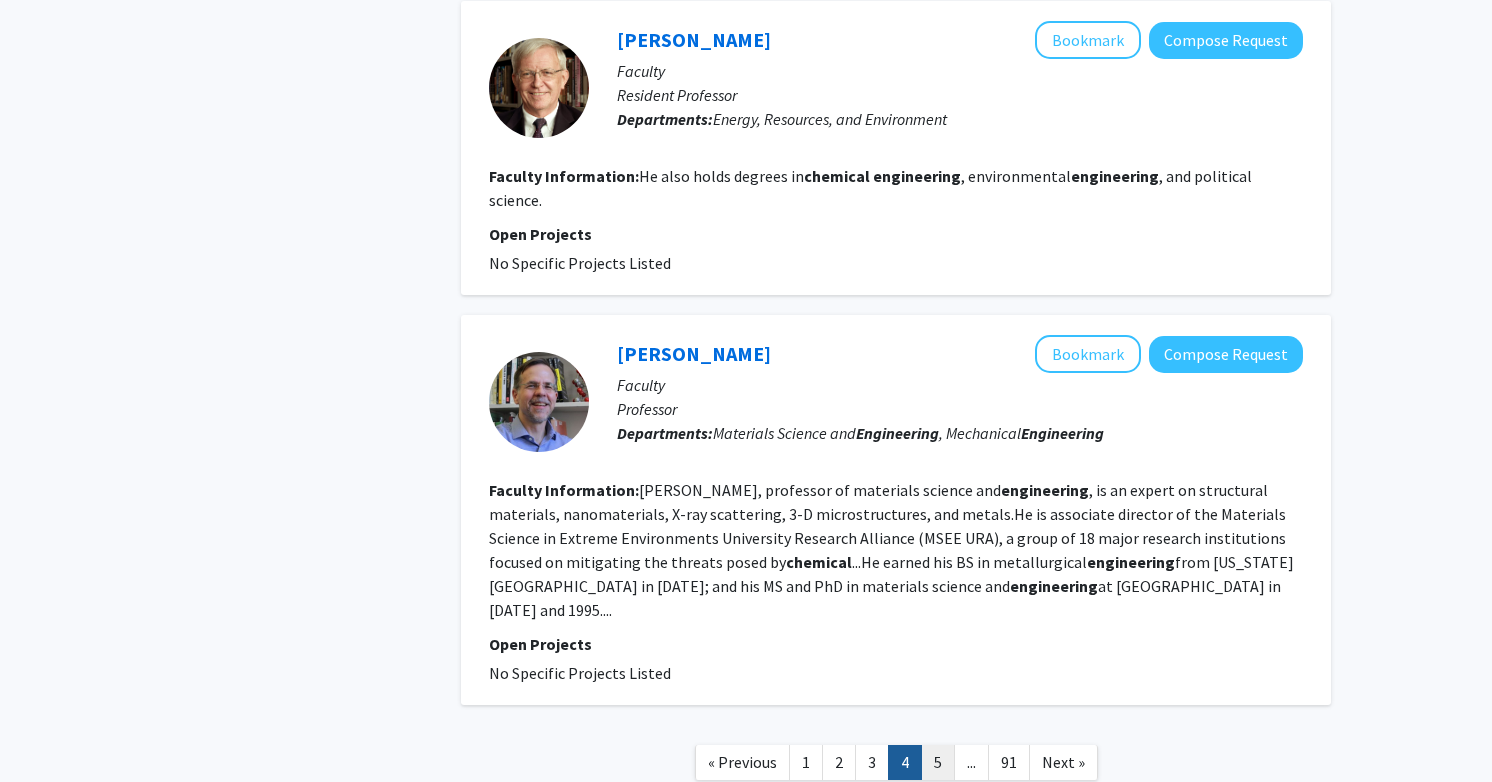 click on "5" 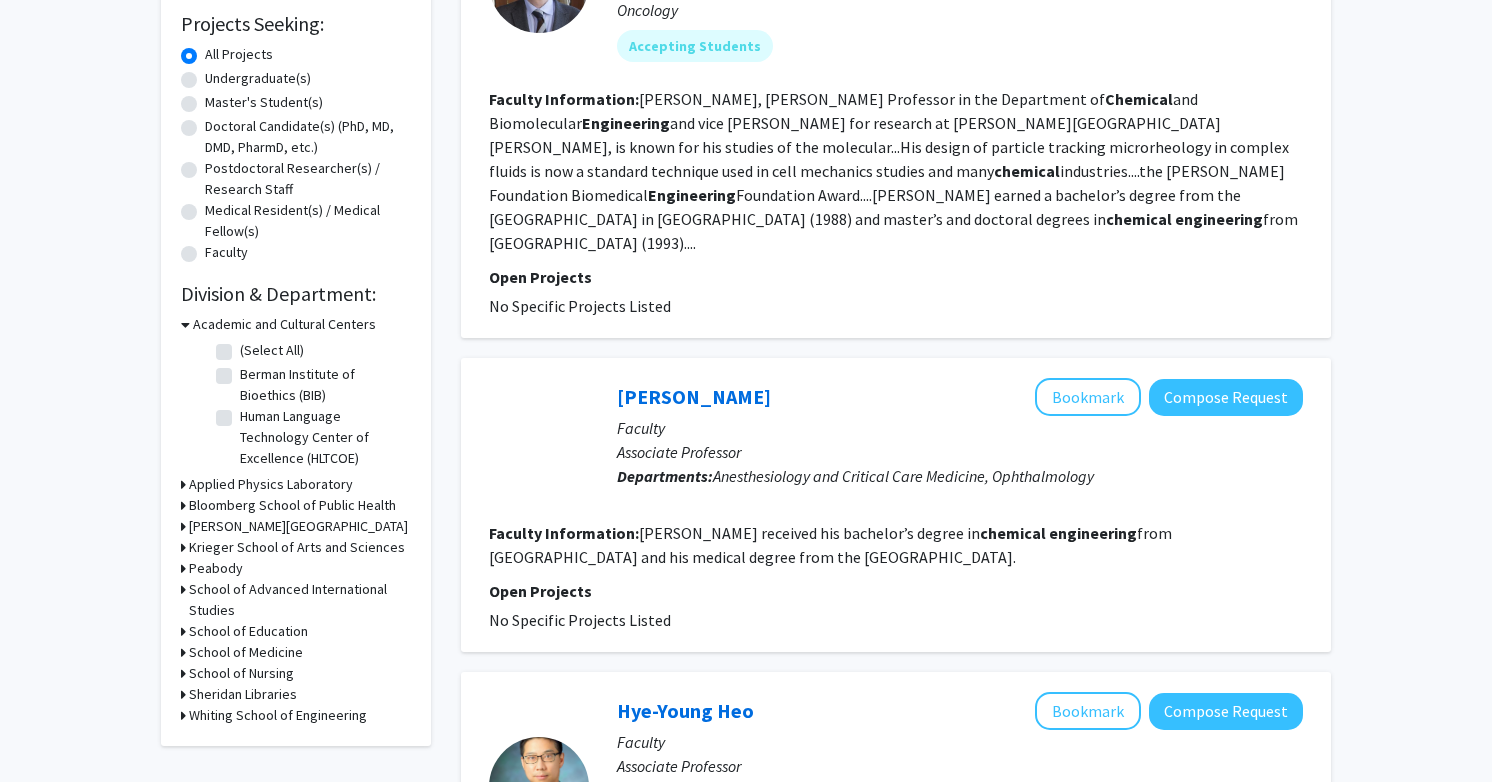 scroll, scrollTop: 335, scrollLeft: 0, axis: vertical 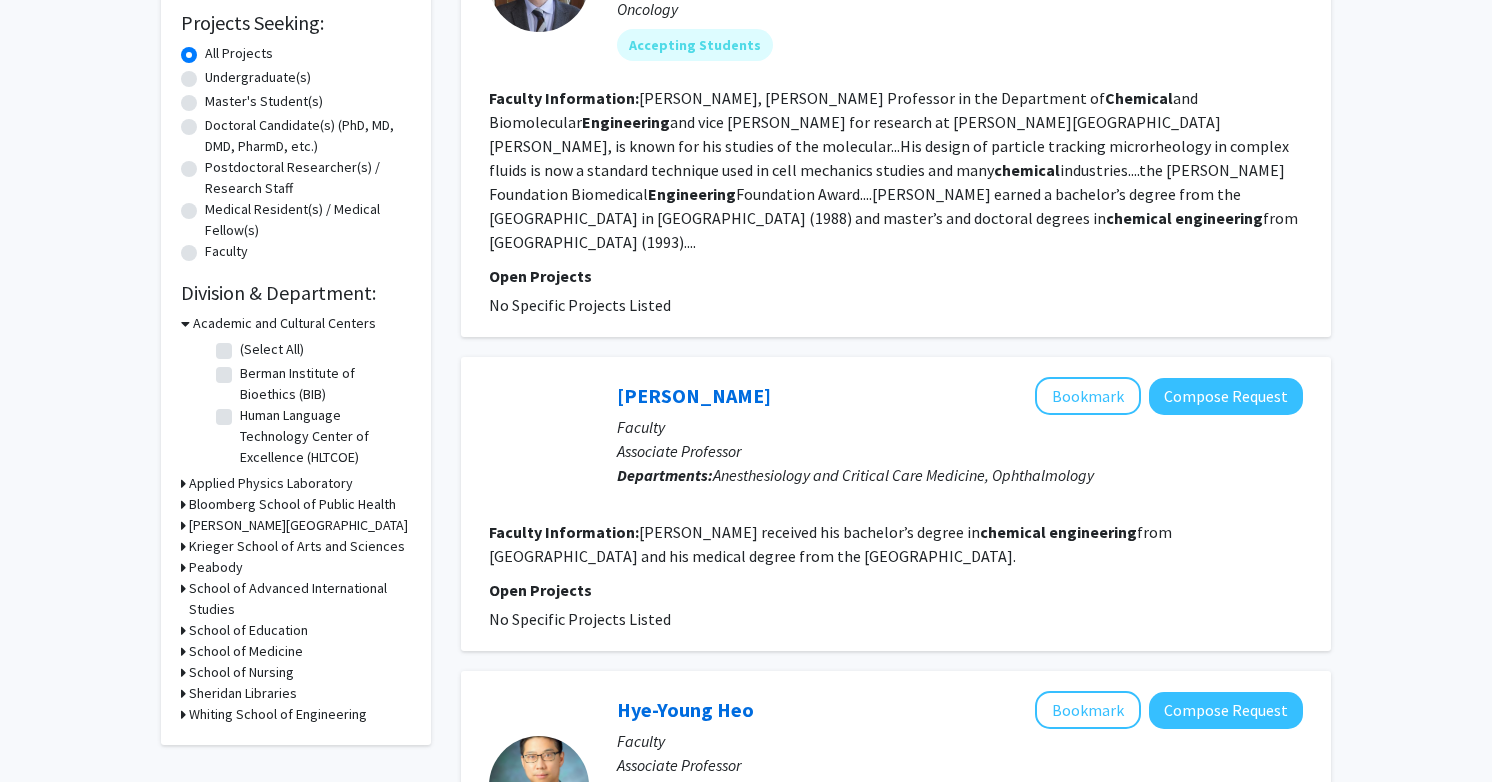 drag, startPoint x: 919, startPoint y: 496, endPoint x: 1005, endPoint y: 599, distance: 134.18271 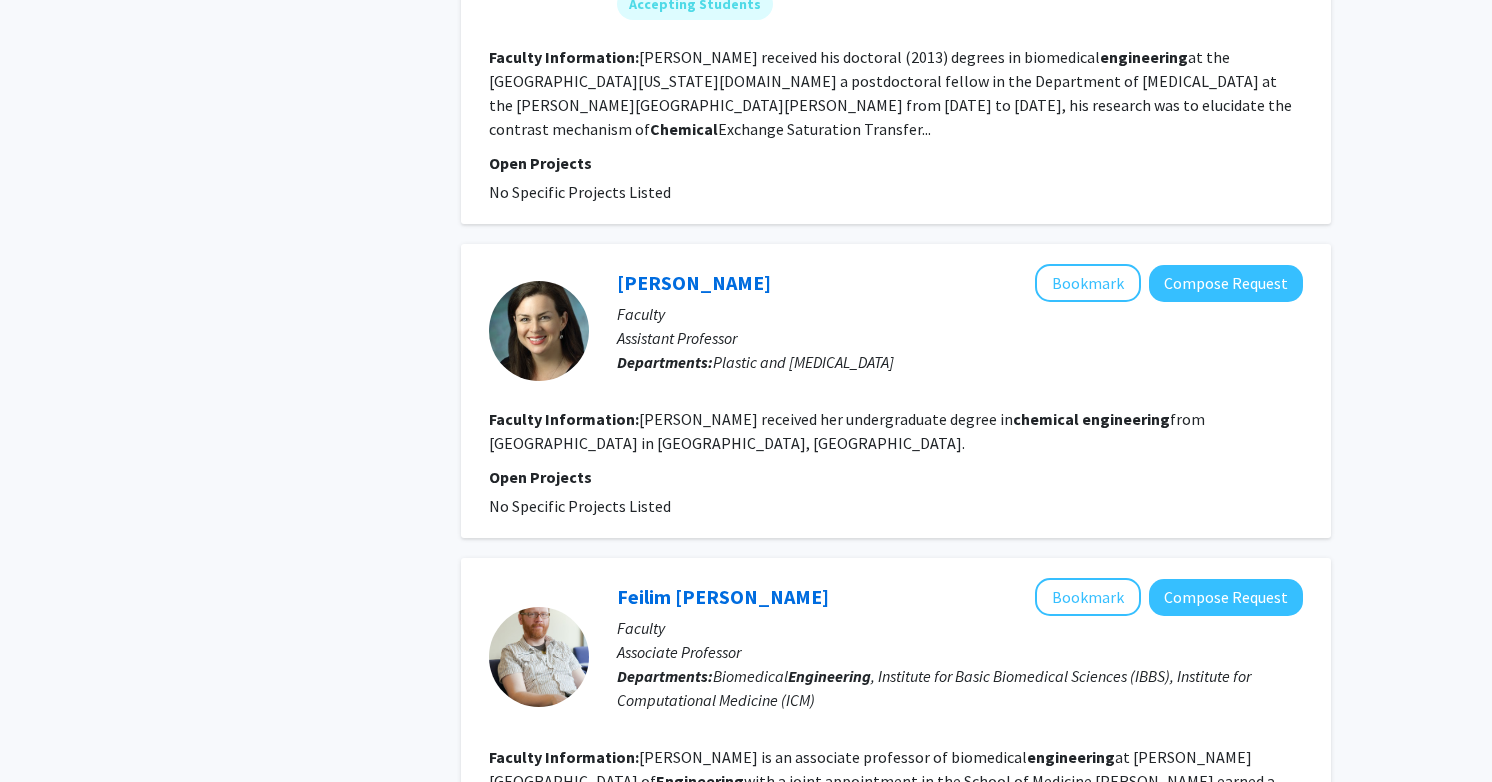 scroll, scrollTop: 1283, scrollLeft: 0, axis: vertical 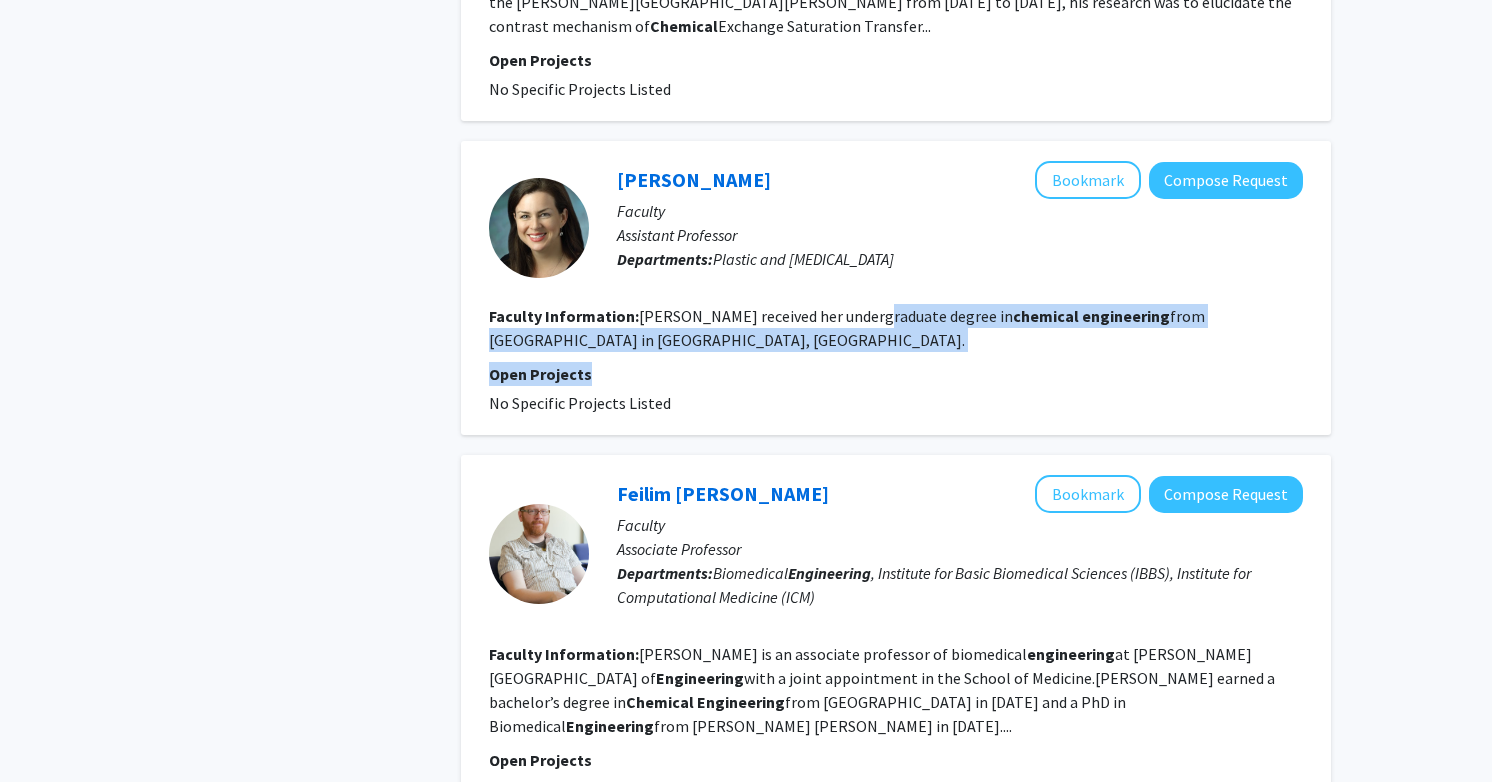 drag, startPoint x: 866, startPoint y: 239, endPoint x: 892, endPoint y: 296, distance: 62.649822 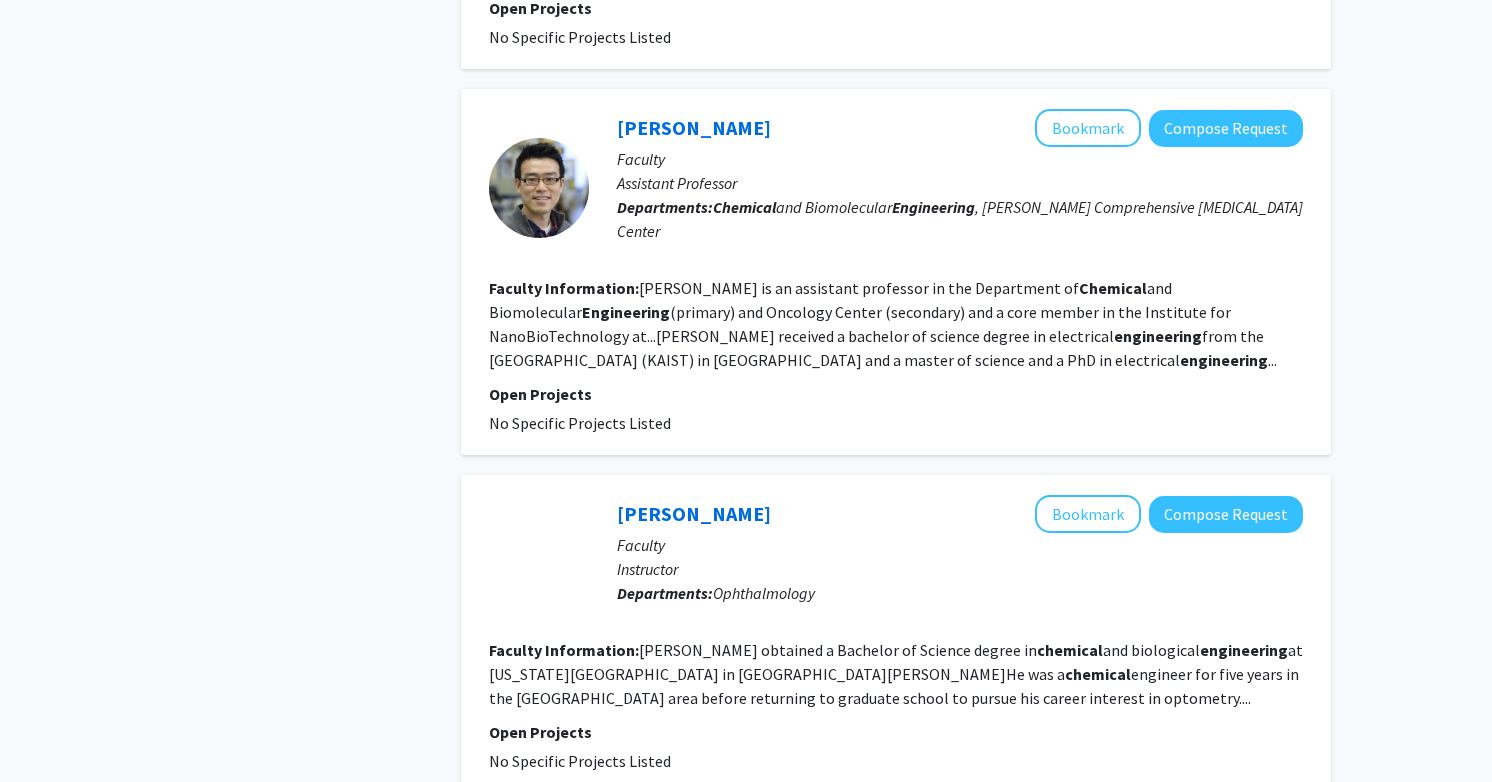 scroll, scrollTop: 3486, scrollLeft: 0, axis: vertical 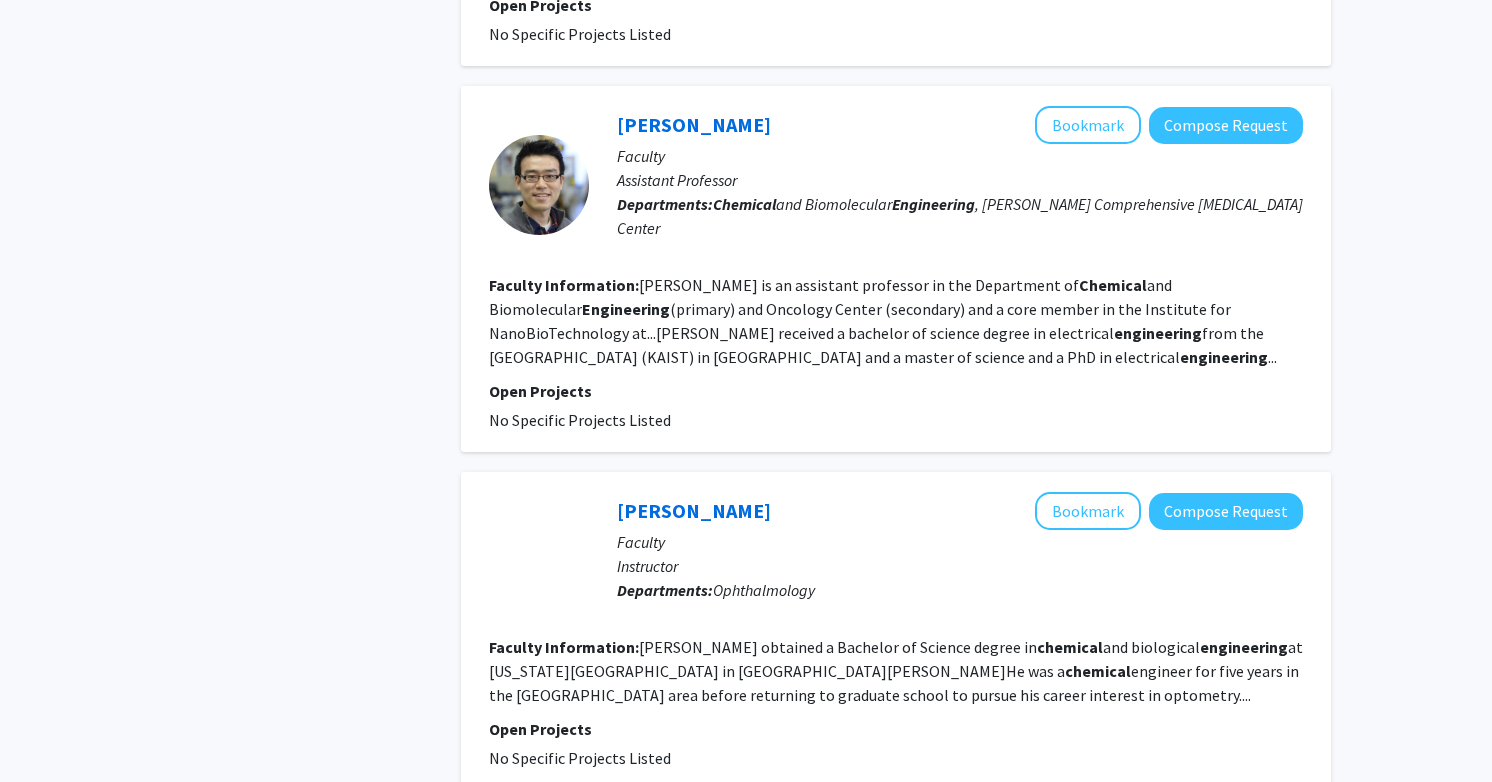 click on "6" 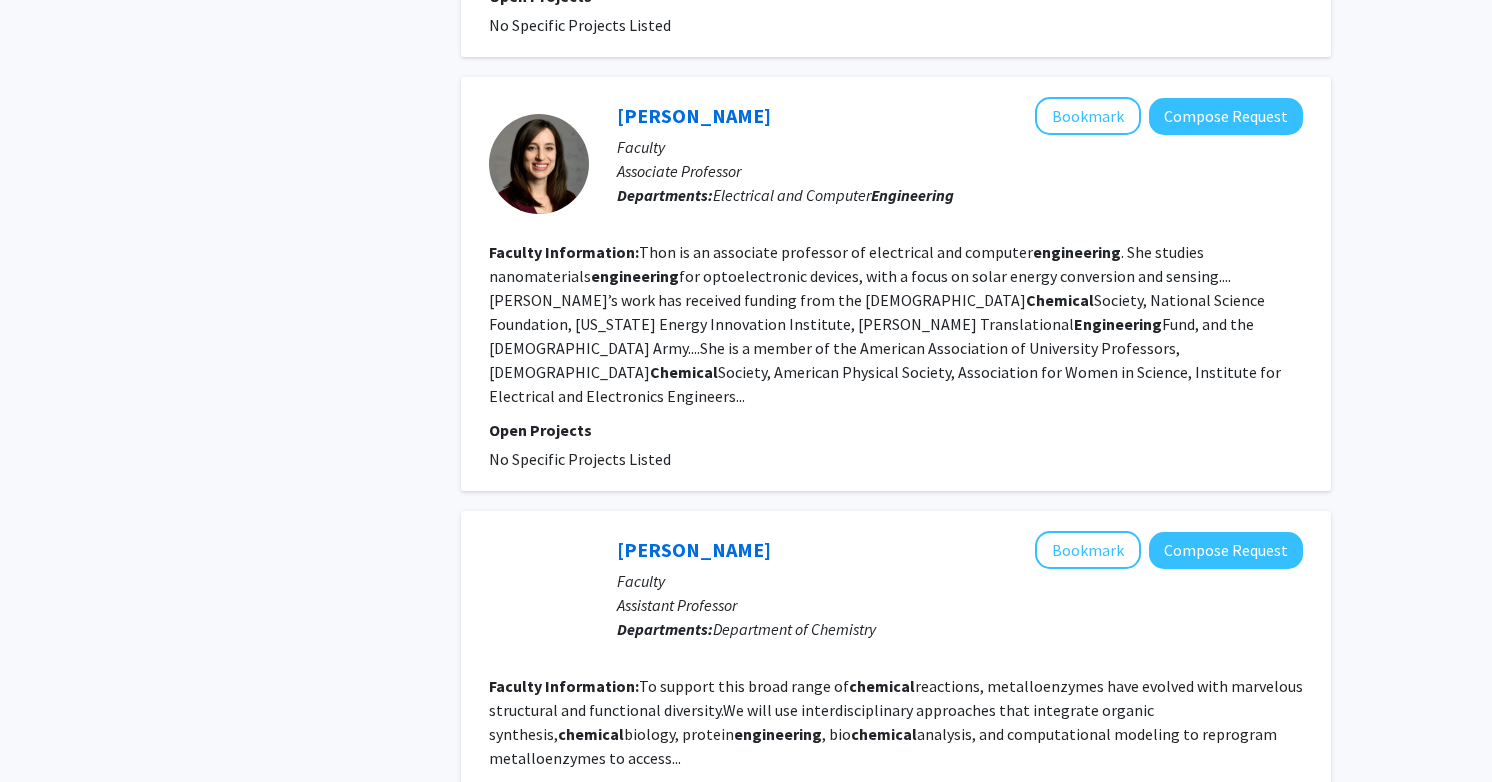 scroll, scrollTop: 2751, scrollLeft: 0, axis: vertical 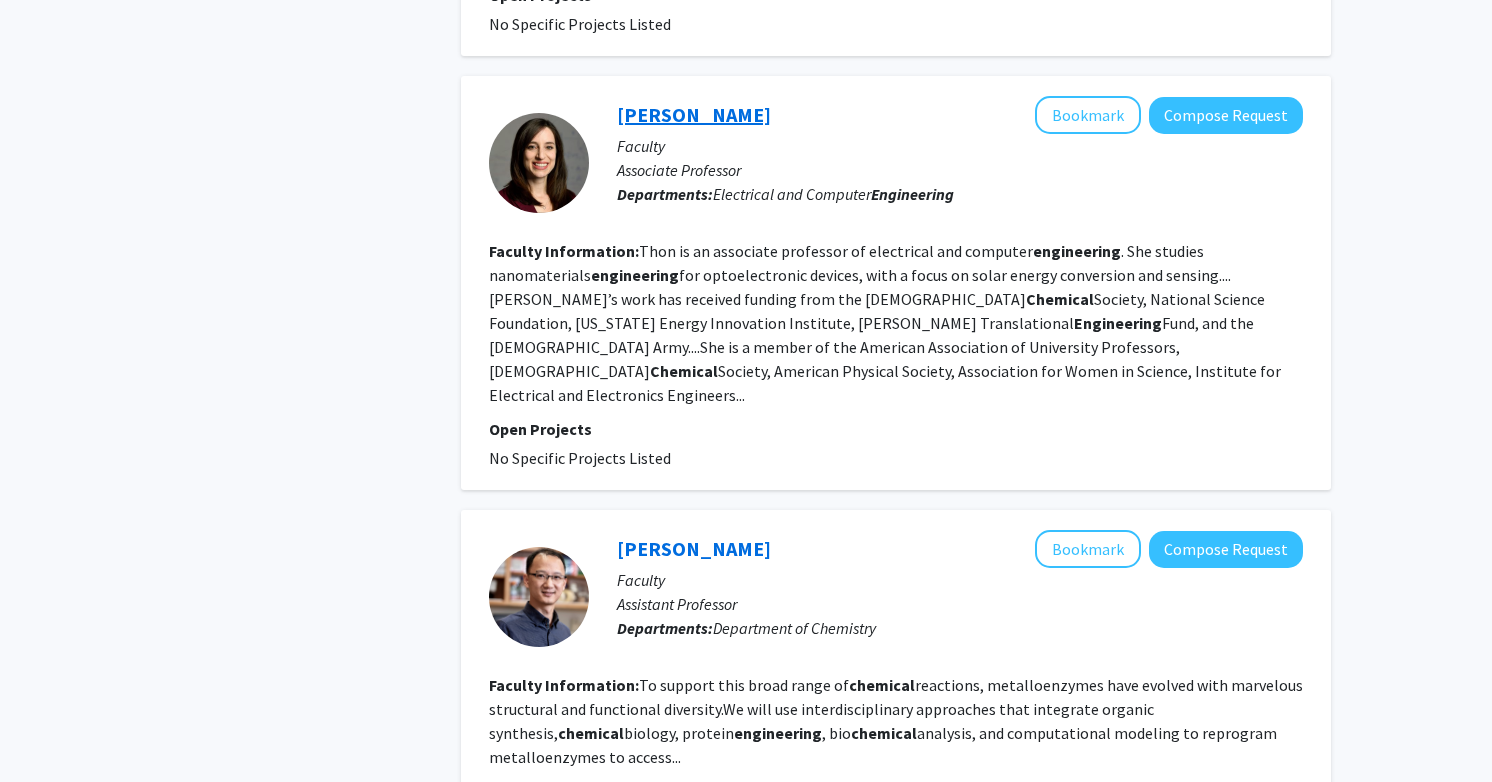 click on "[PERSON_NAME]" 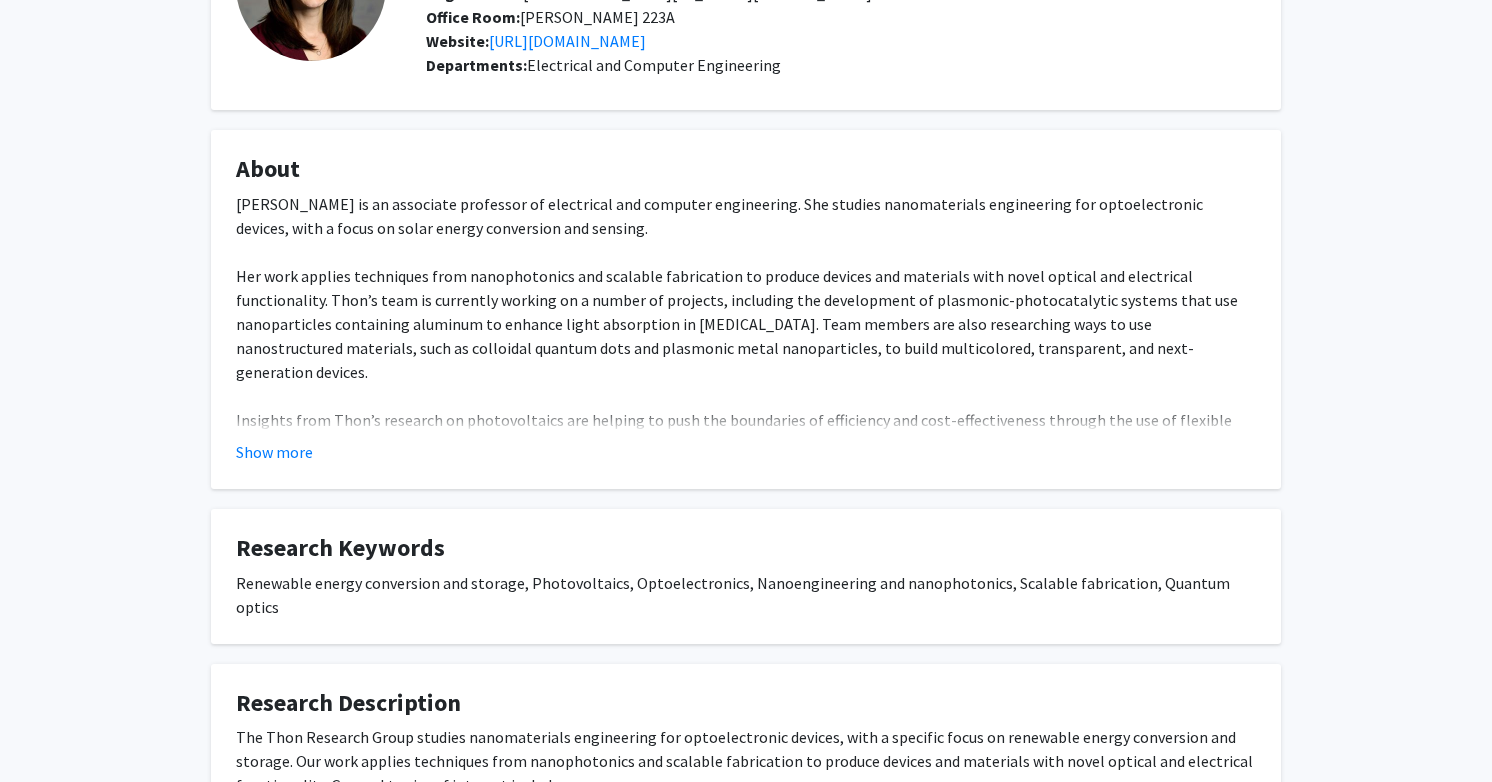 scroll, scrollTop: 207, scrollLeft: 0, axis: vertical 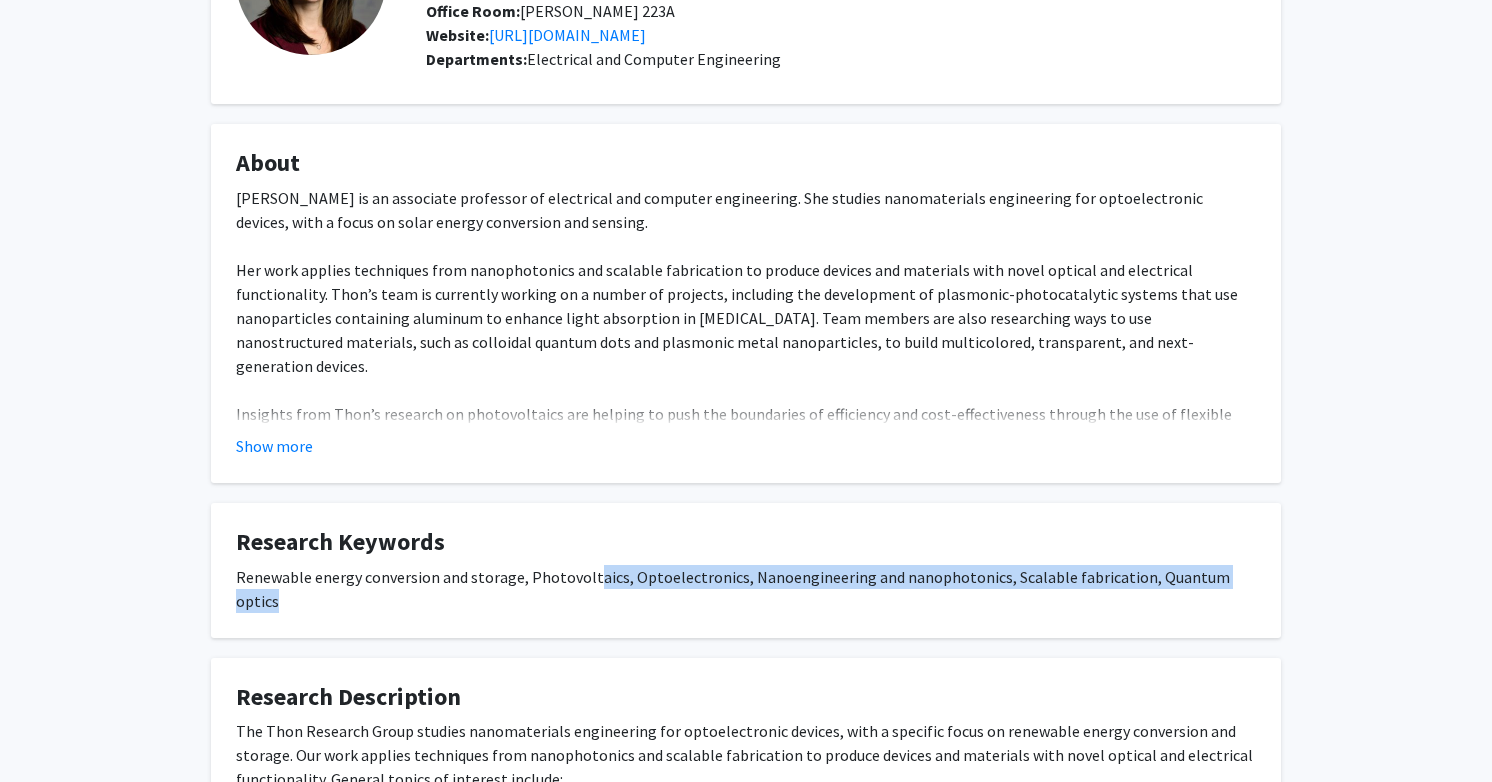 drag, startPoint x: 592, startPoint y: 577, endPoint x: 831, endPoint y: 604, distance: 240.52026 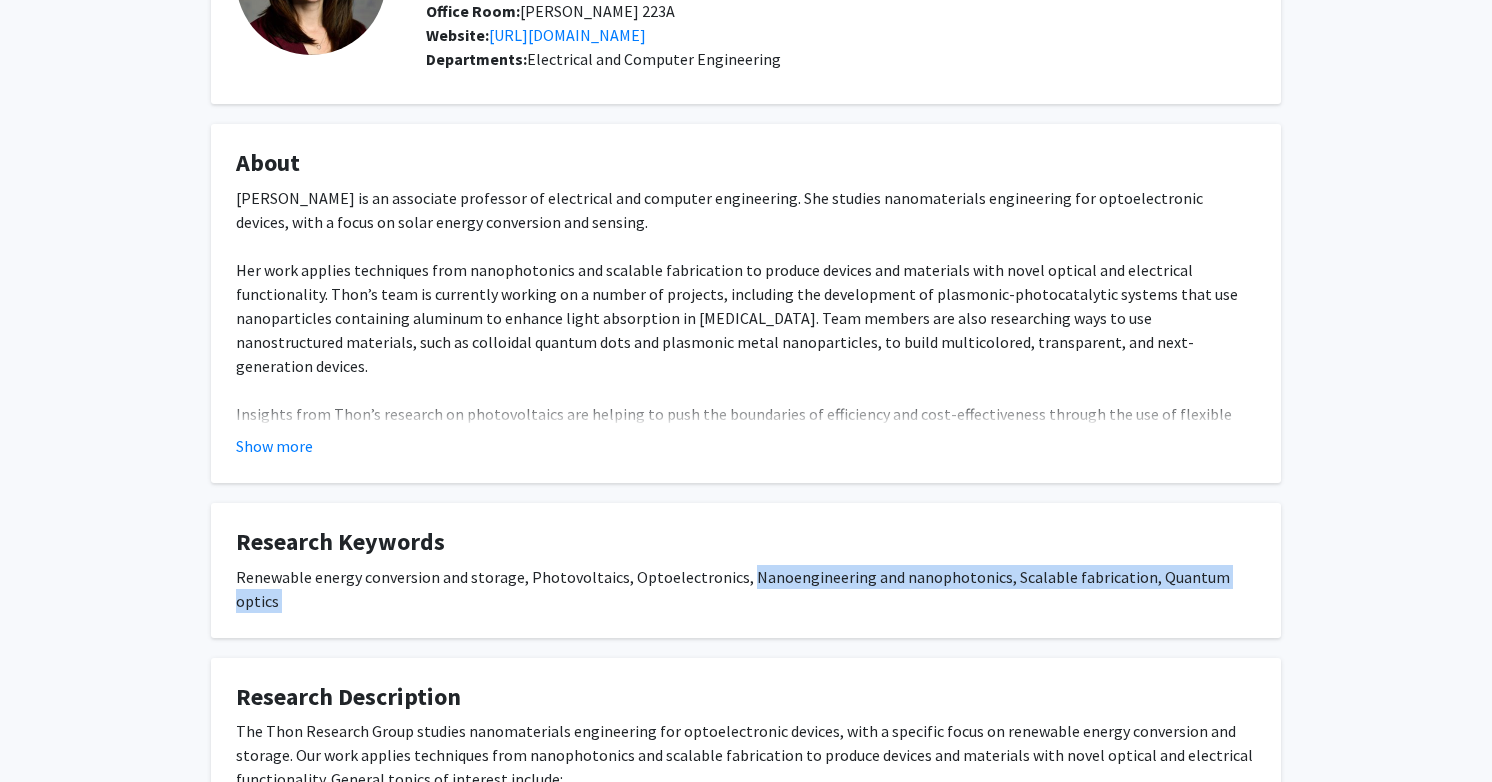 drag, startPoint x: 822, startPoint y: 574, endPoint x: 1041, endPoint y: 594, distance: 219.91135 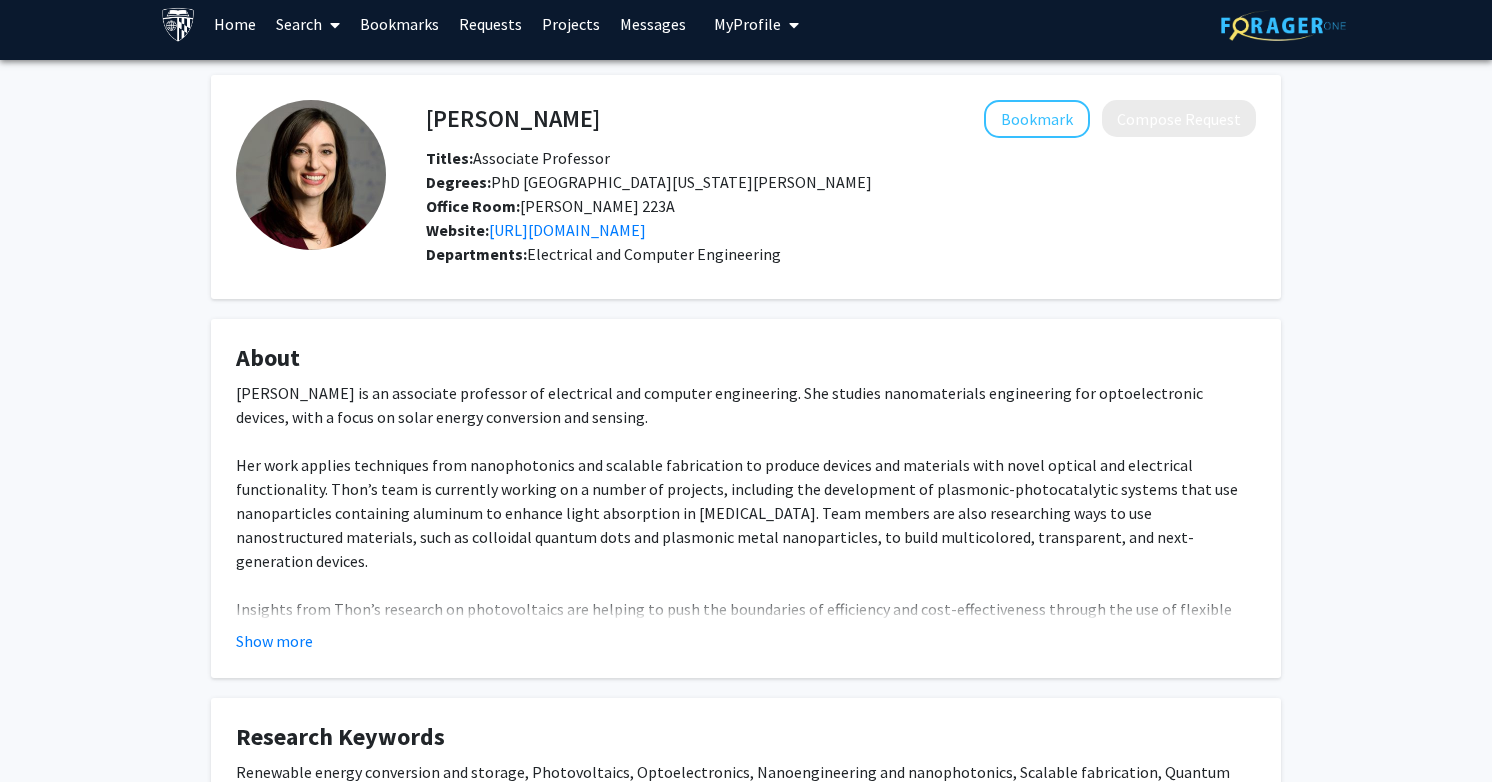 scroll, scrollTop: 1, scrollLeft: 0, axis: vertical 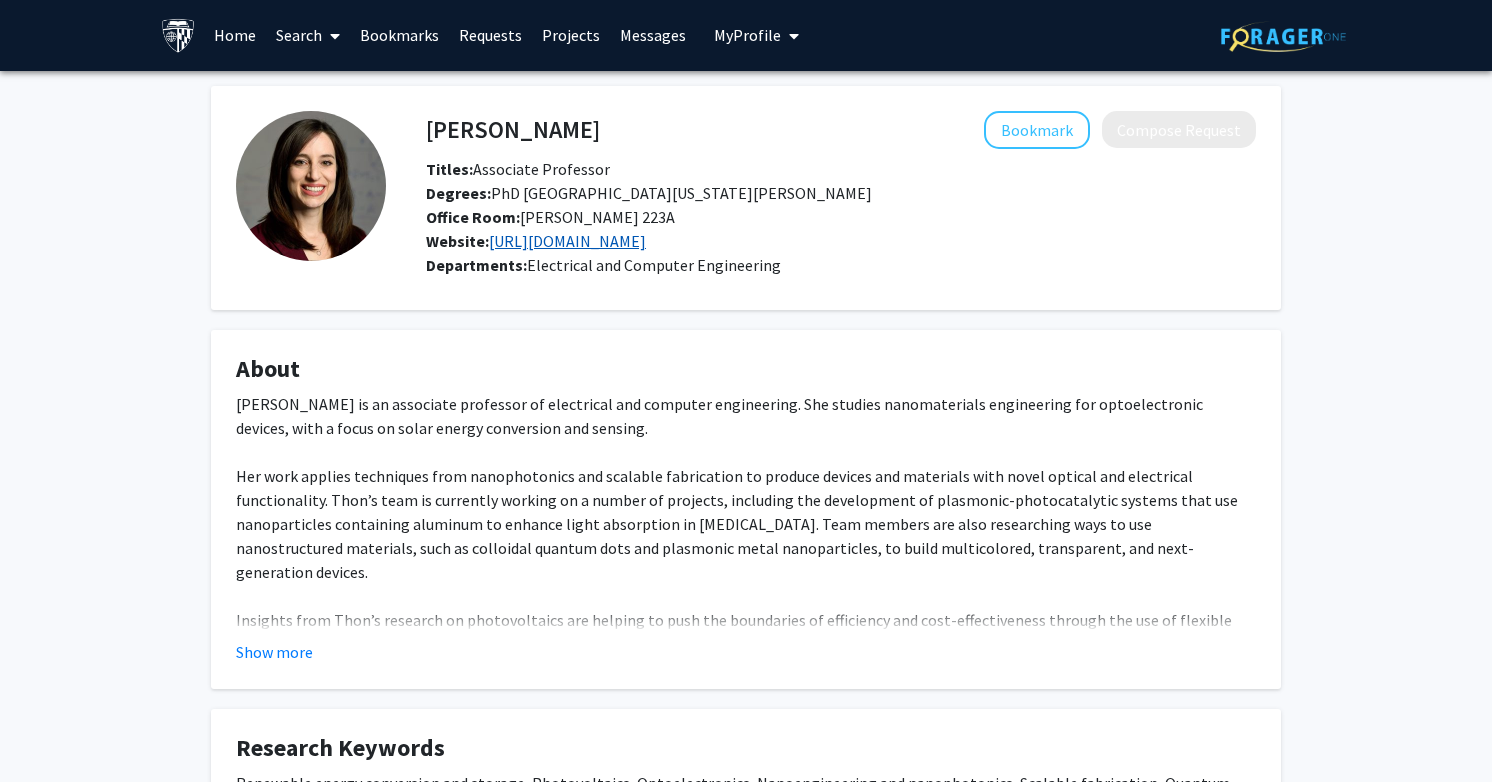 click on "[URL][DOMAIN_NAME]" 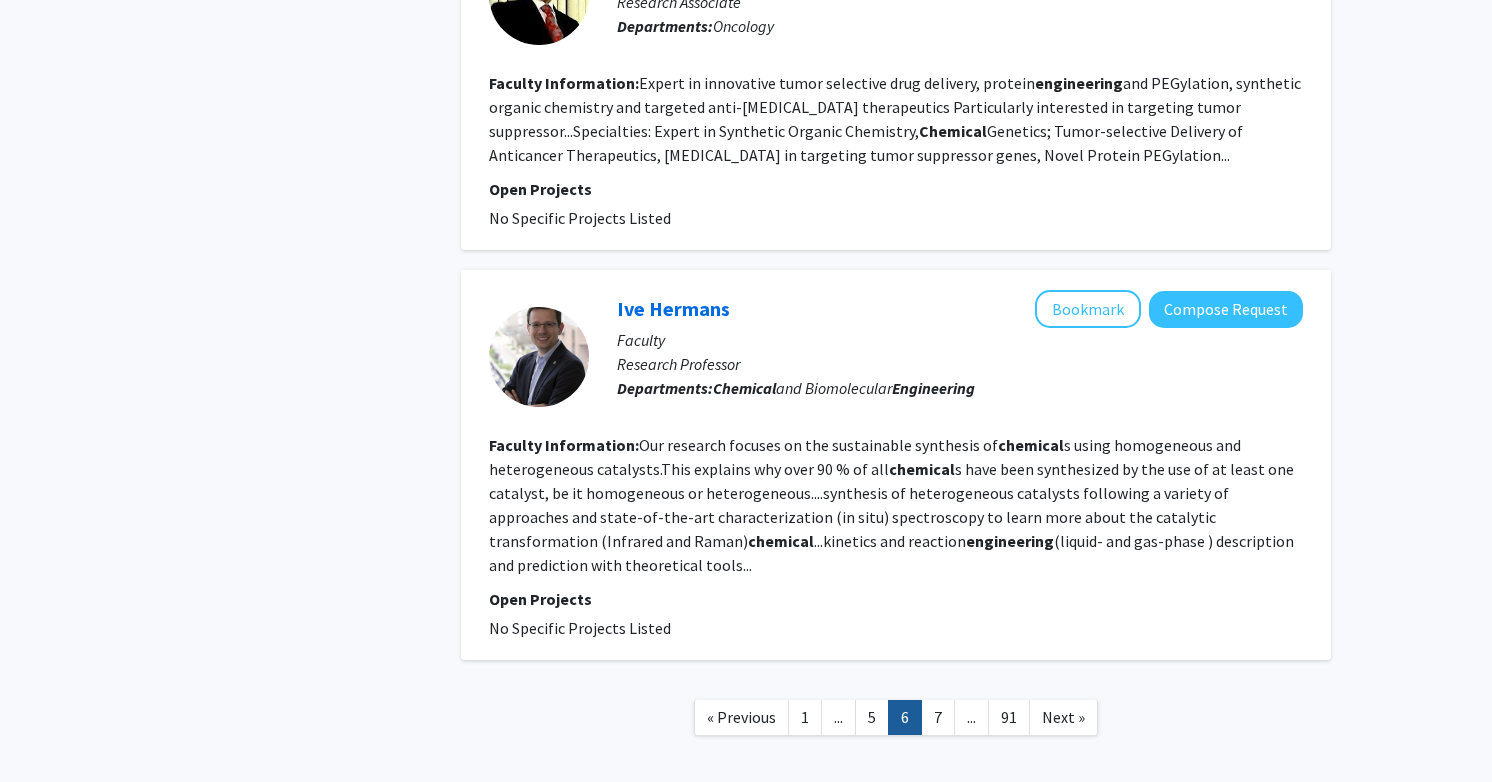scroll, scrollTop: 4711, scrollLeft: 0, axis: vertical 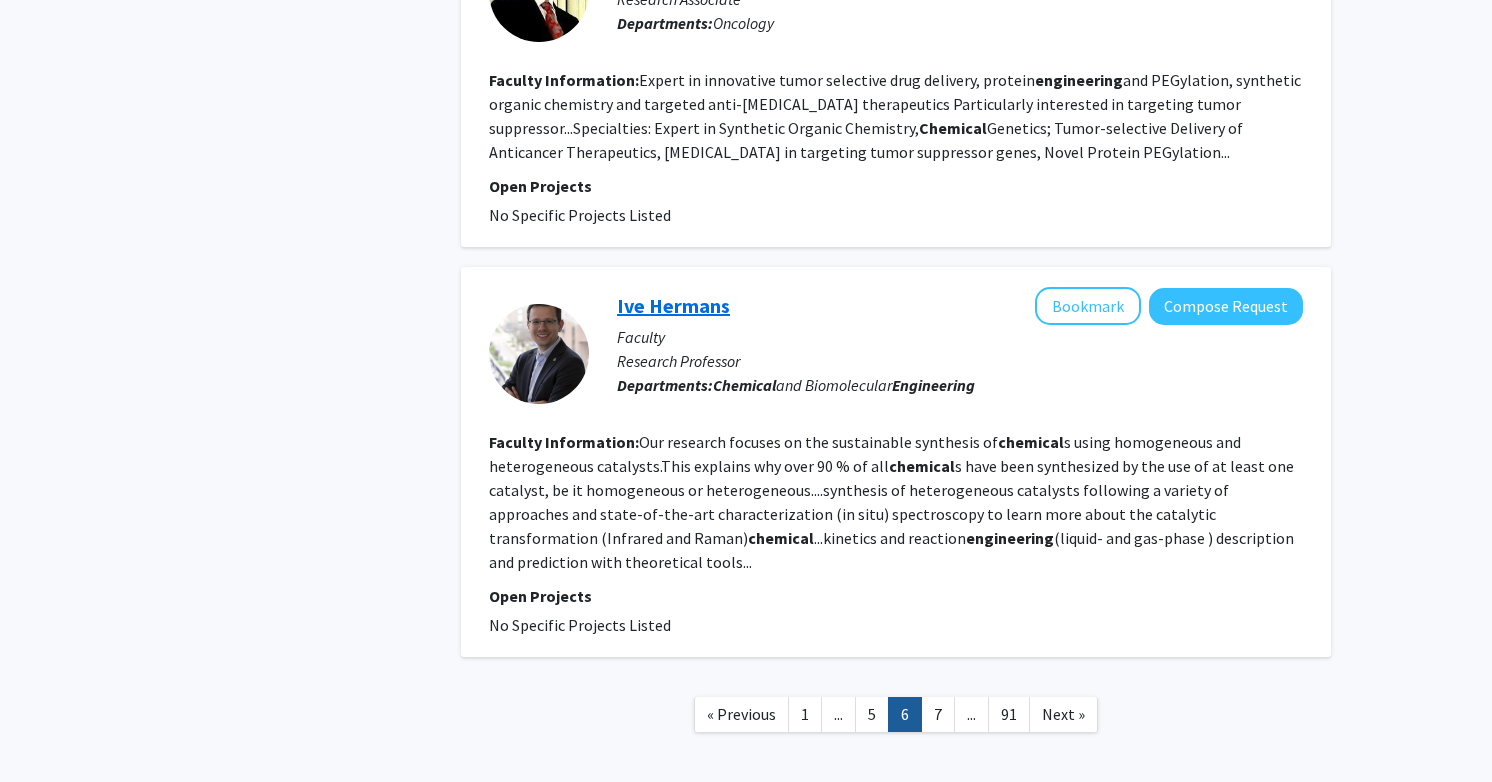 click on "Ive Hermans" 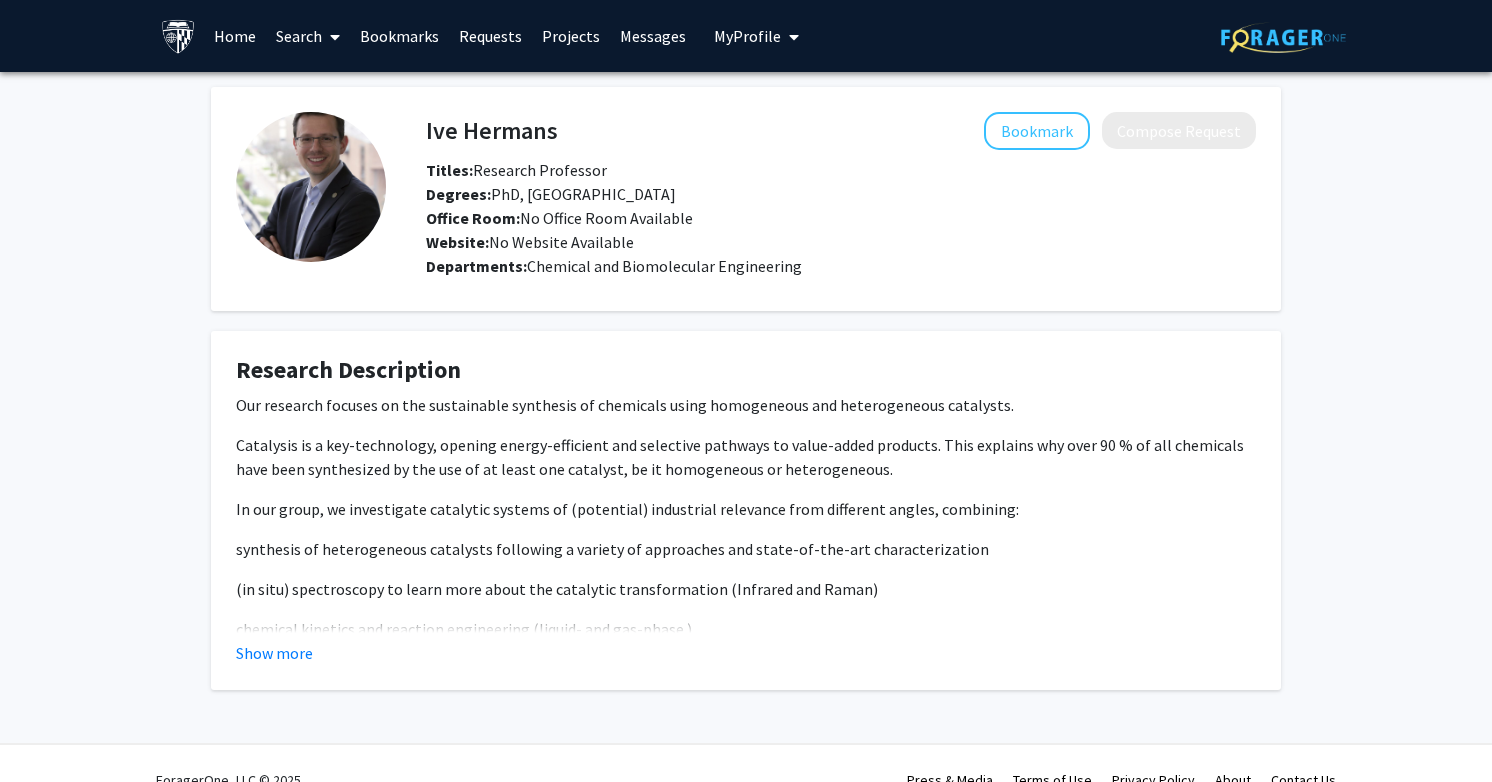 scroll, scrollTop: 33, scrollLeft: 0, axis: vertical 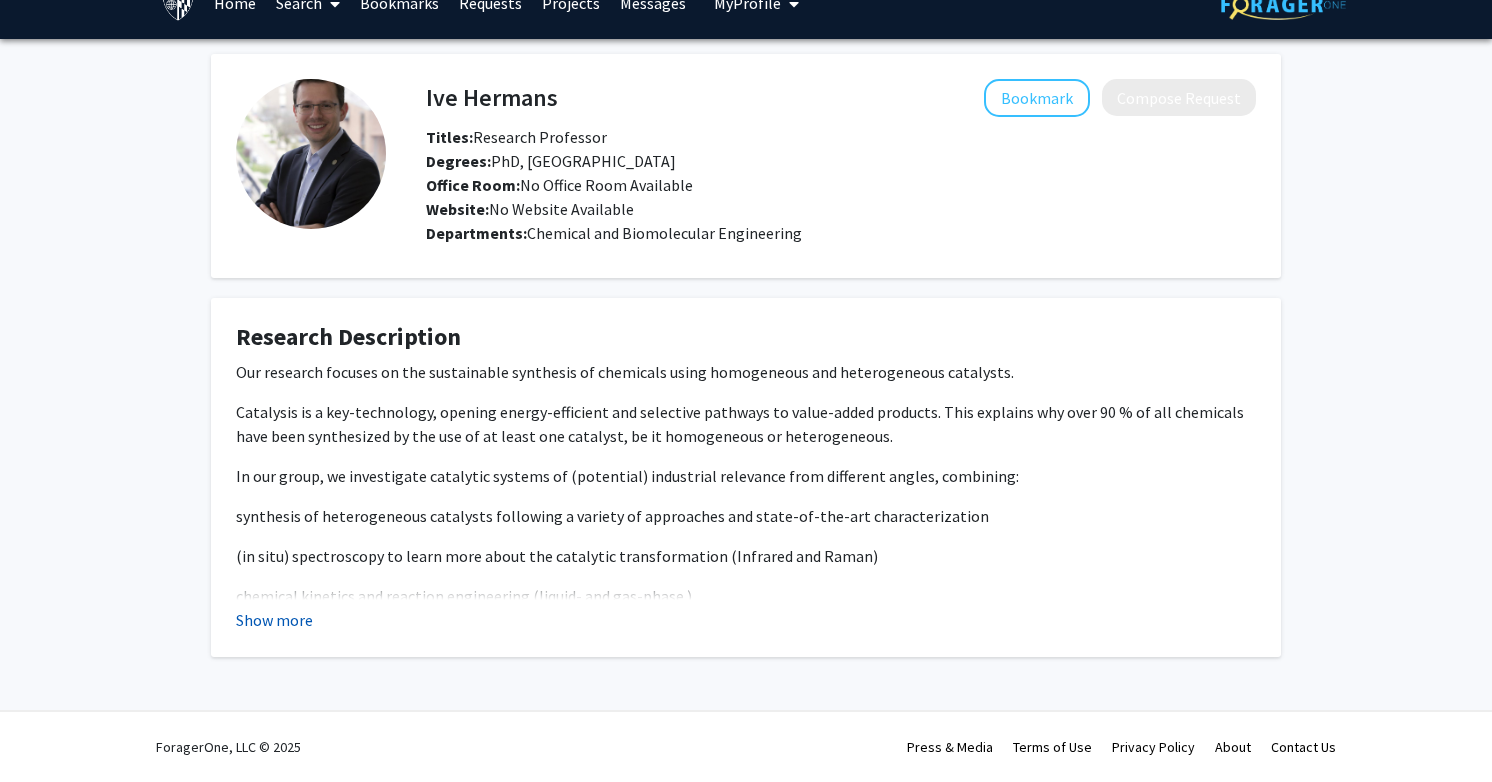 click on "Show more" 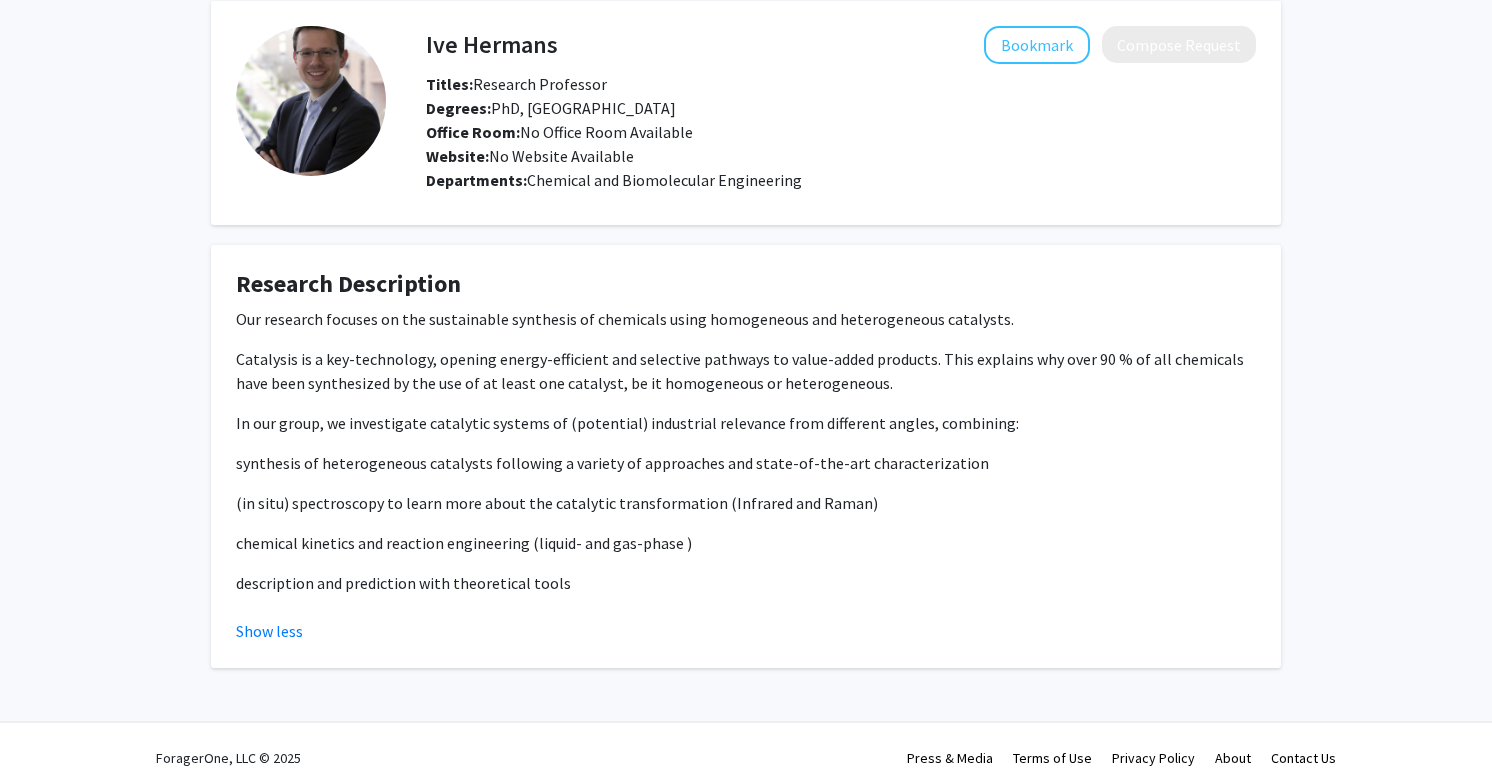 scroll, scrollTop: 97, scrollLeft: 0, axis: vertical 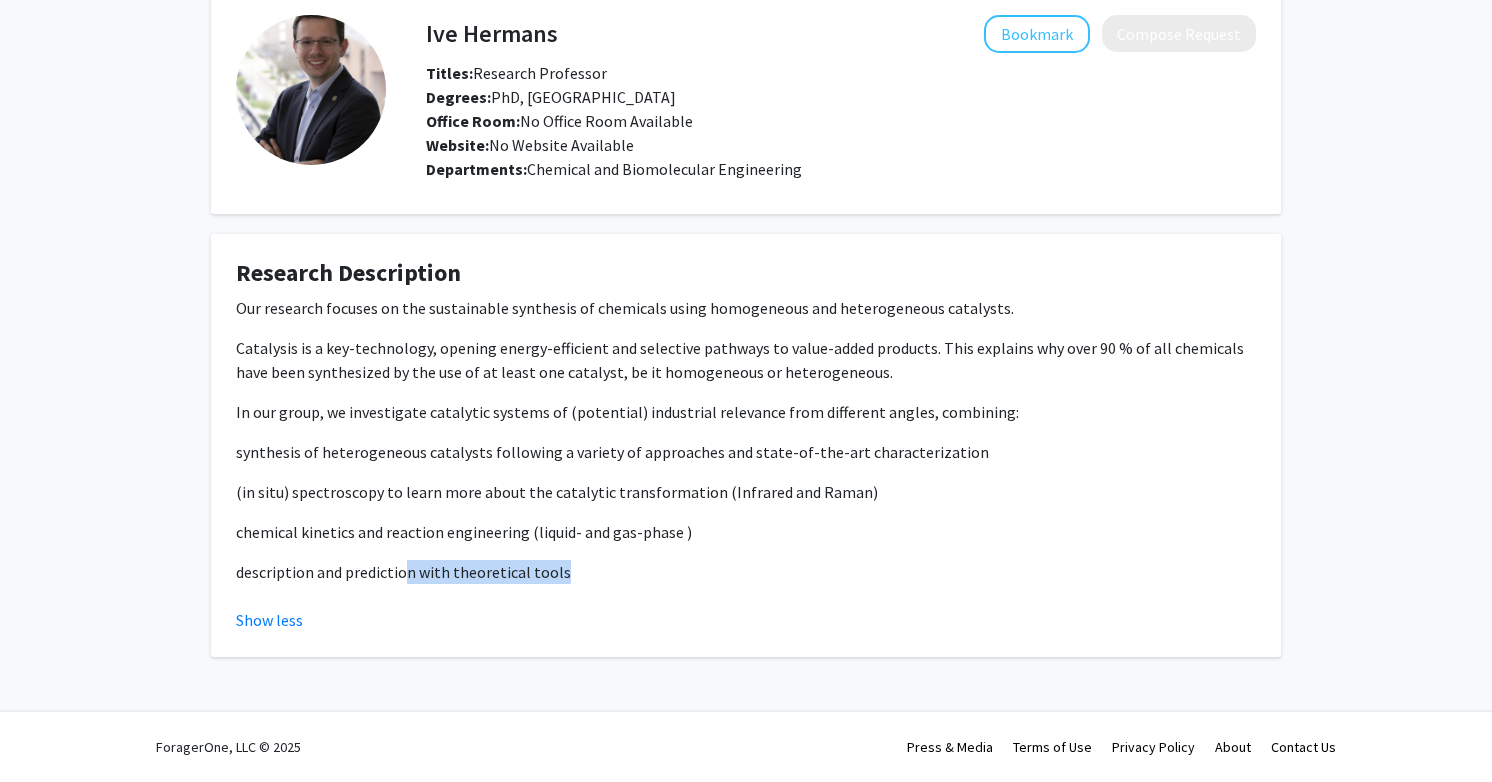 drag, startPoint x: 406, startPoint y: 570, endPoint x: 600, endPoint y: 594, distance: 195.4789 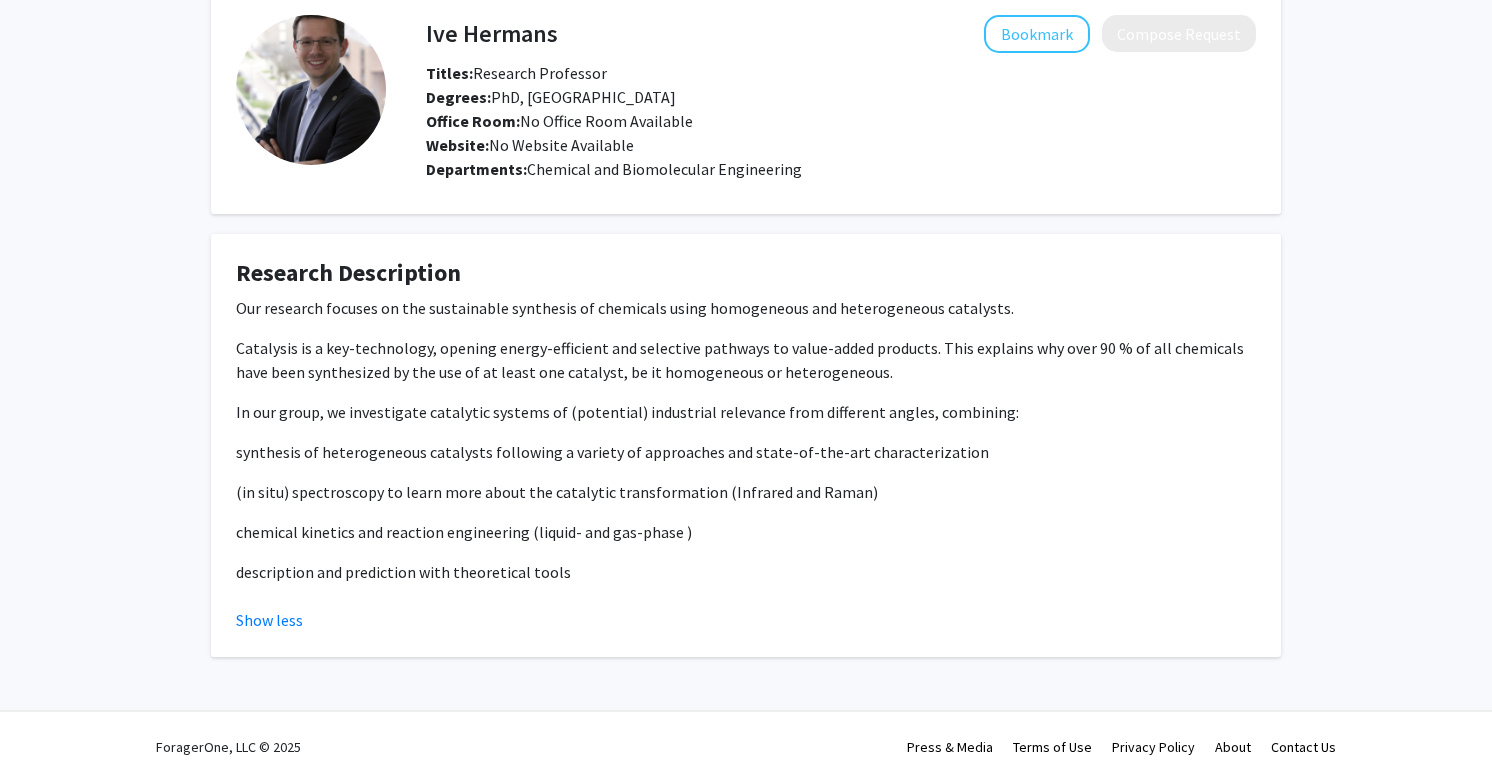 drag, startPoint x: 576, startPoint y: 35, endPoint x: 404, endPoint y: 29, distance: 172.10461 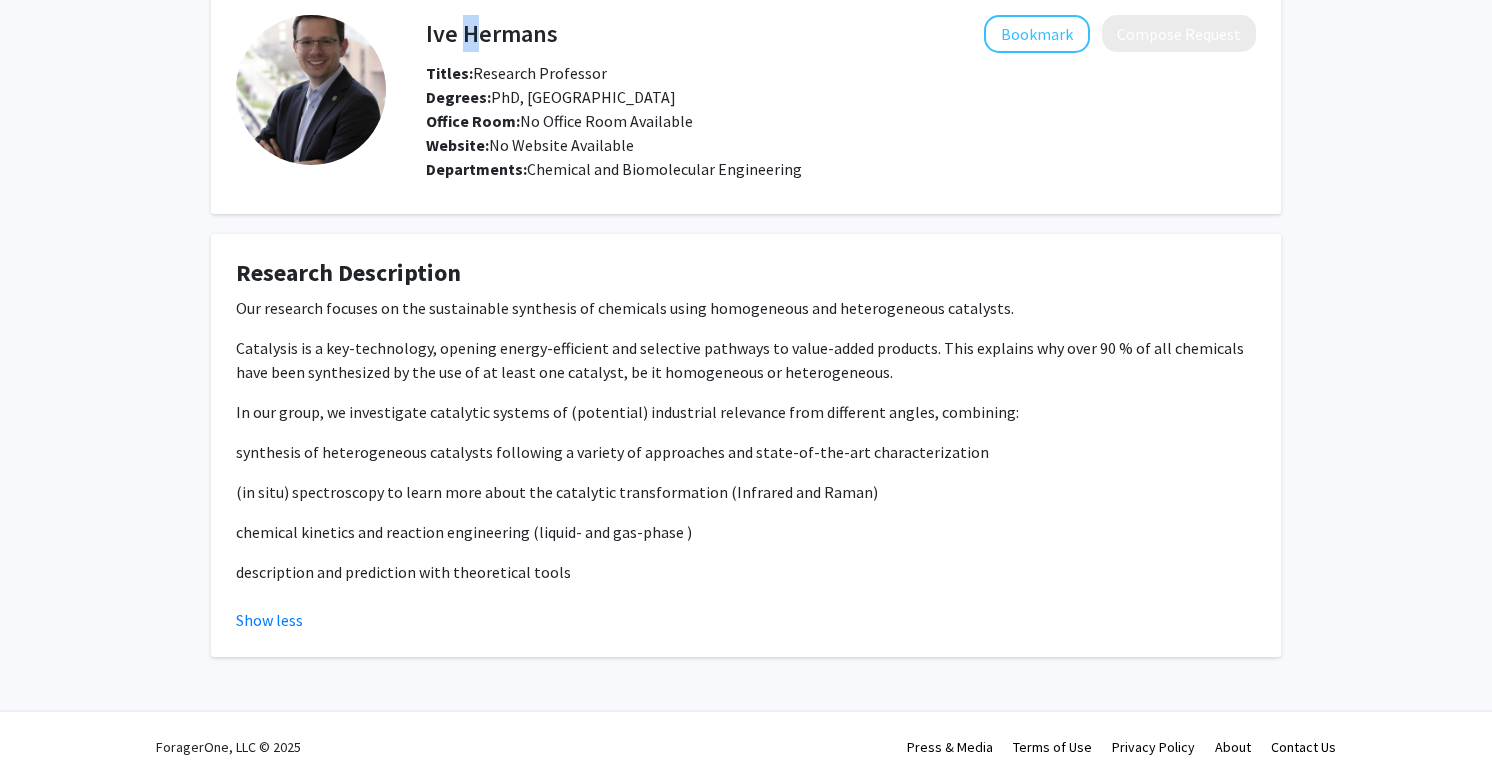 click on "Ive Hermans" 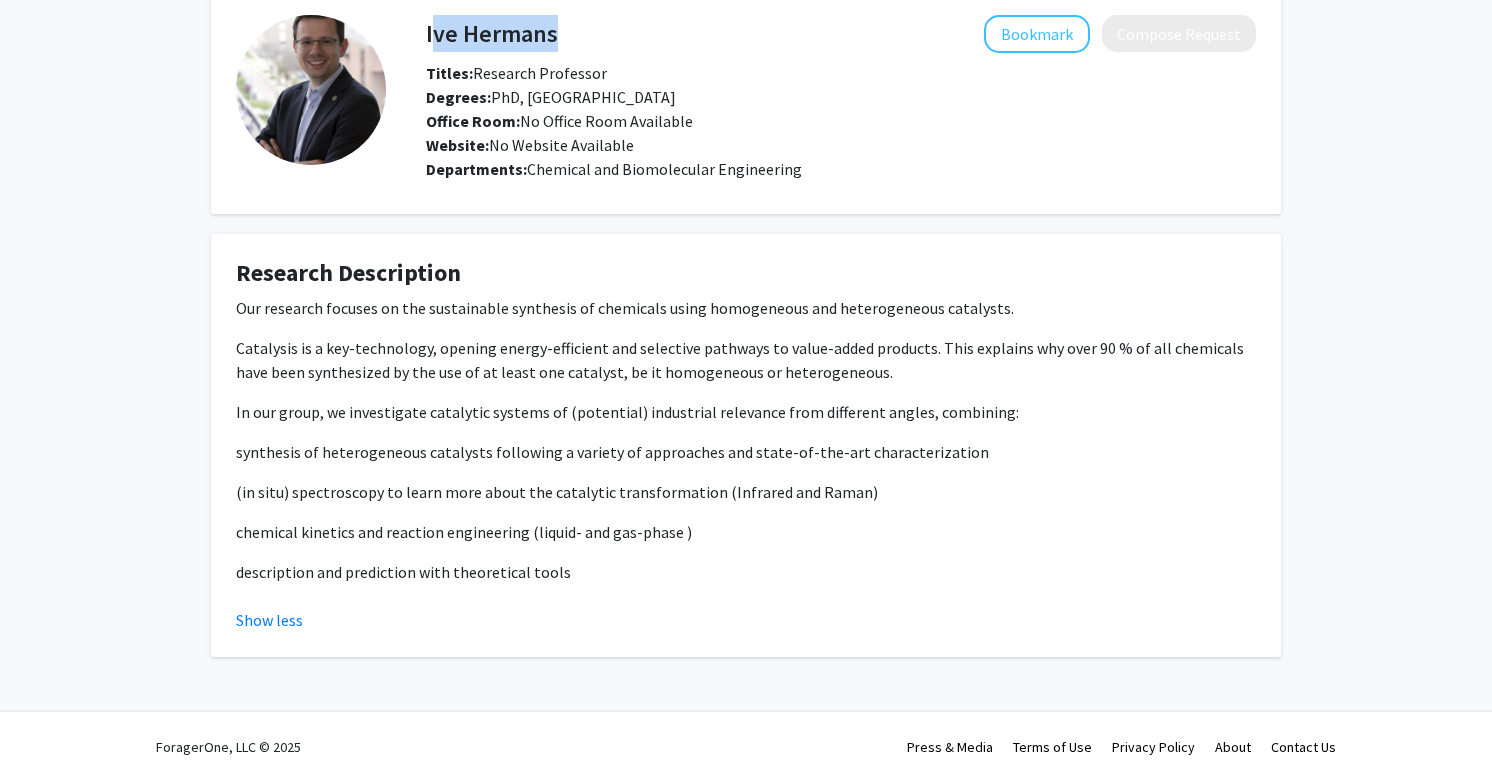 click on "Ive Hermans" 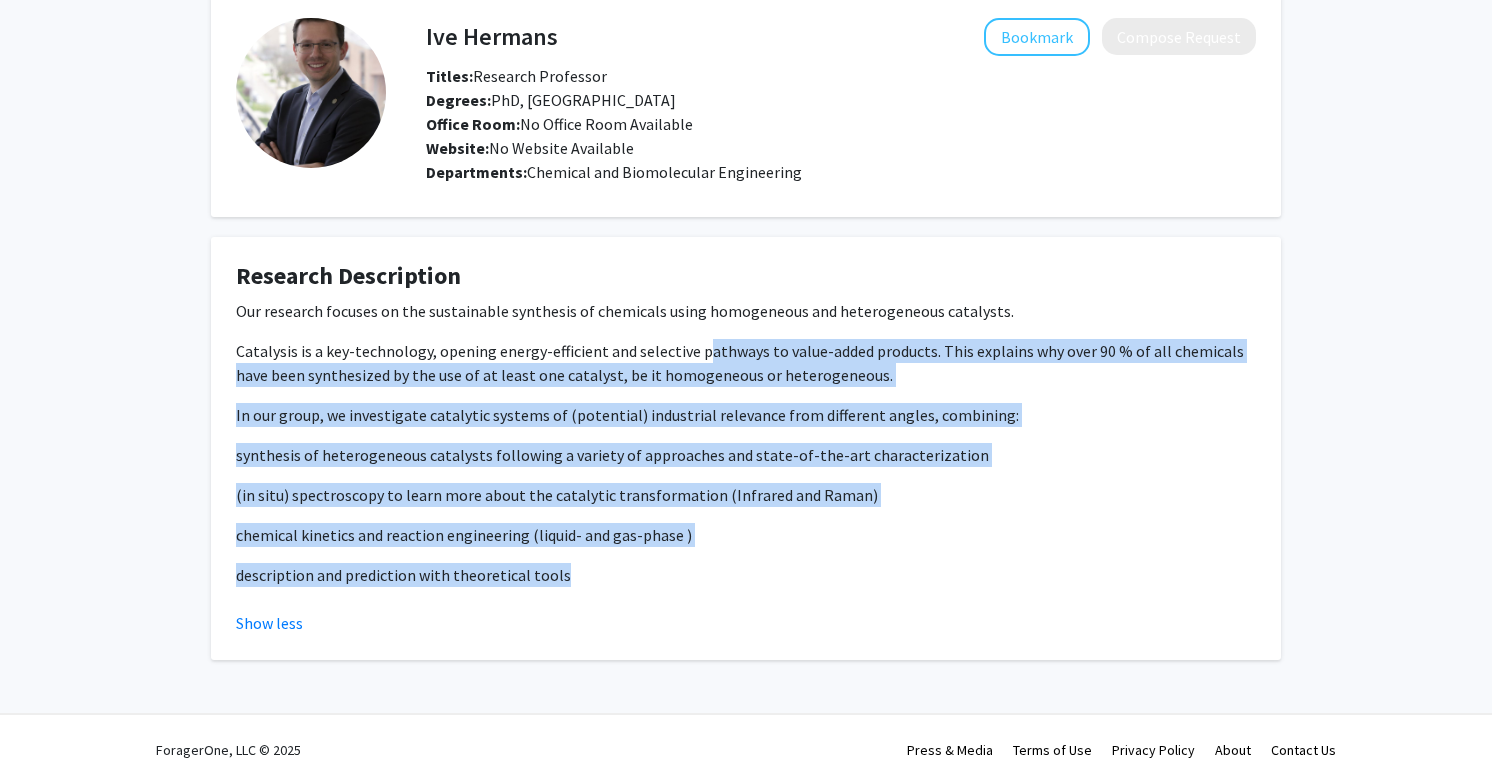drag, startPoint x: 698, startPoint y: 356, endPoint x: 814, endPoint y: 643, distance: 309.55612 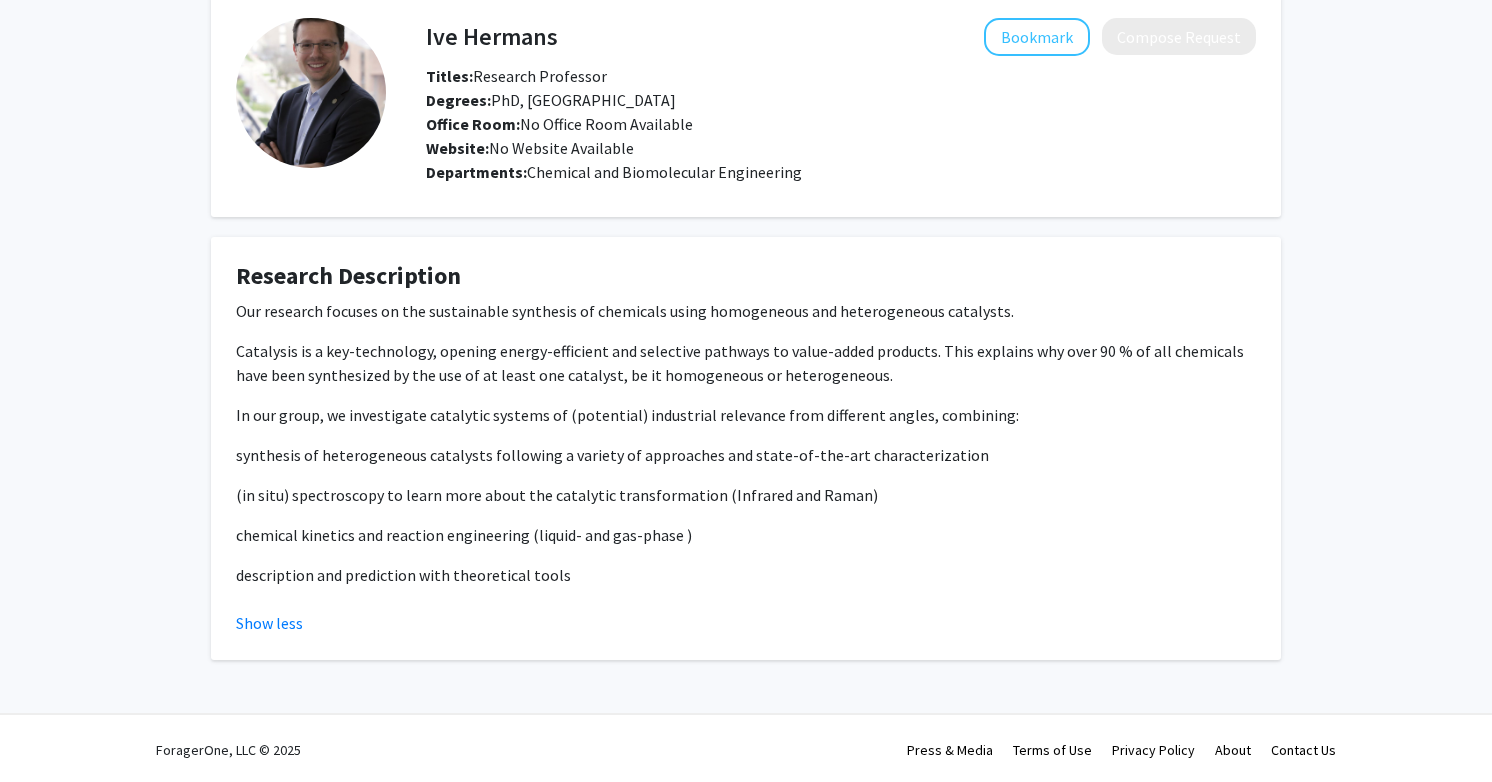click on "chemical kinetics and reaction engineering (liquid- and gas-phase )" 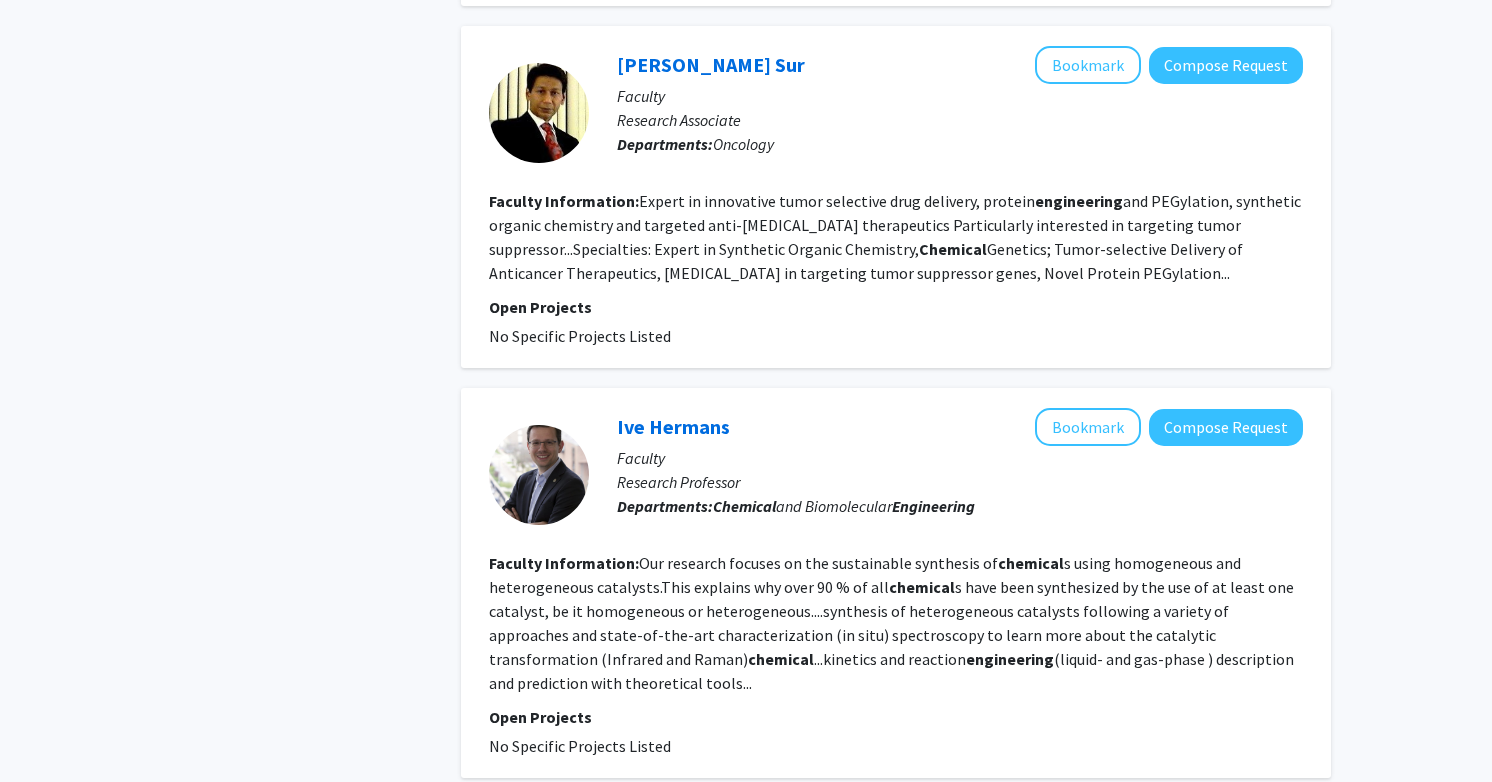 scroll, scrollTop: 4711, scrollLeft: 0, axis: vertical 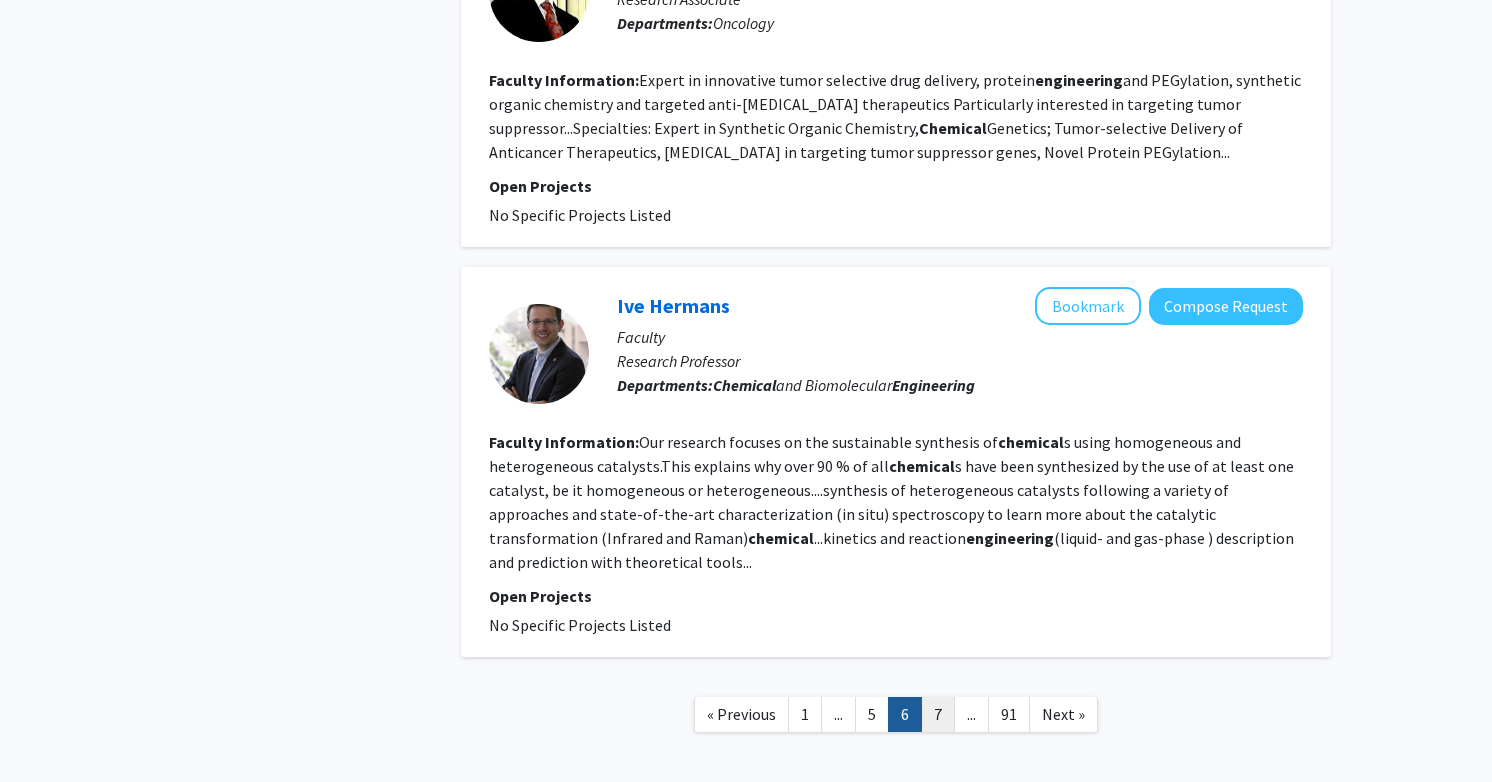 click on "7" 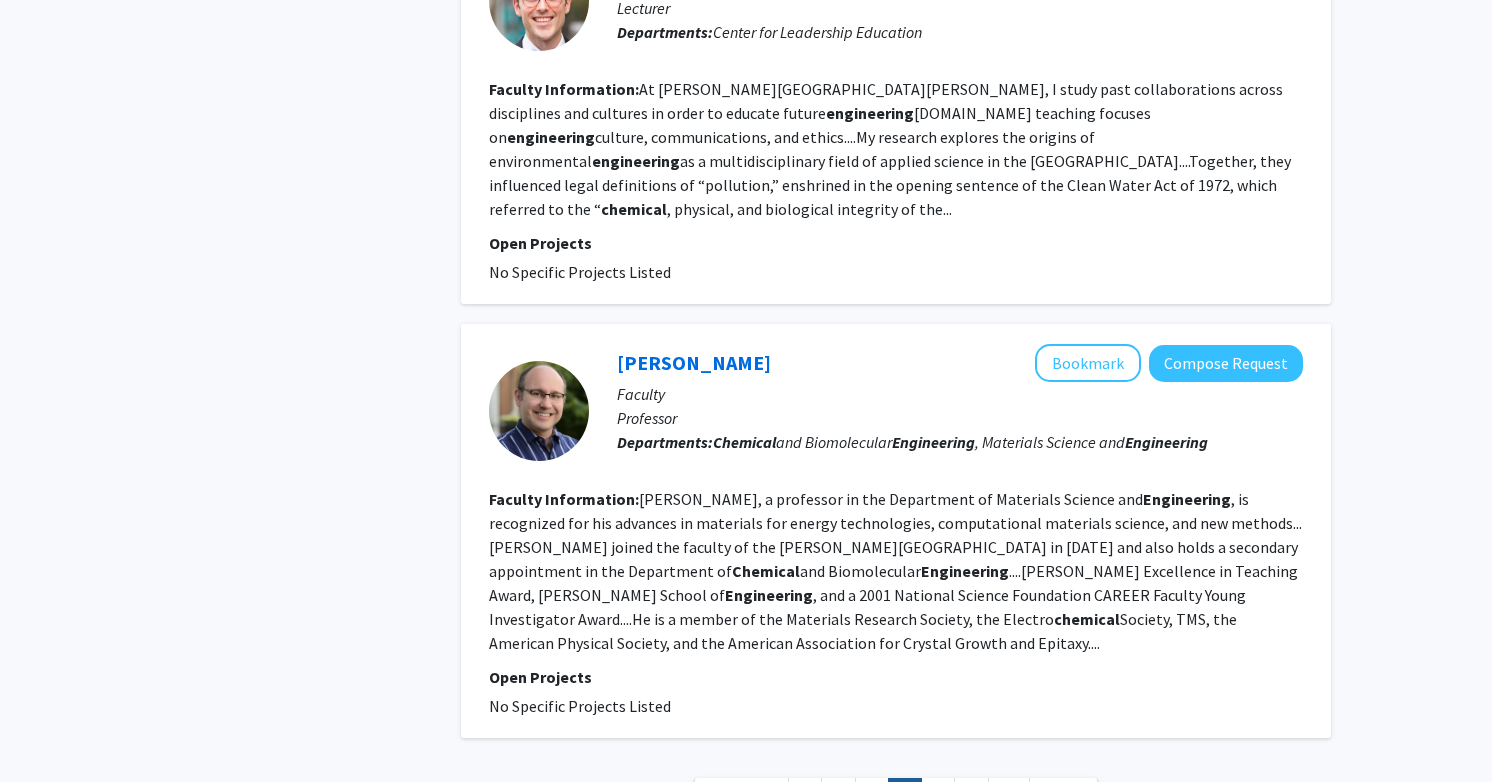 scroll, scrollTop: 3613, scrollLeft: 0, axis: vertical 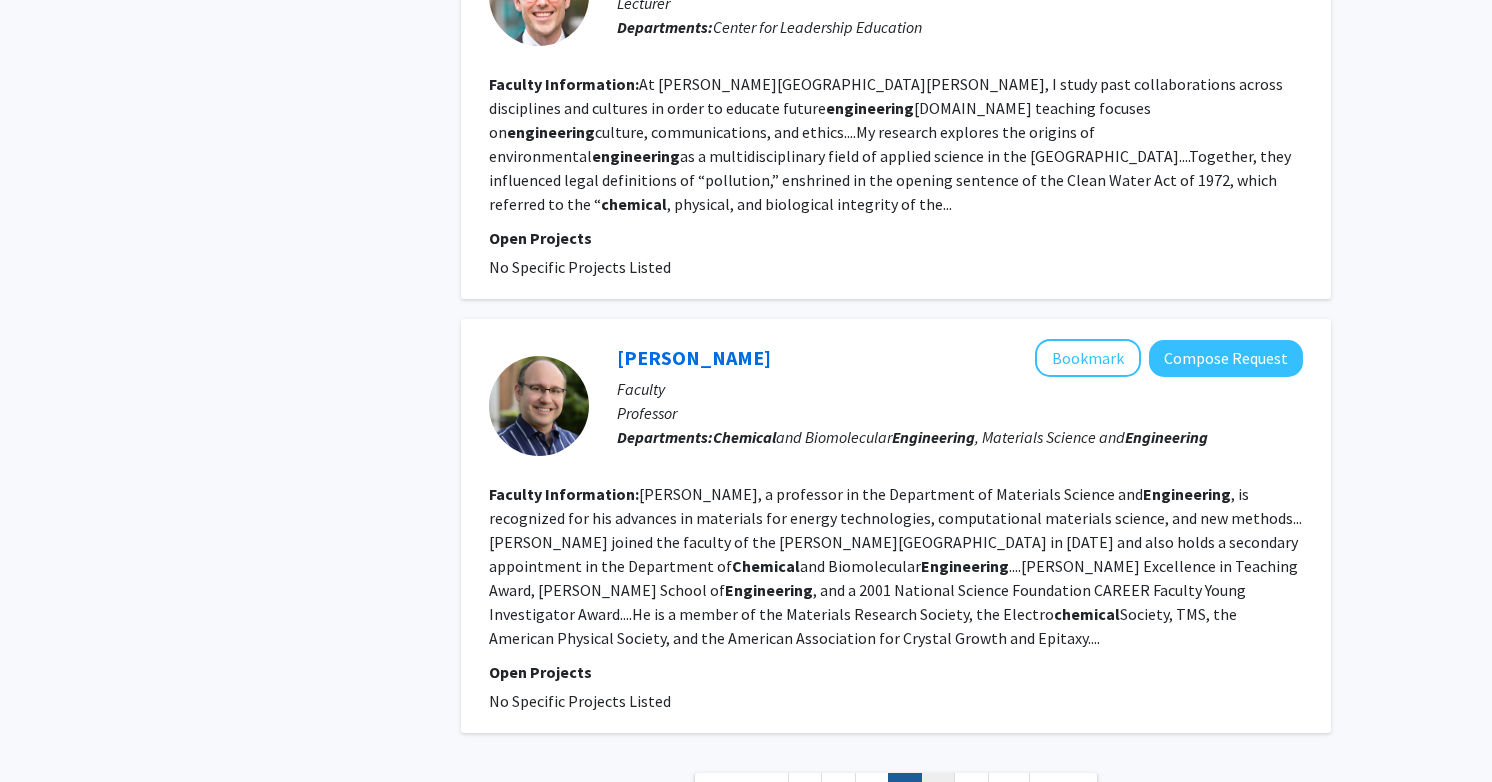 click on "8" 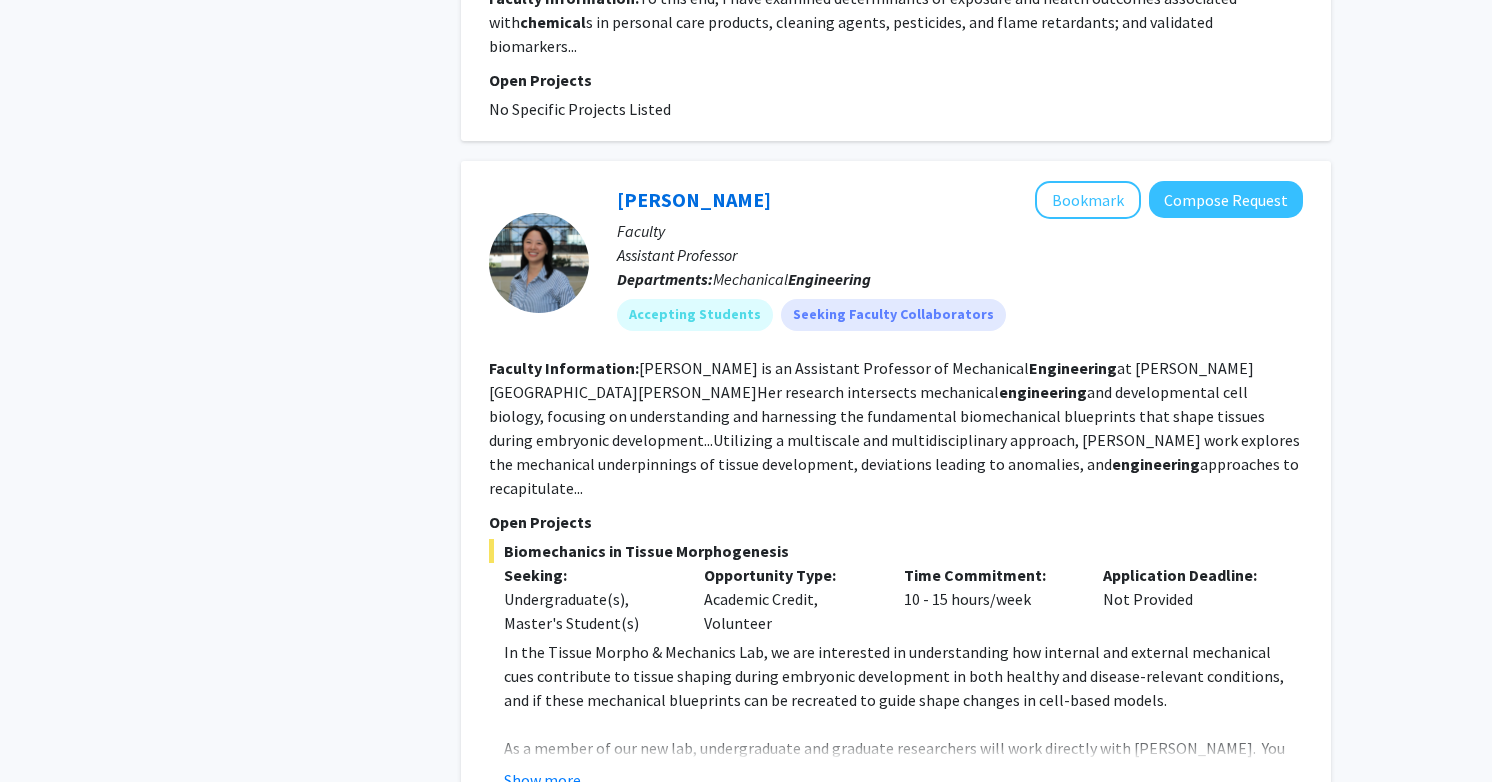 scroll, scrollTop: 4445, scrollLeft: 0, axis: vertical 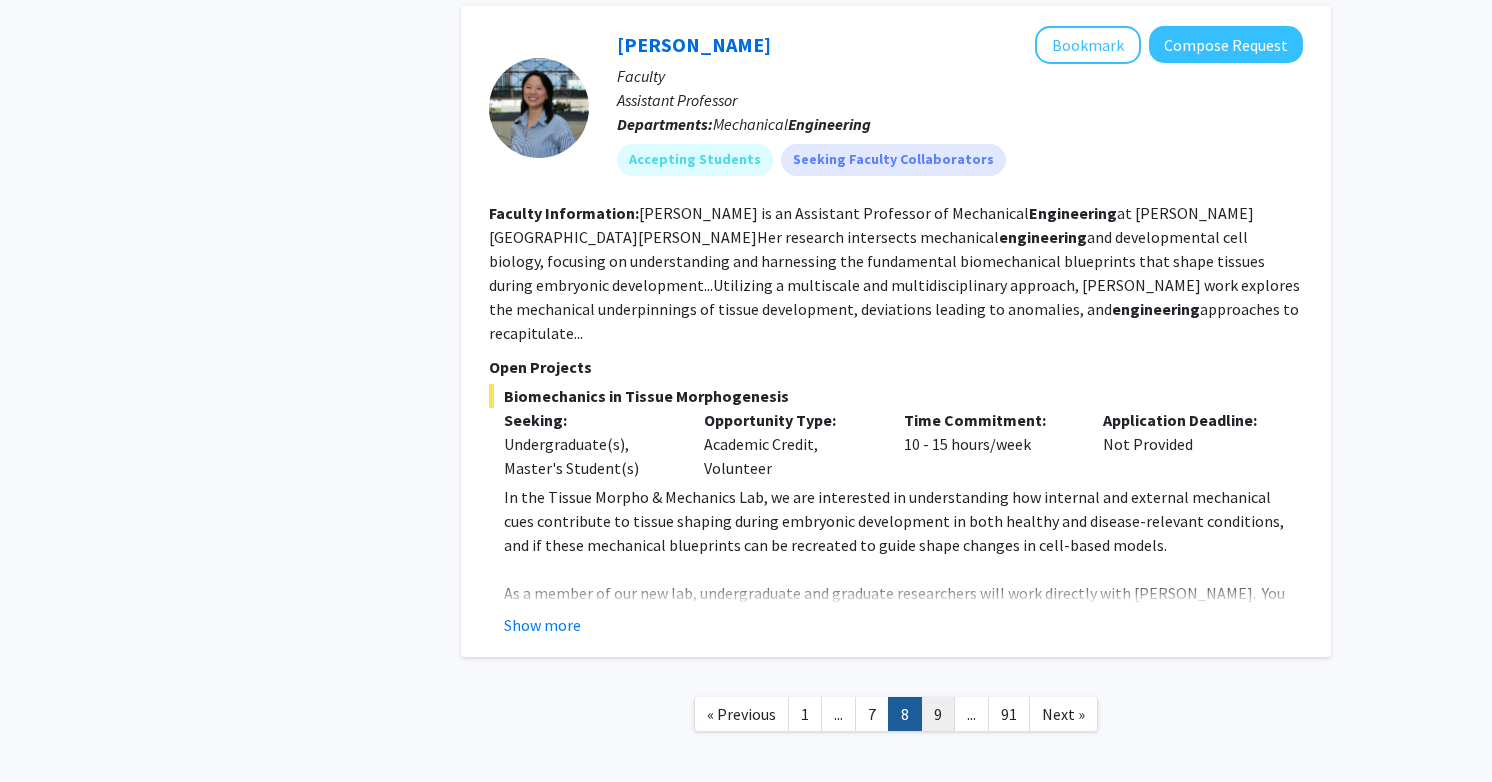 click on "9" 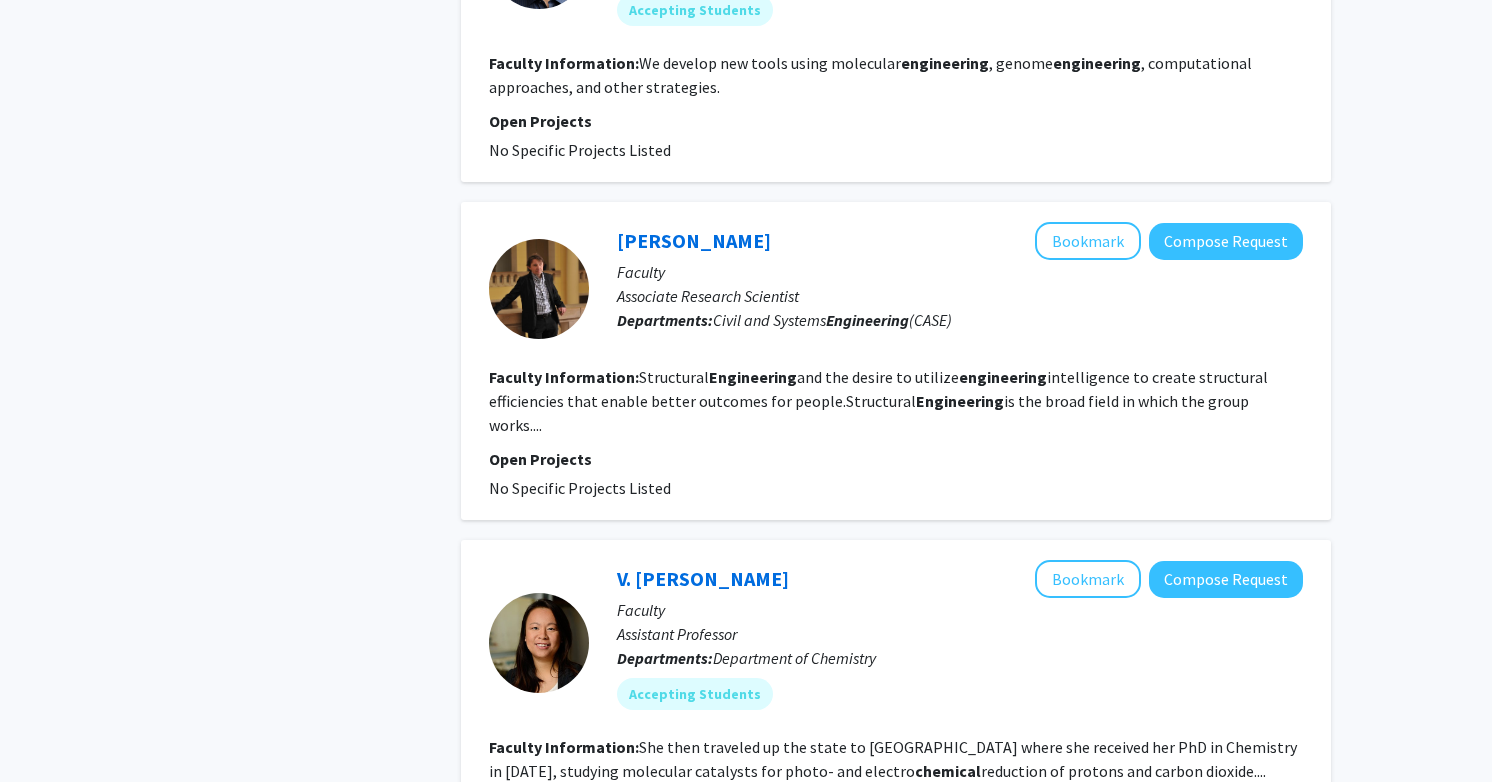 scroll, scrollTop: 1308, scrollLeft: 0, axis: vertical 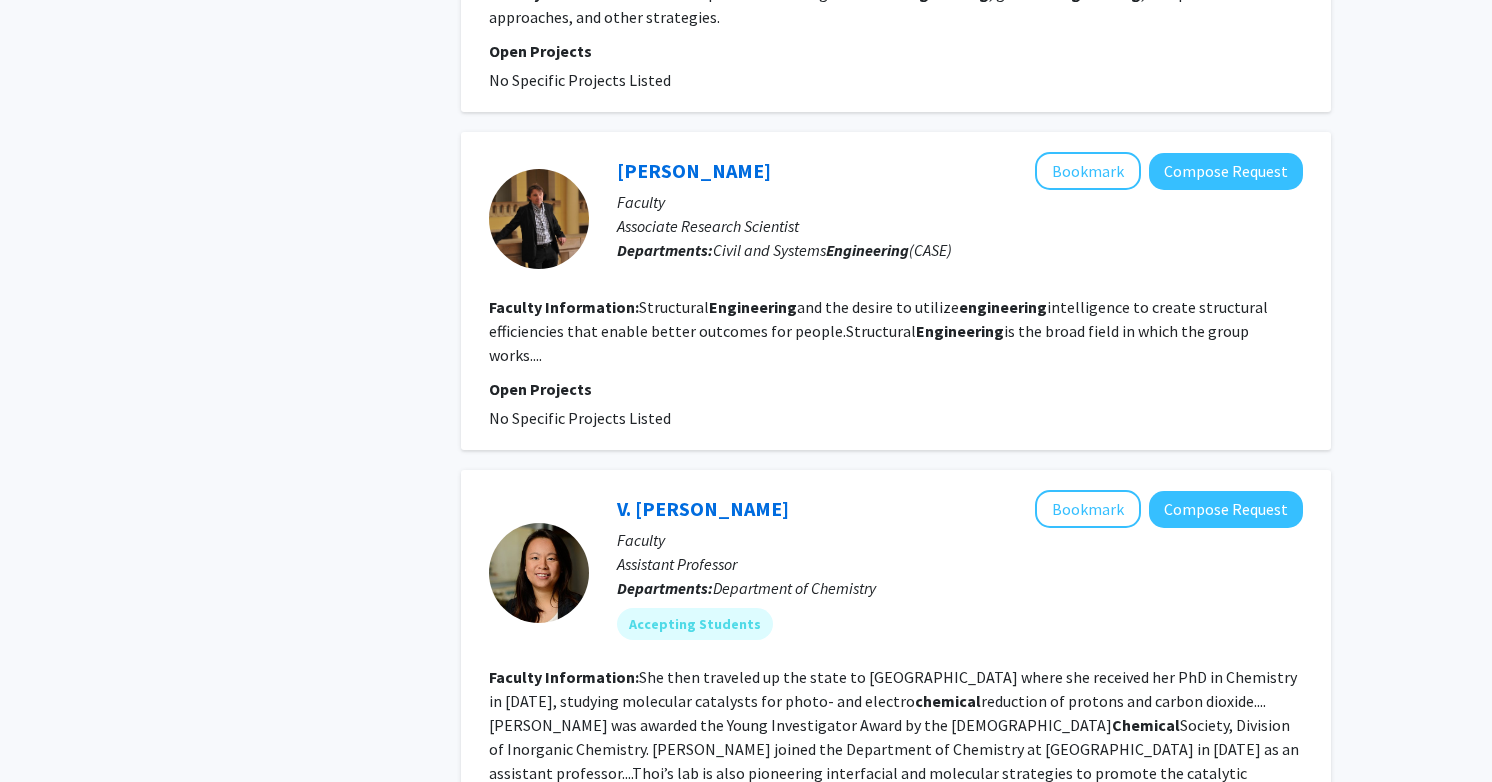 drag, startPoint x: 794, startPoint y: 272, endPoint x: 836, endPoint y: 384, distance: 119.61605 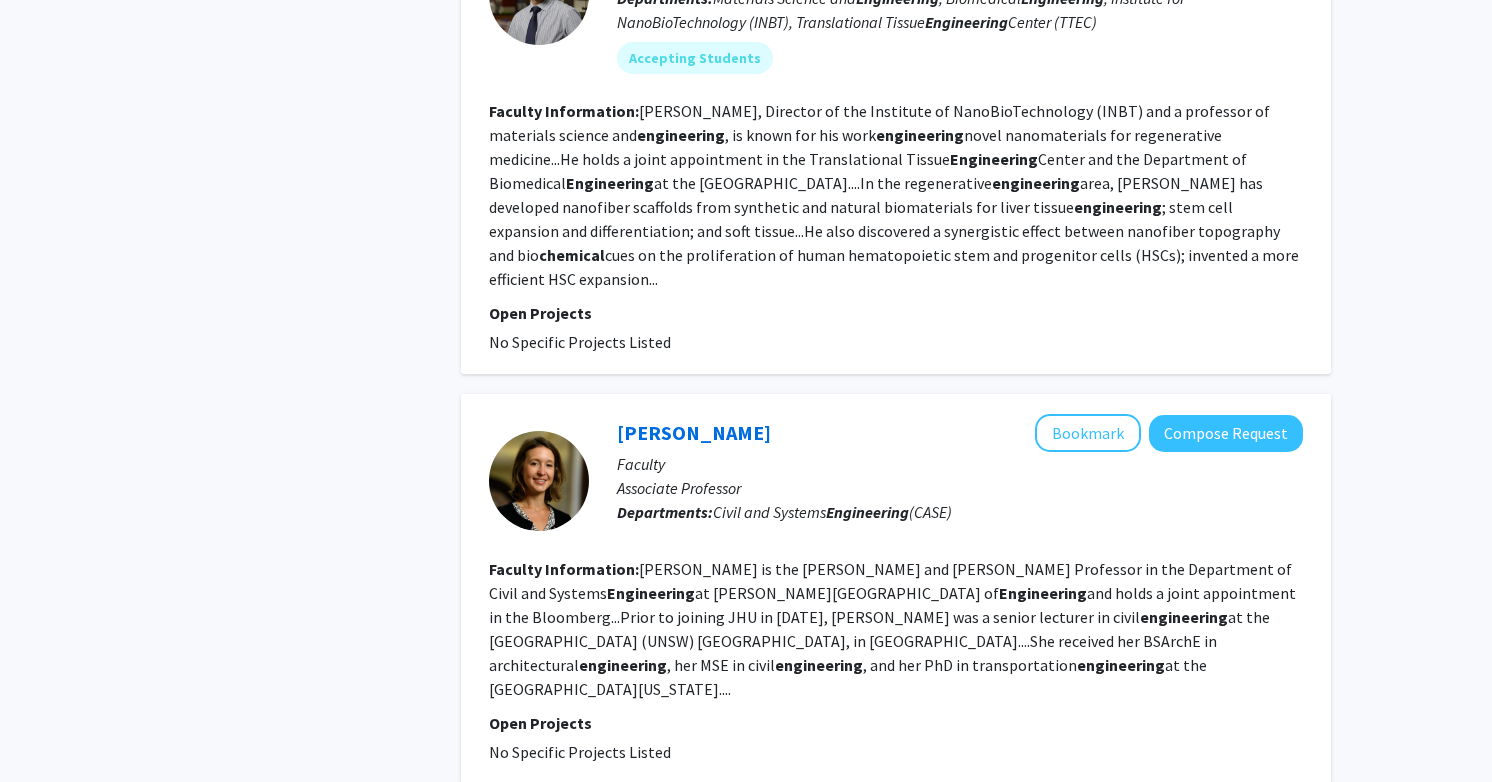 scroll, scrollTop: 3681, scrollLeft: 0, axis: vertical 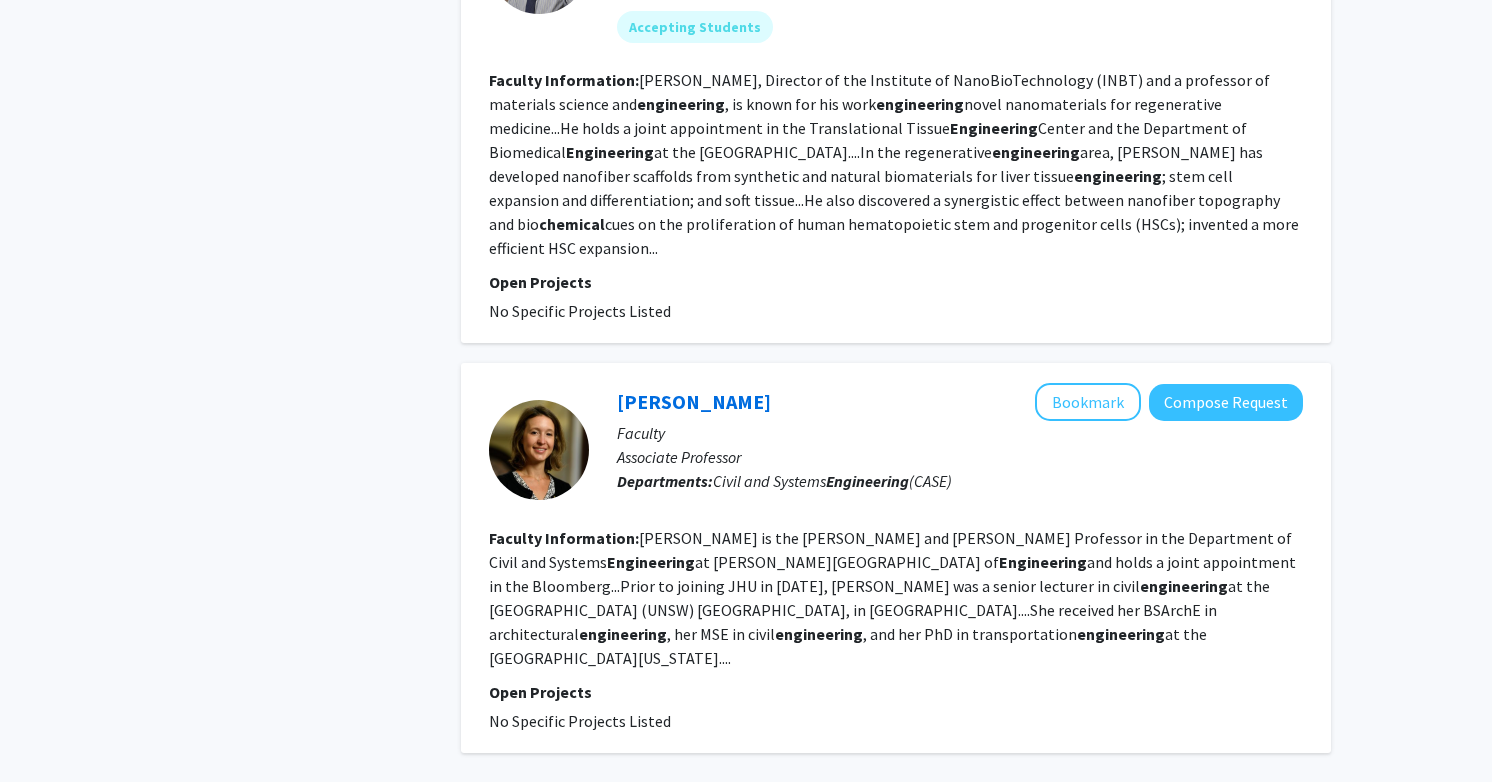 click on "« Previous  1  ...  8   9   10  ...  91  Next »" 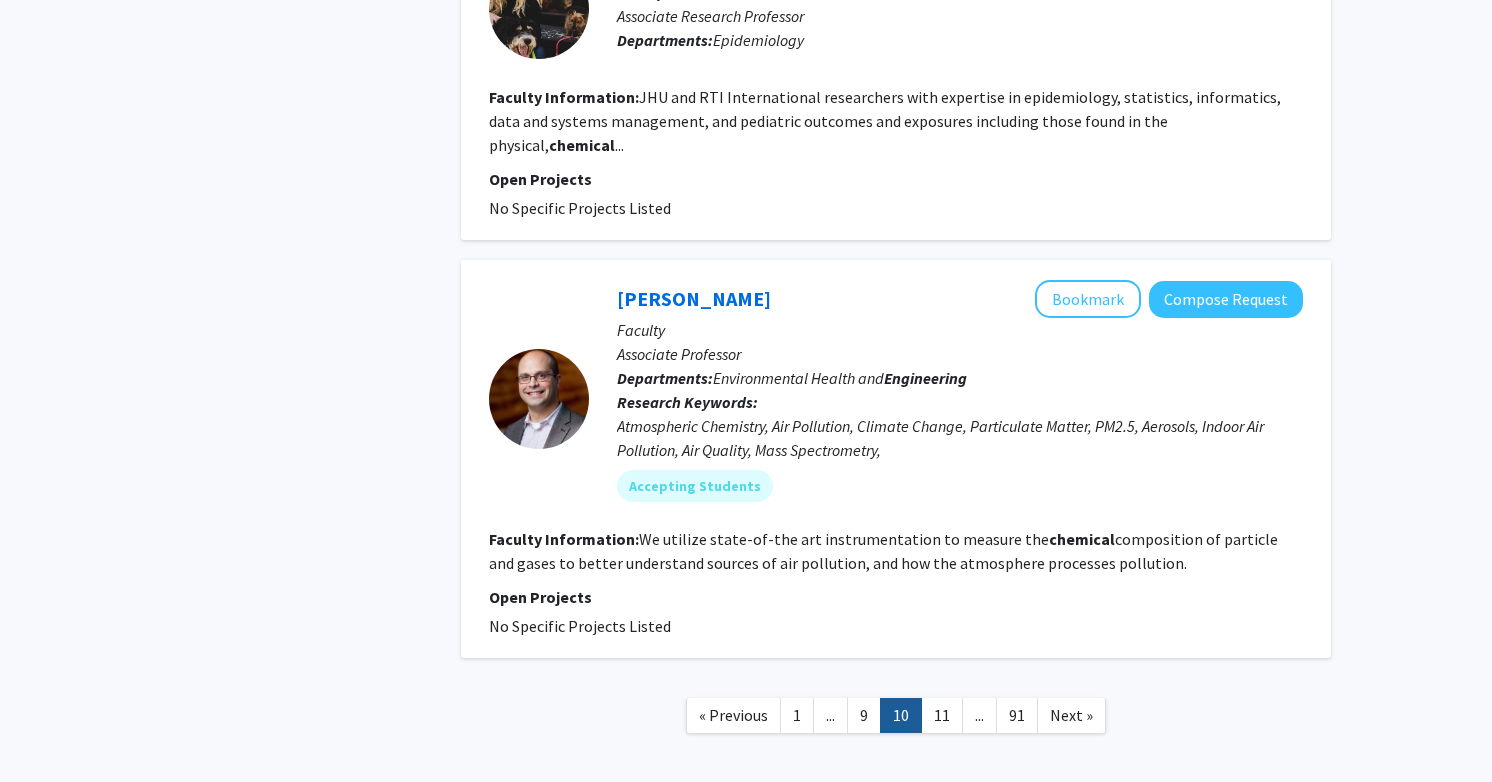scroll, scrollTop: 3477, scrollLeft: 0, axis: vertical 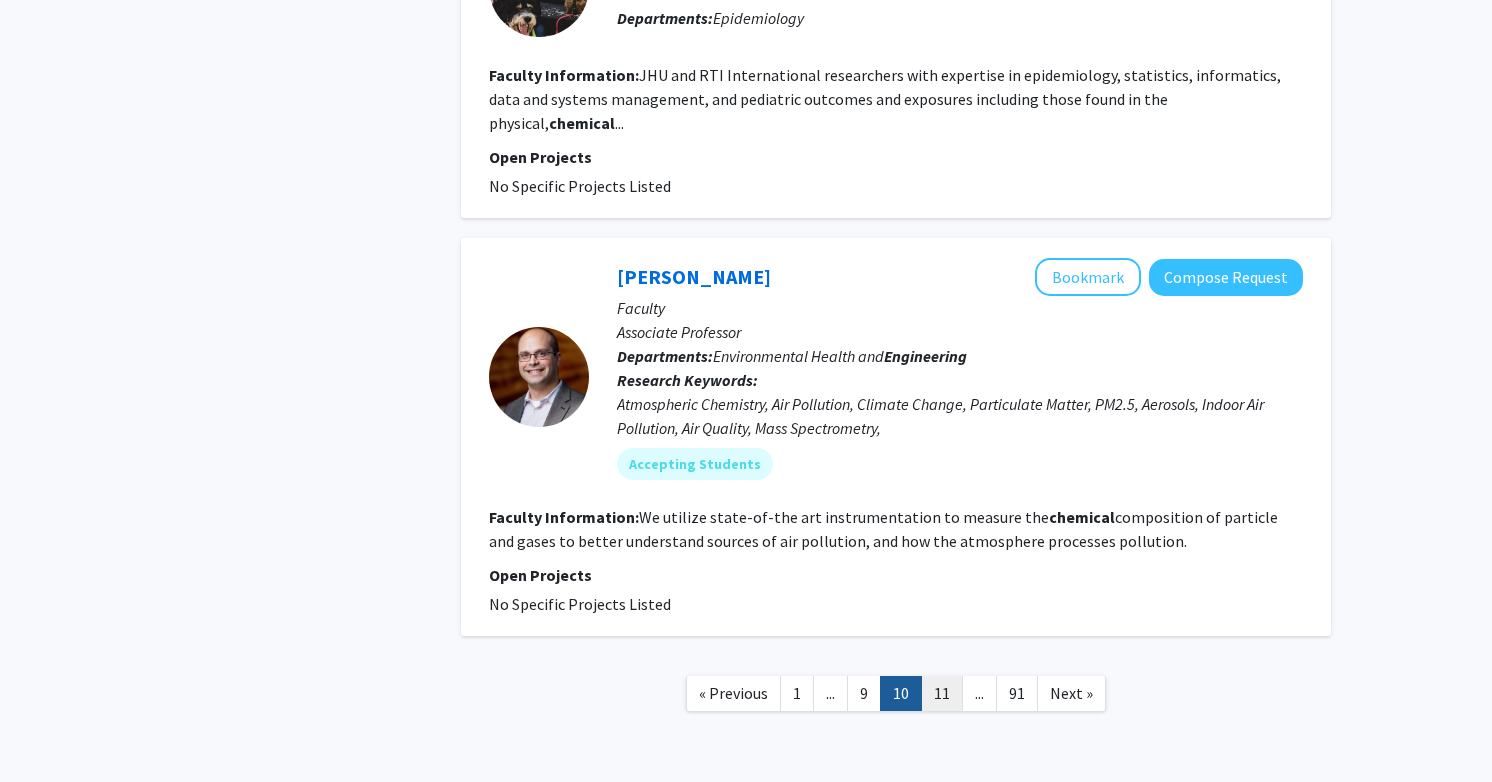 click on "11" 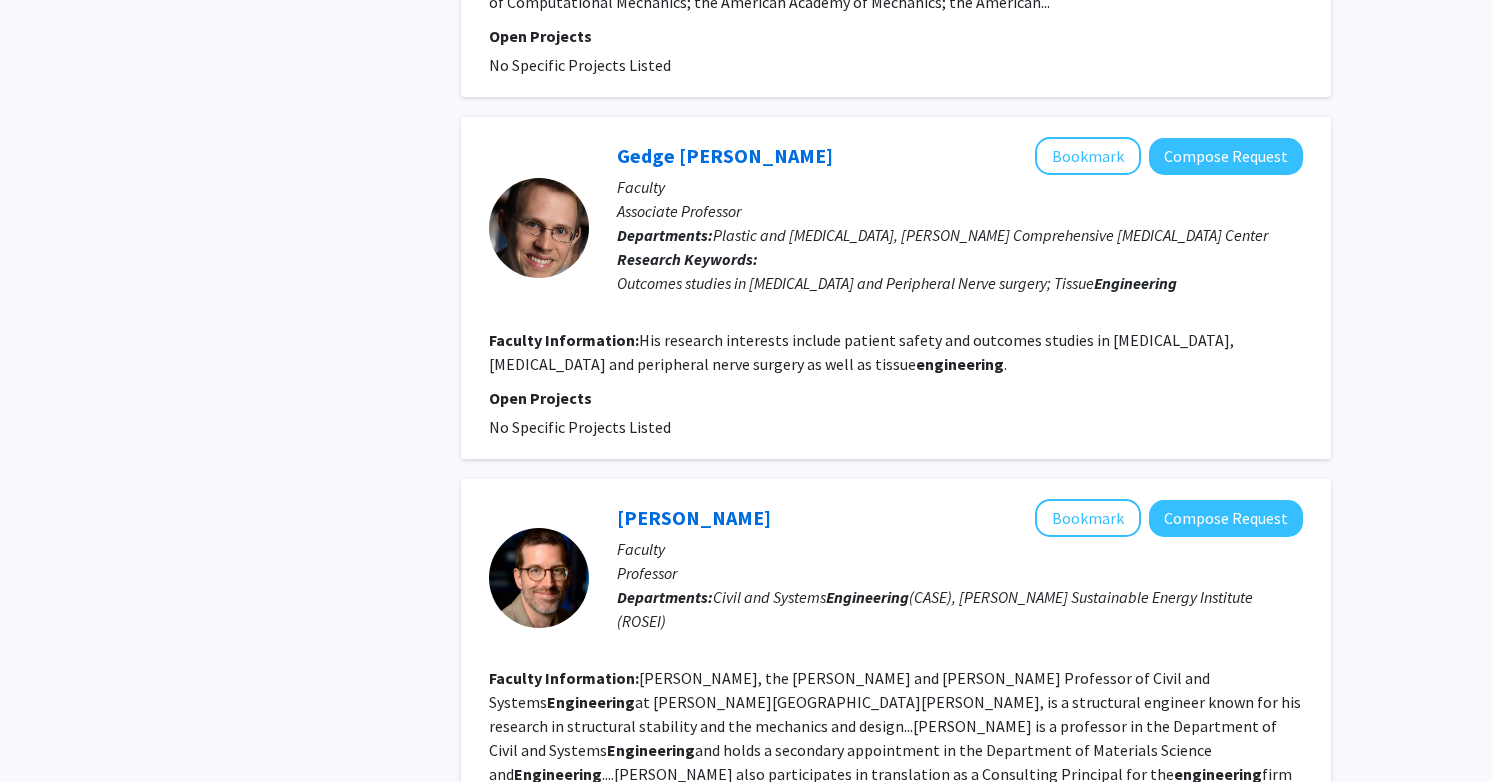 scroll, scrollTop: 3801, scrollLeft: 0, axis: vertical 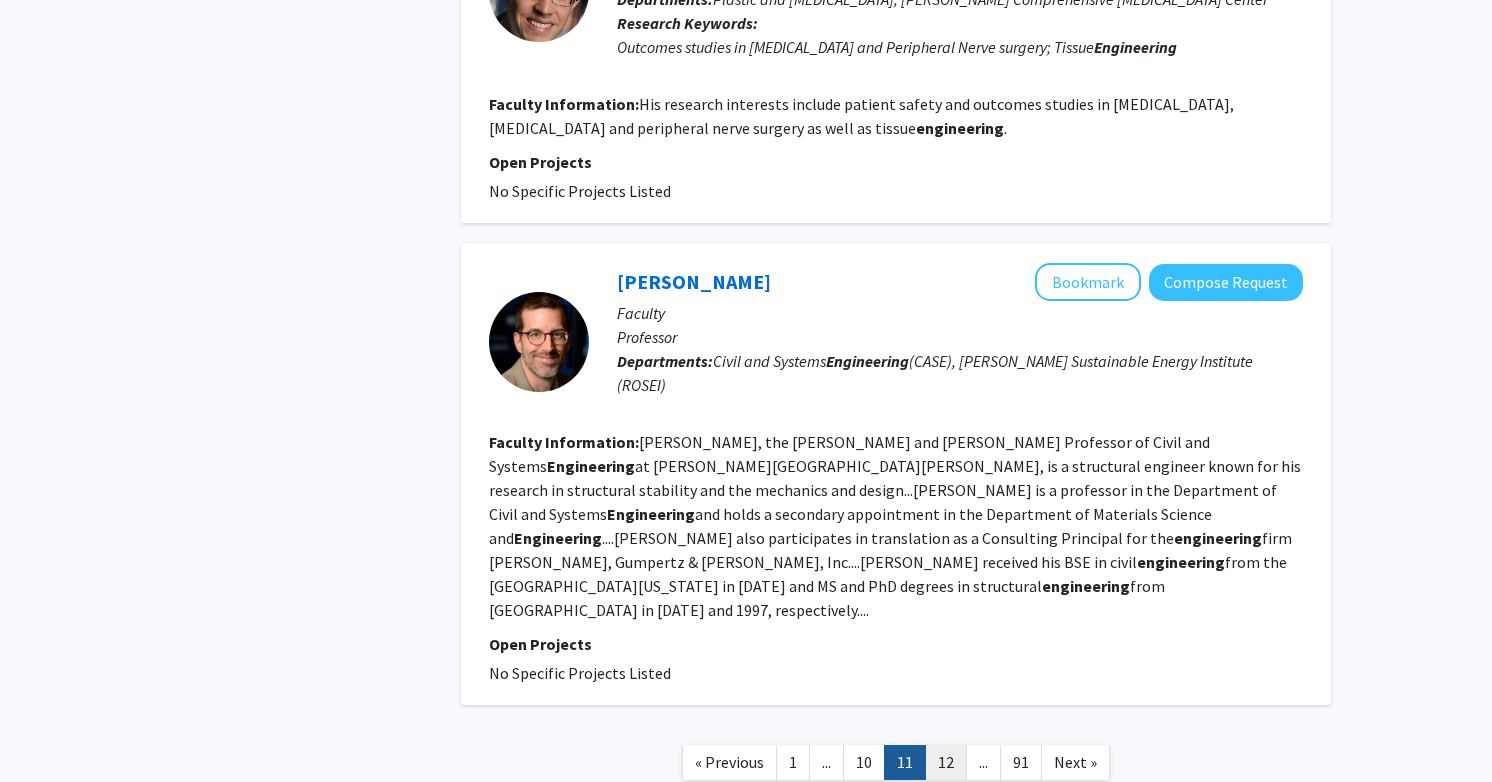 click on "12" 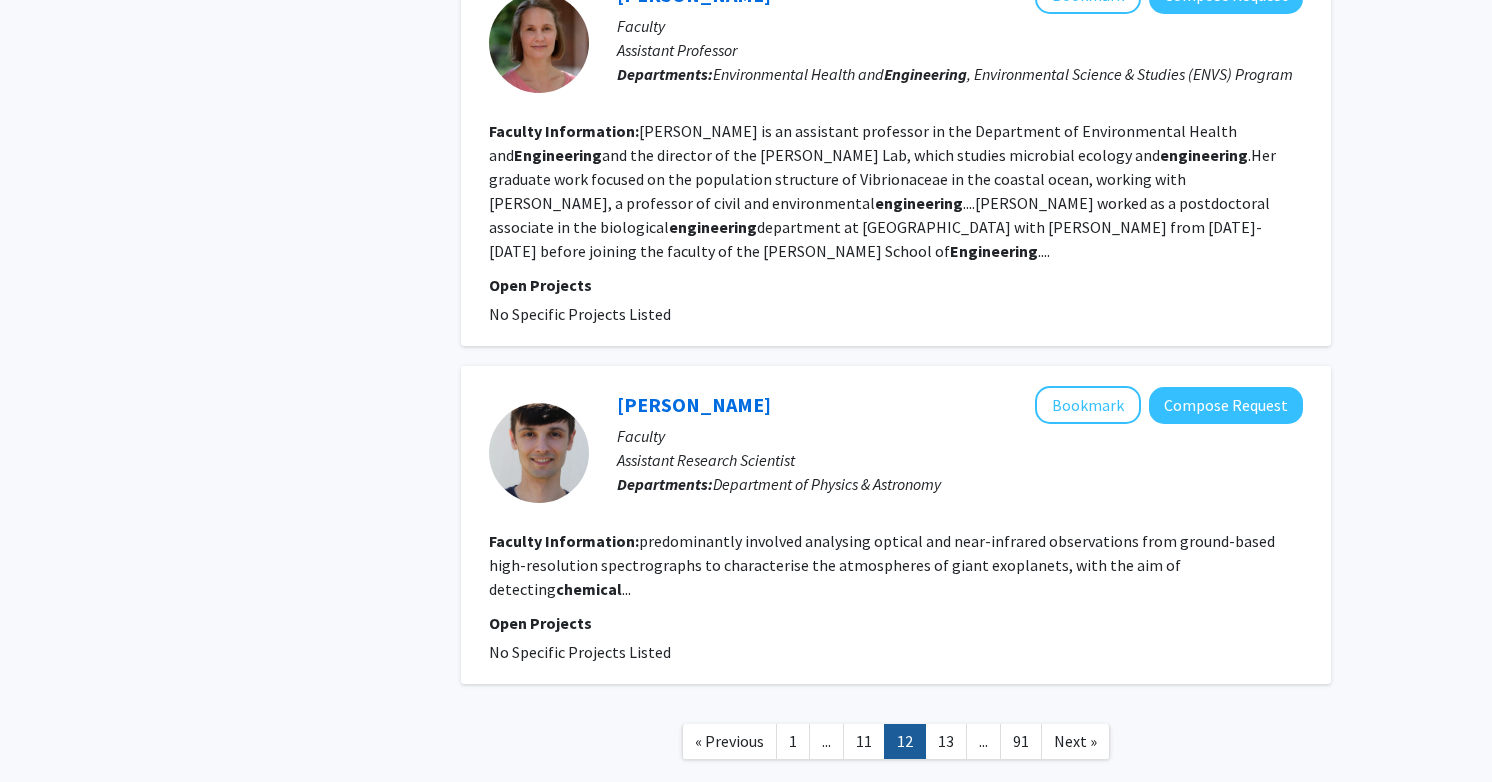 scroll, scrollTop: 3185, scrollLeft: 0, axis: vertical 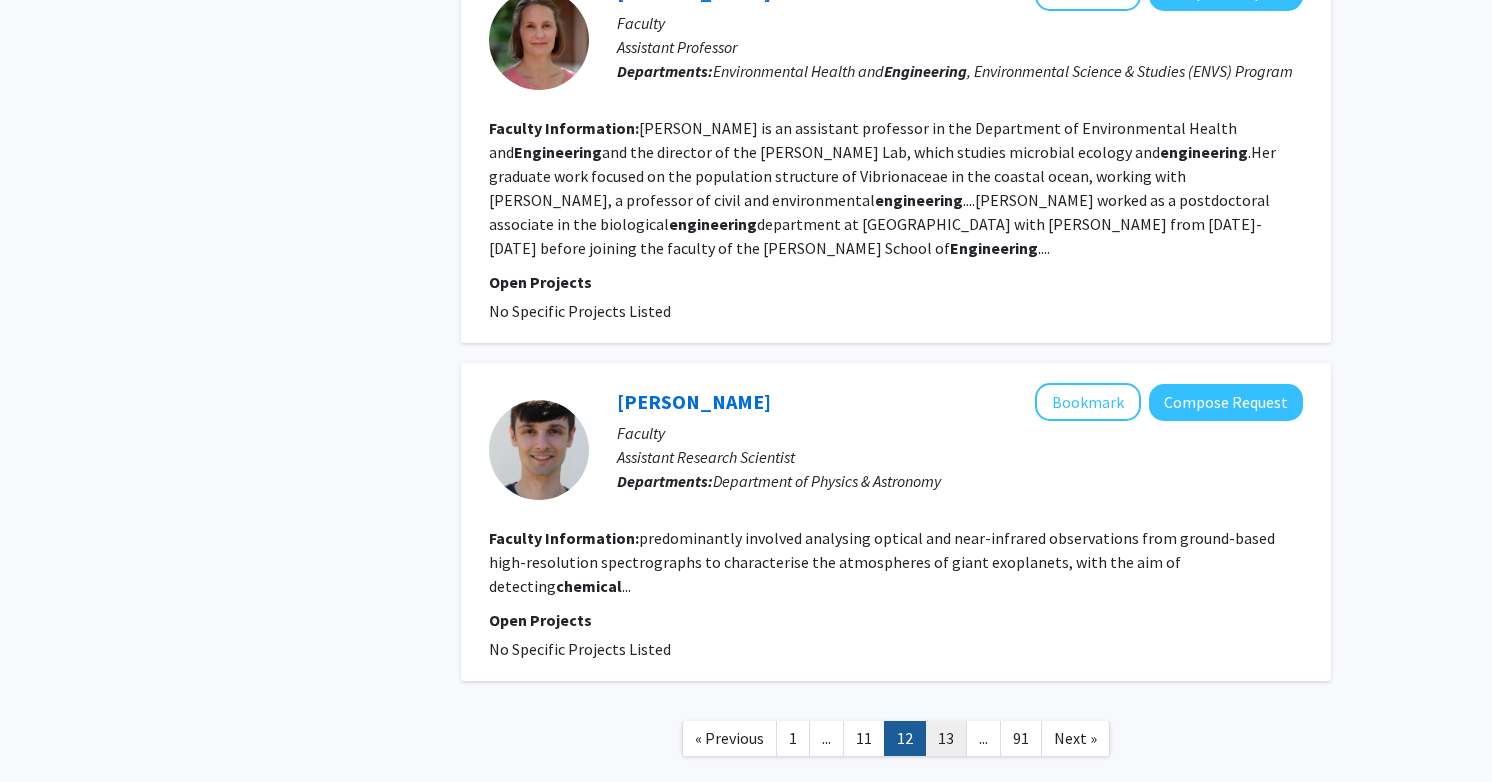 click on "13" 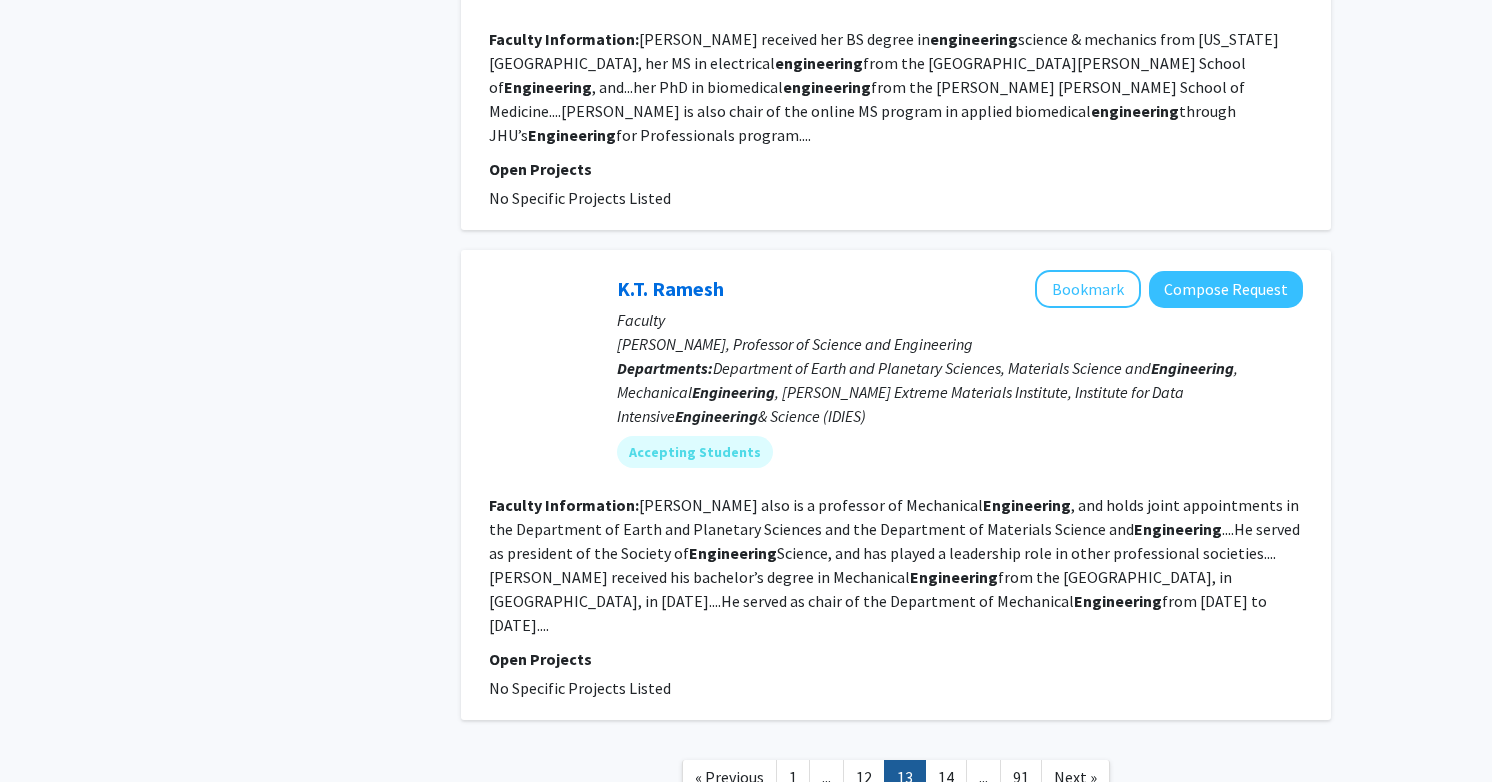scroll, scrollTop: 3454, scrollLeft: 0, axis: vertical 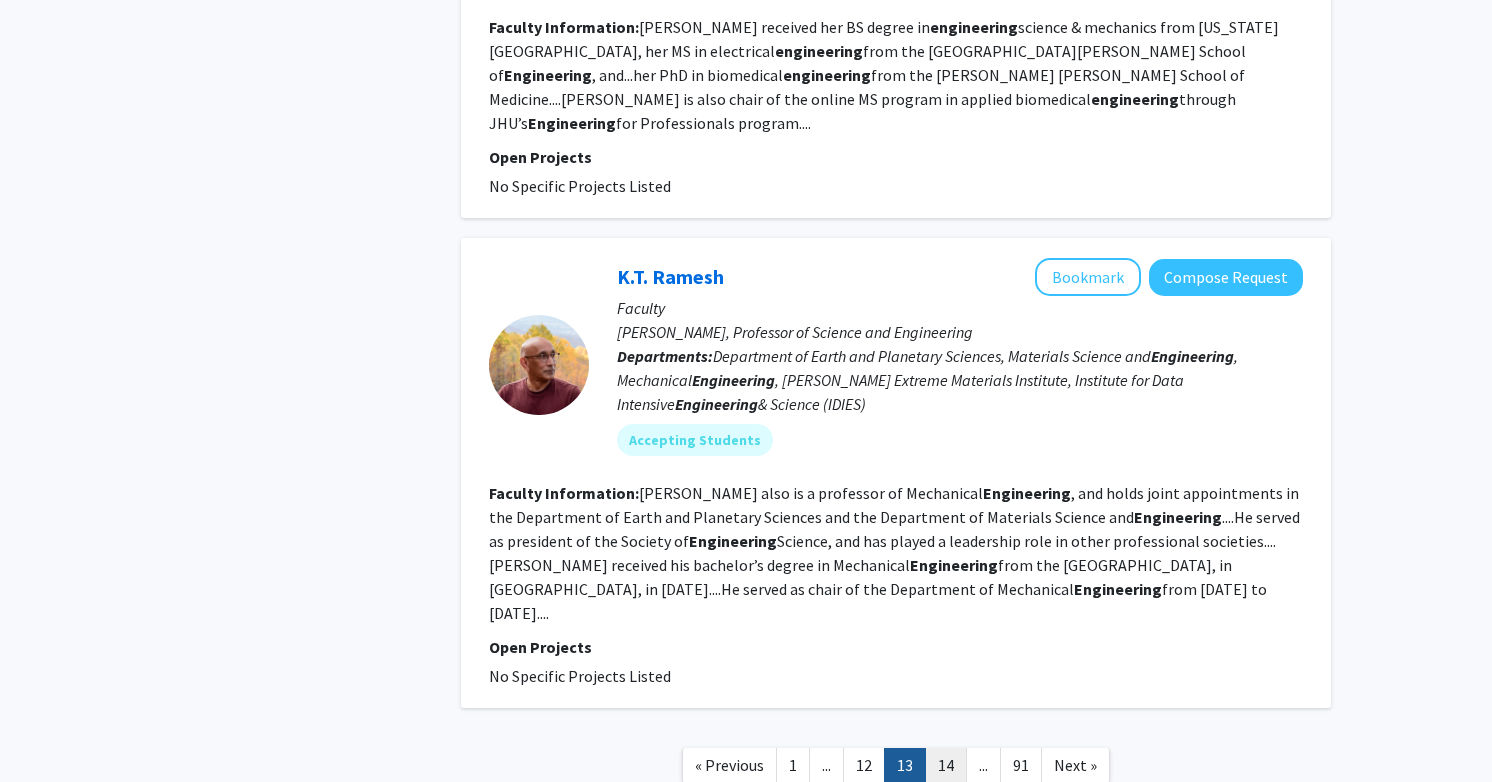 click on "14" 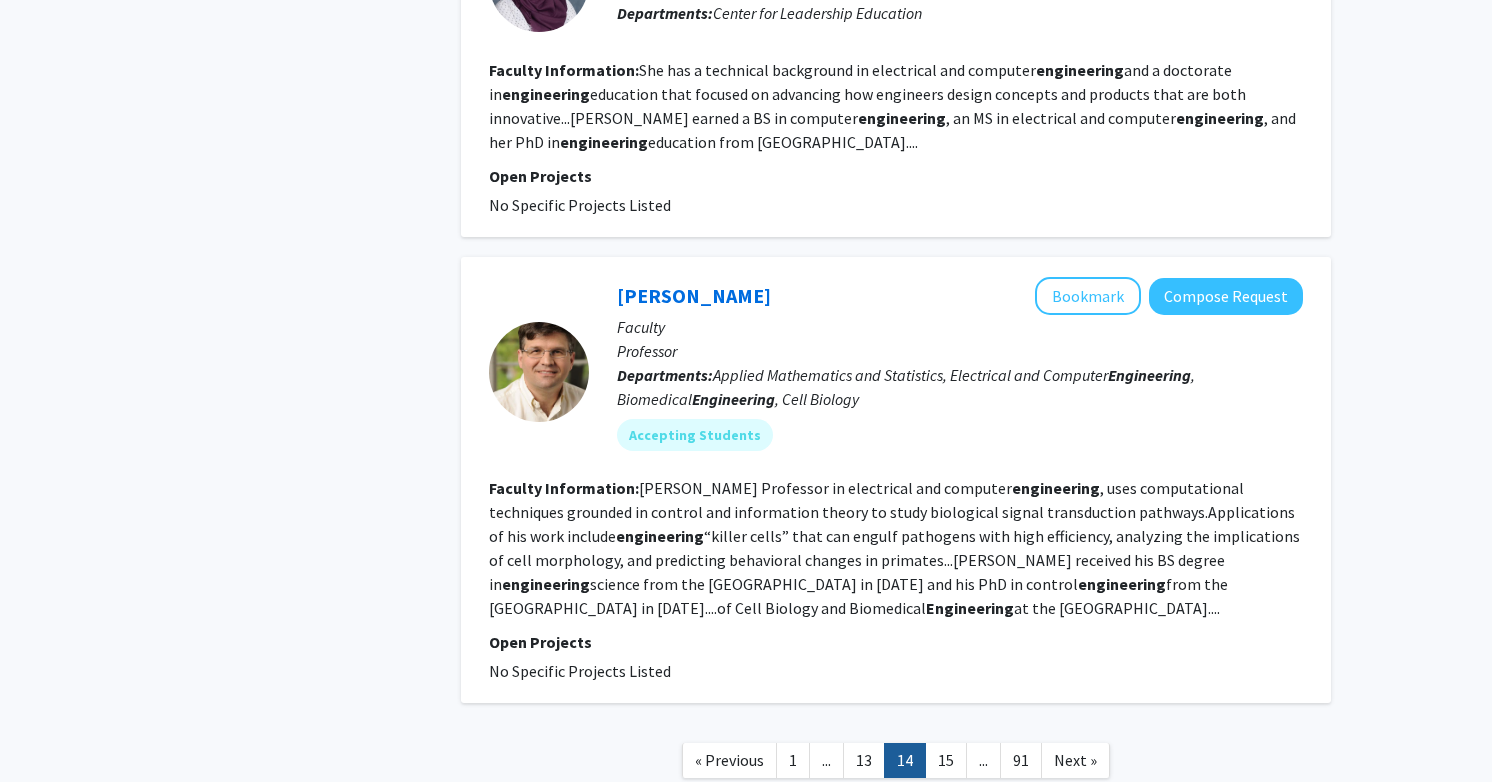 scroll, scrollTop: 3690, scrollLeft: 0, axis: vertical 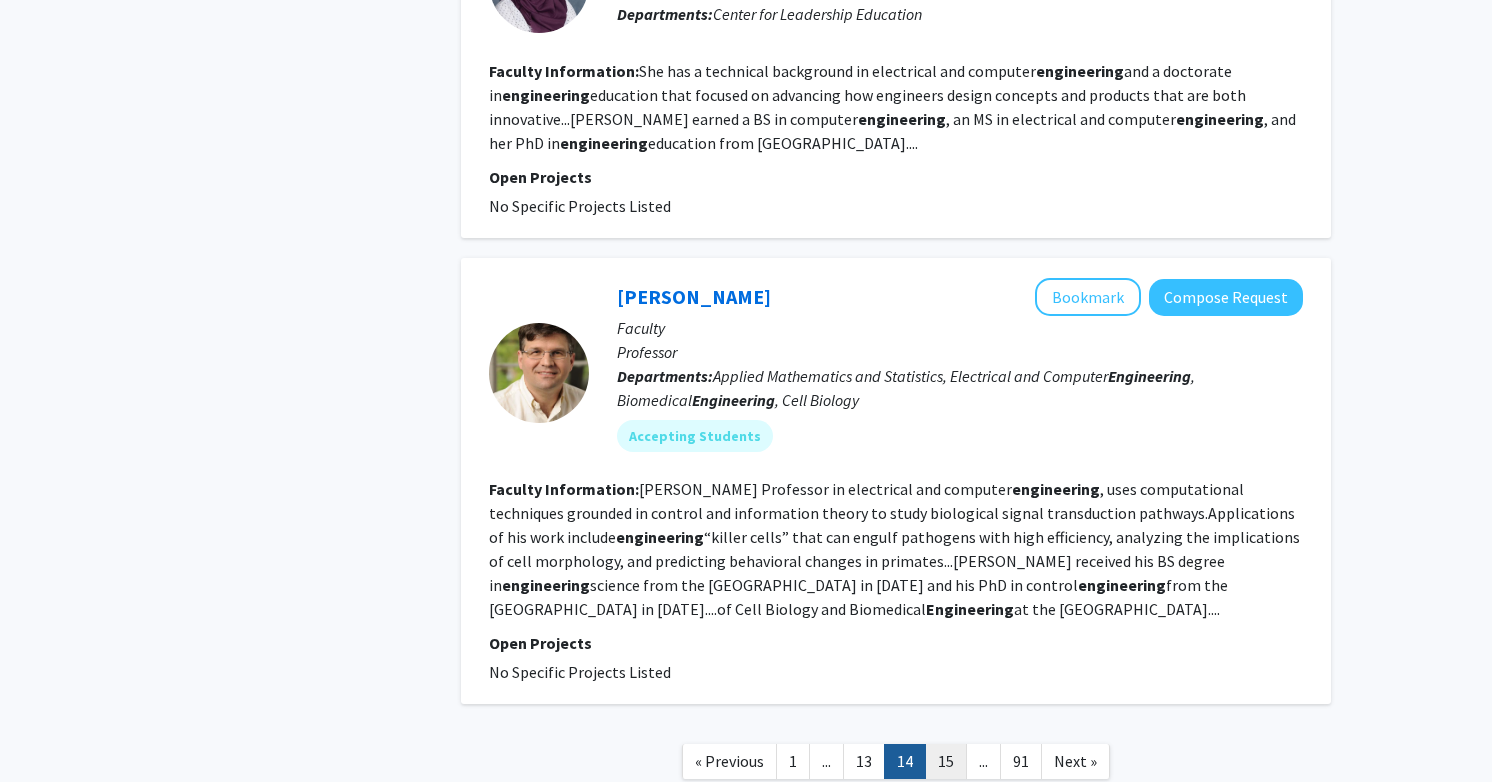 click on "15" 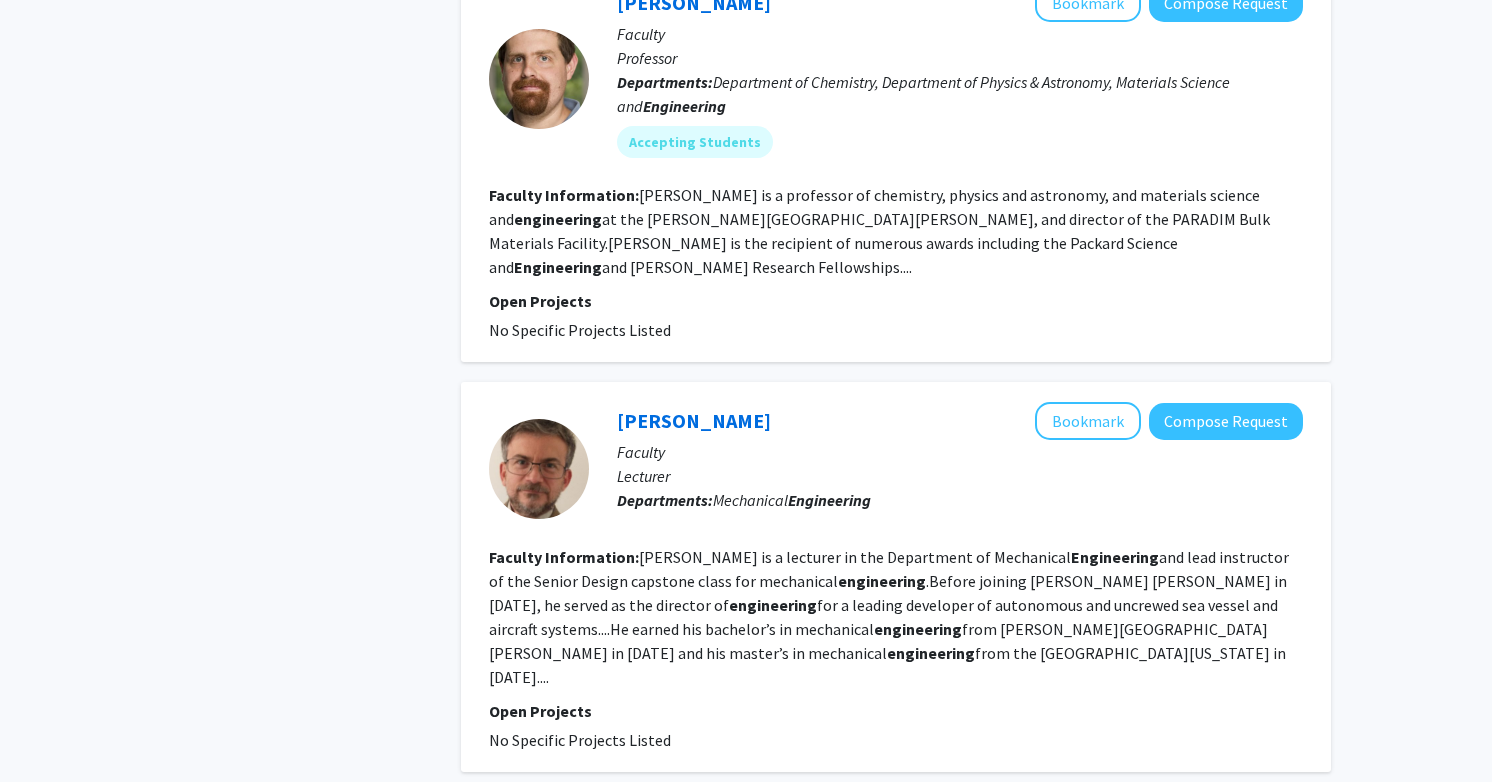 scroll, scrollTop: 3329, scrollLeft: 0, axis: vertical 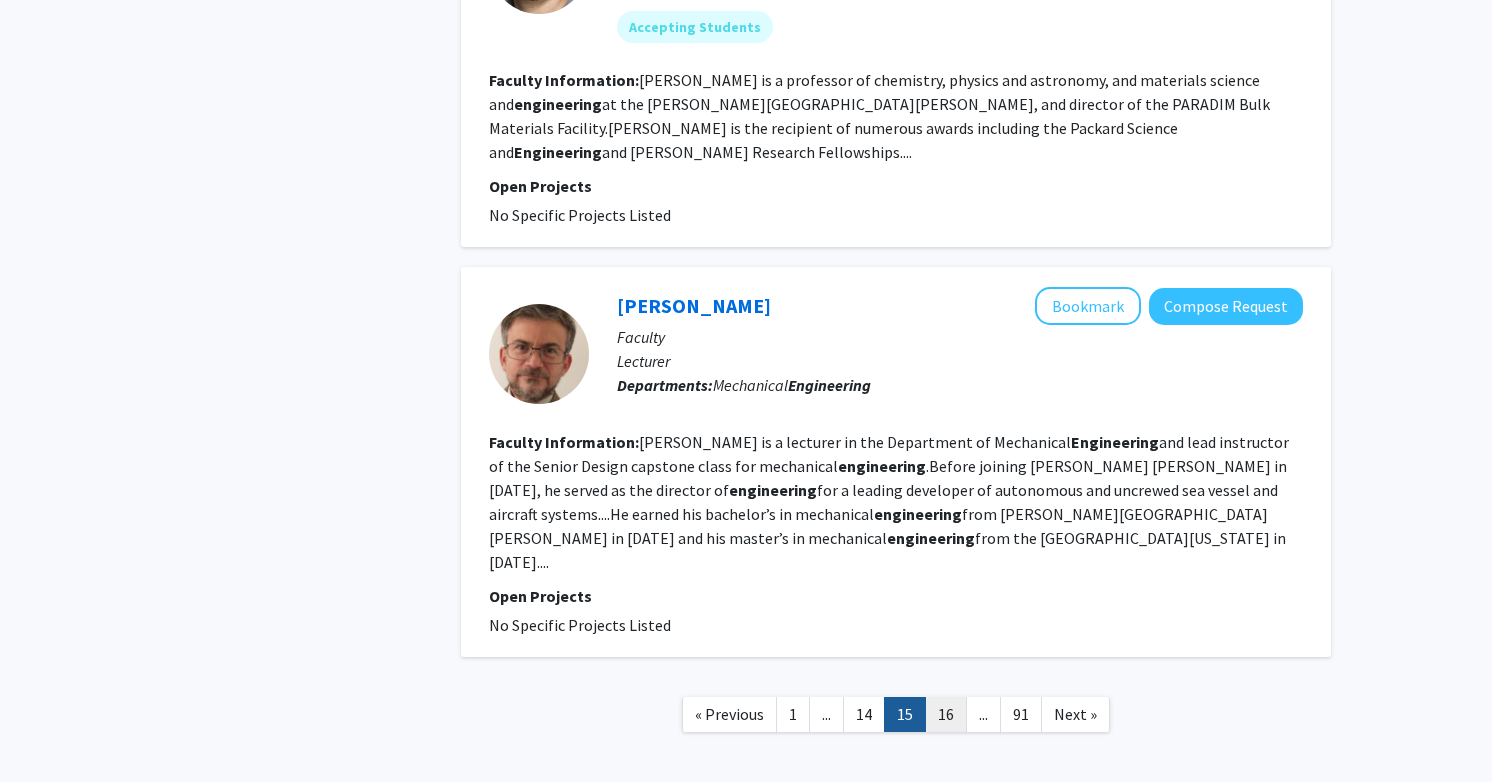 click on "16" 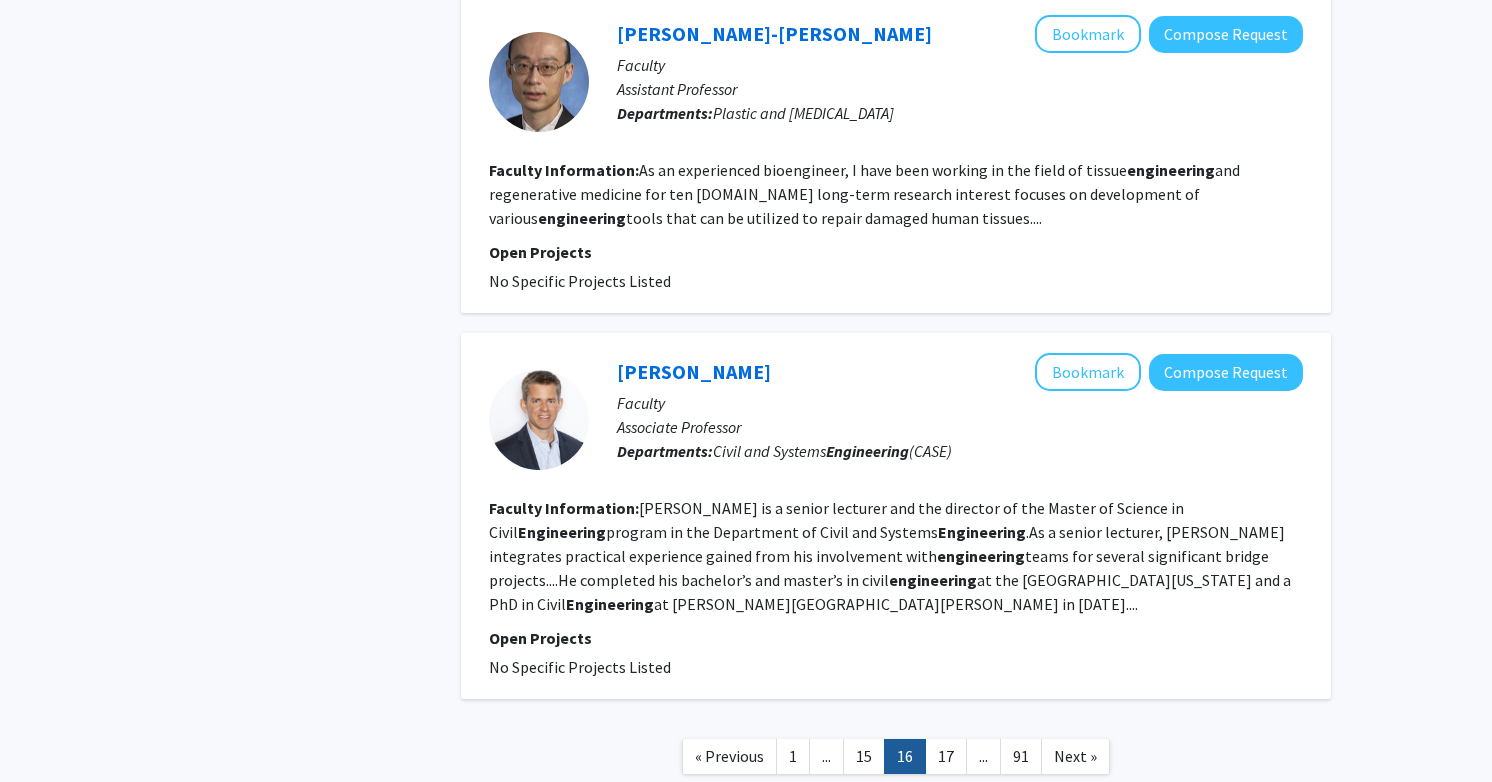 scroll, scrollTop: 3753, scrollLeft: 0, axis: vertical 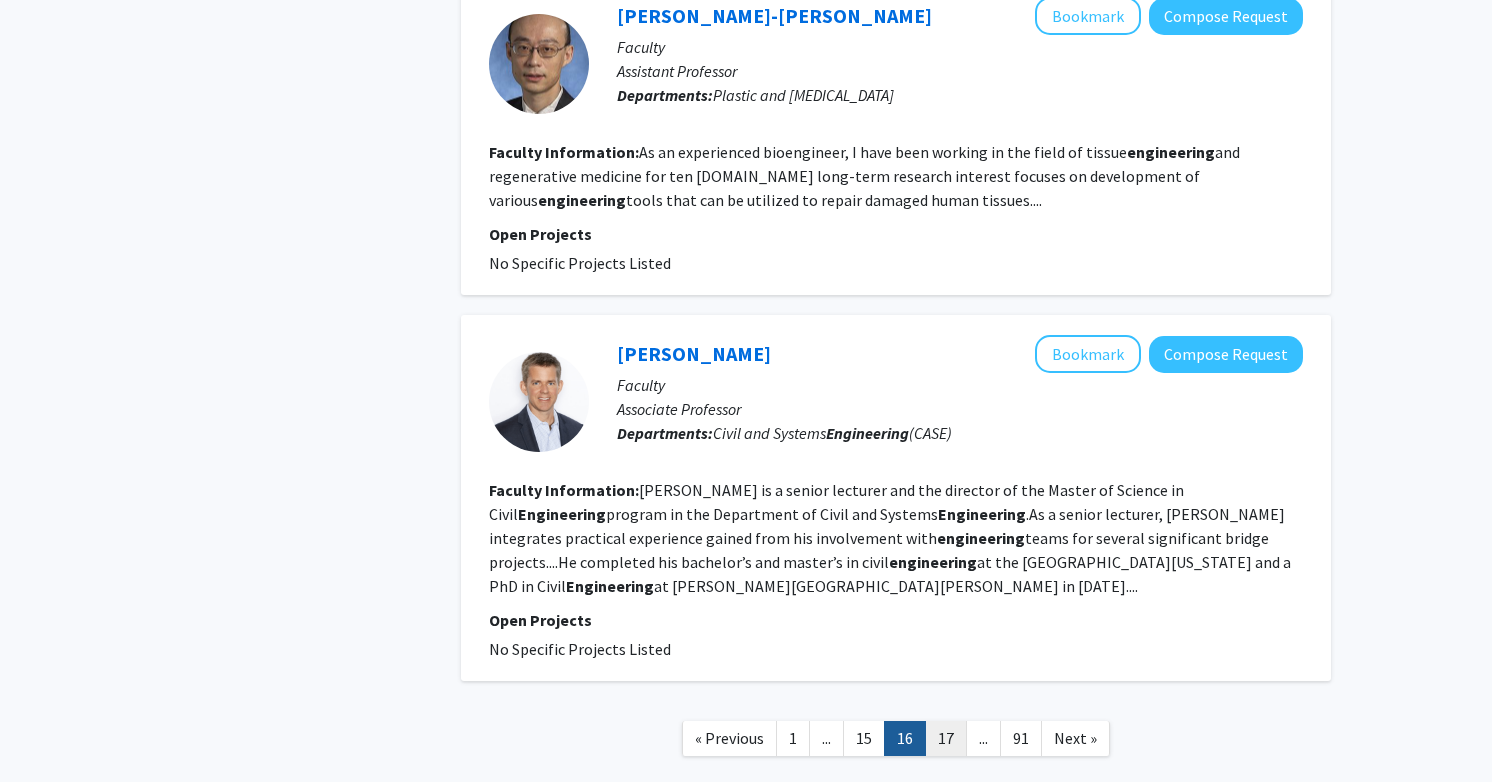 click on "17" 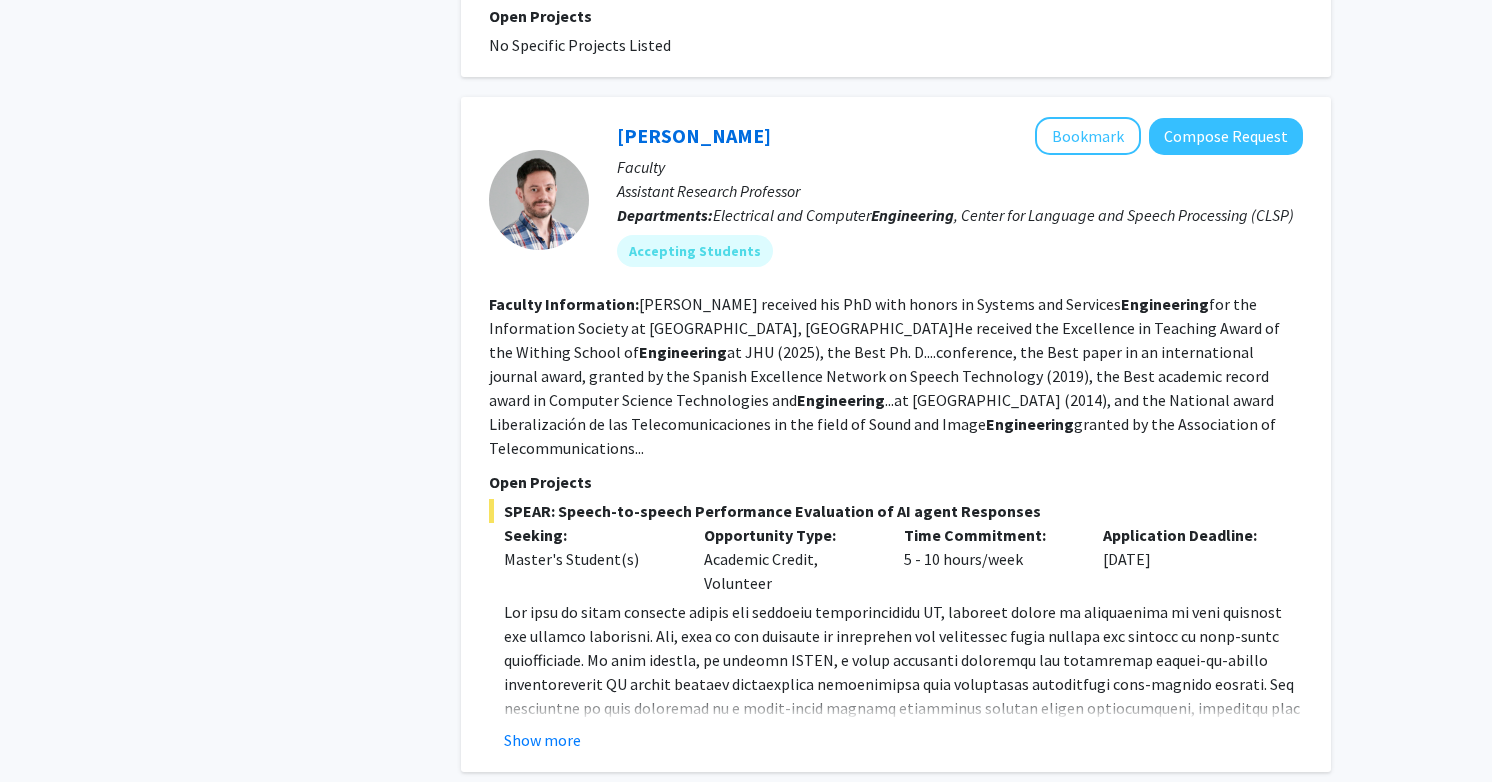 scroll, scrollTop: 3758, scrollLeft: 0, axis: vertical 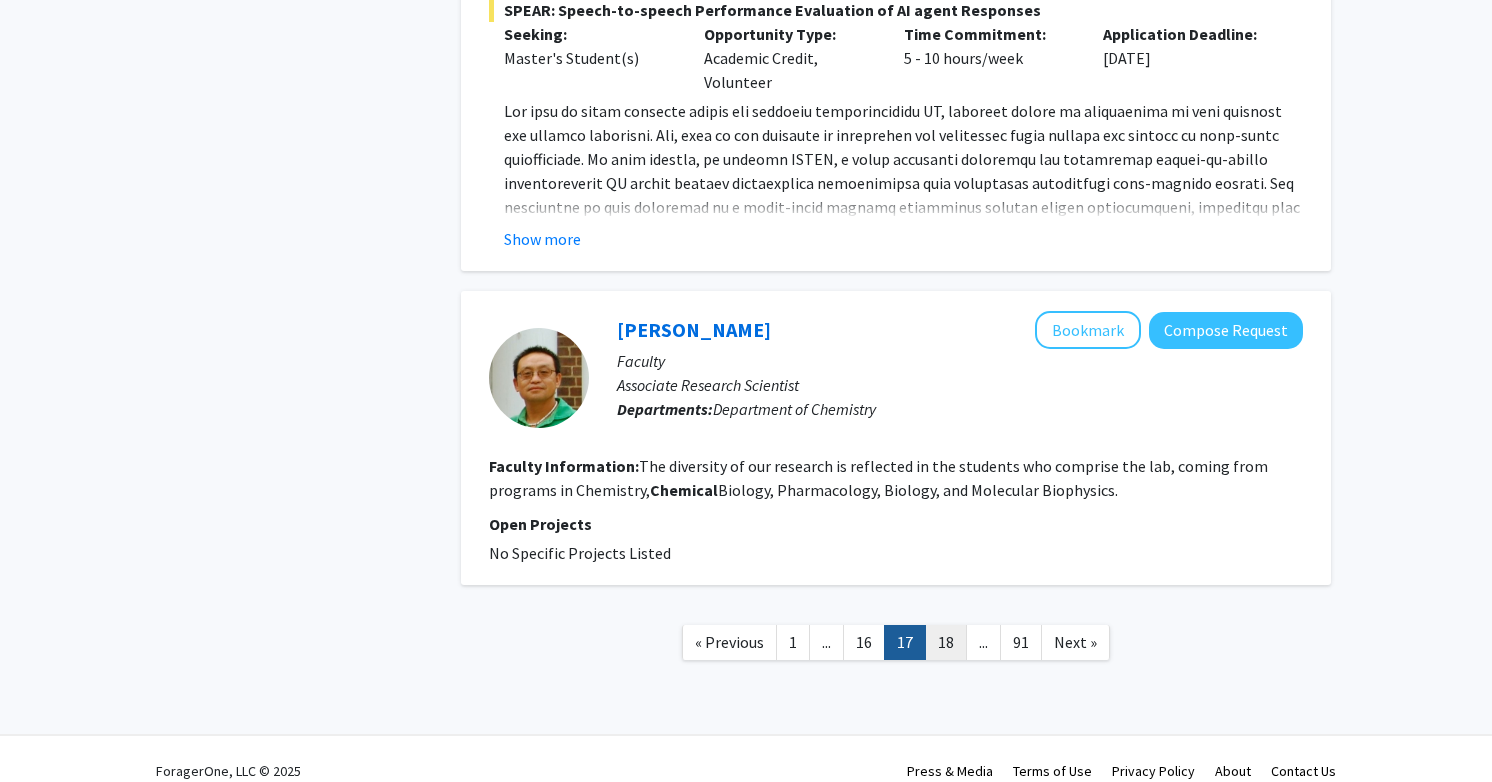click on "18" 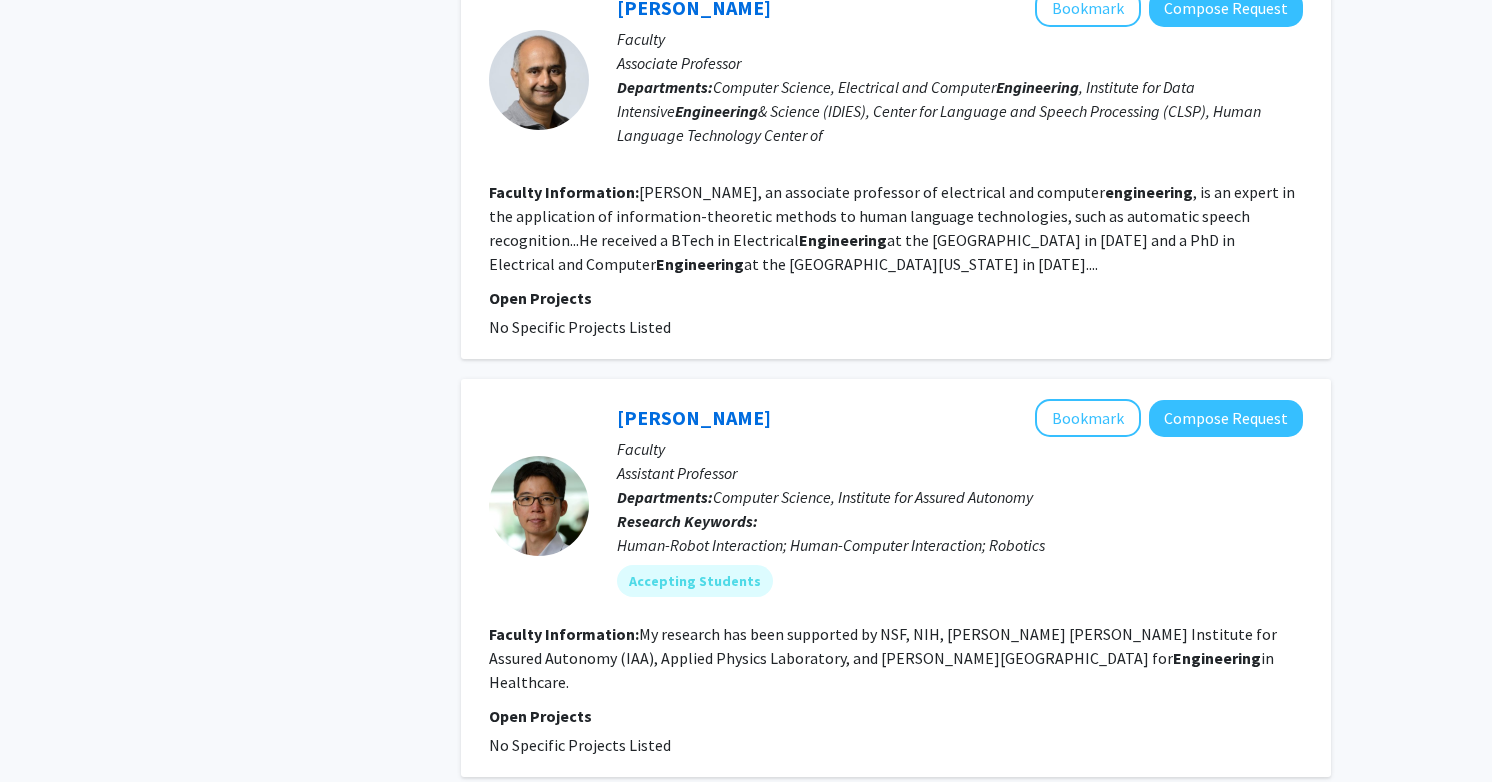 scroll, scrollTop: 3534, scrollLeft: 0, axis: vertical 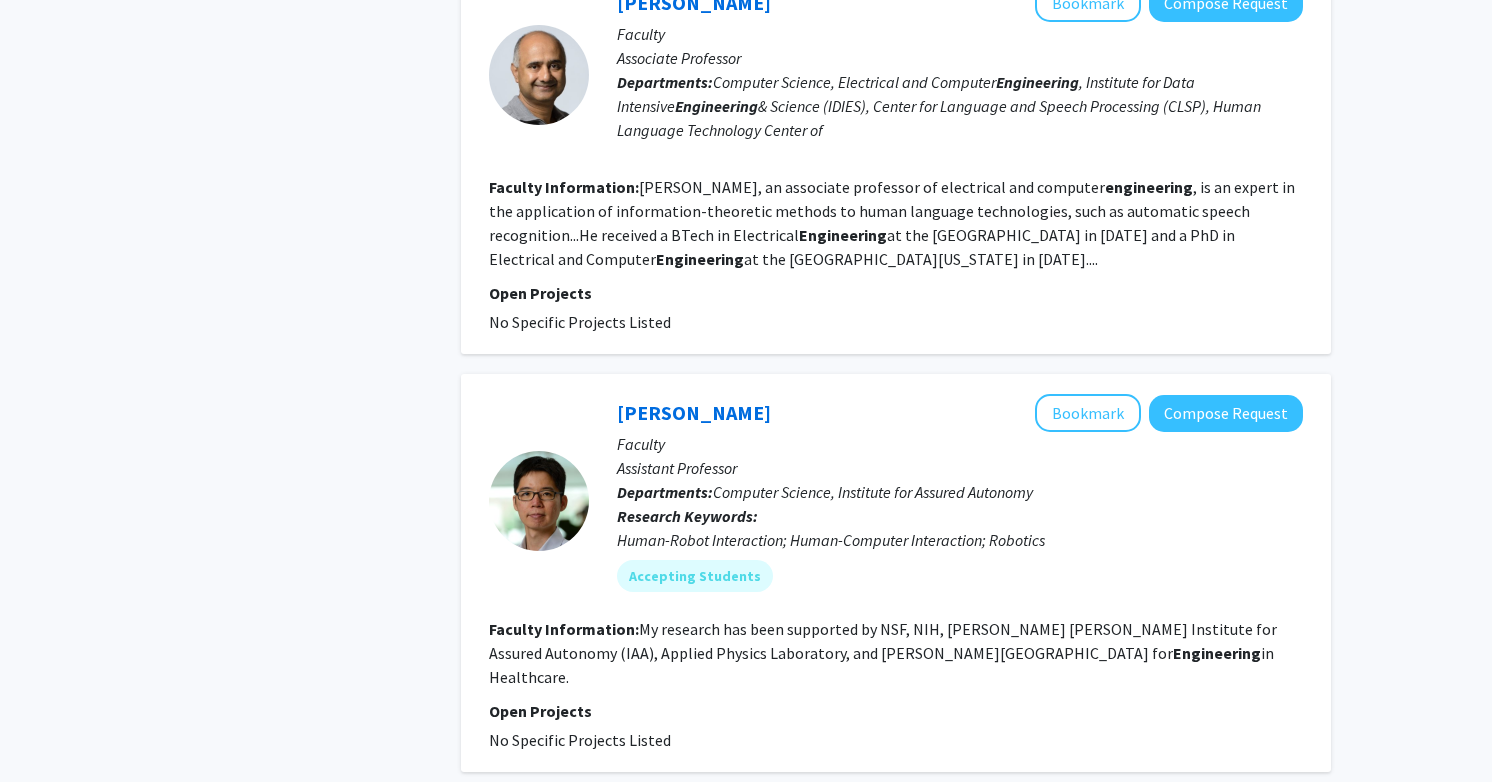 click on "19" 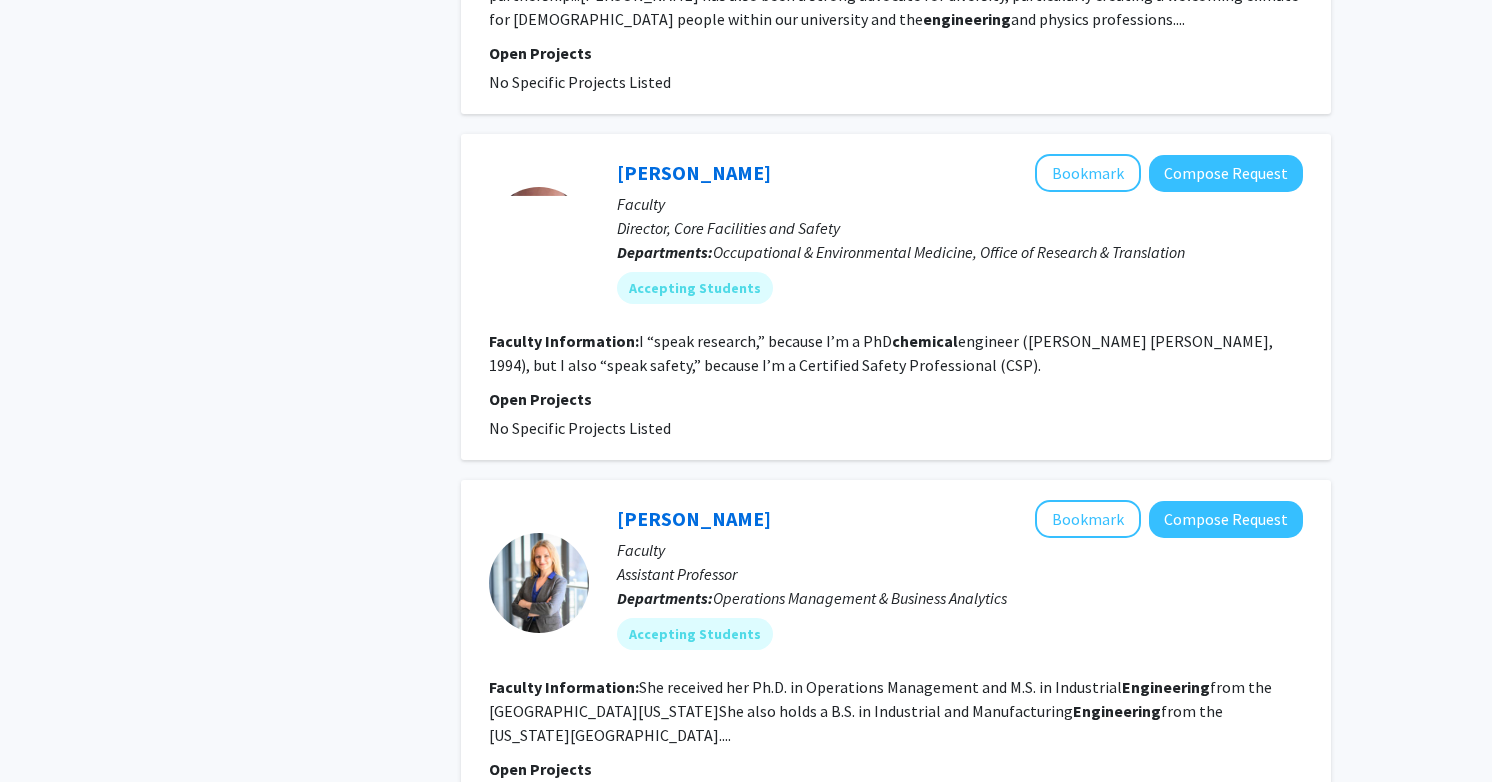 scroll, scrollTop: 3321, scrollLeft: 0, axis: vertical 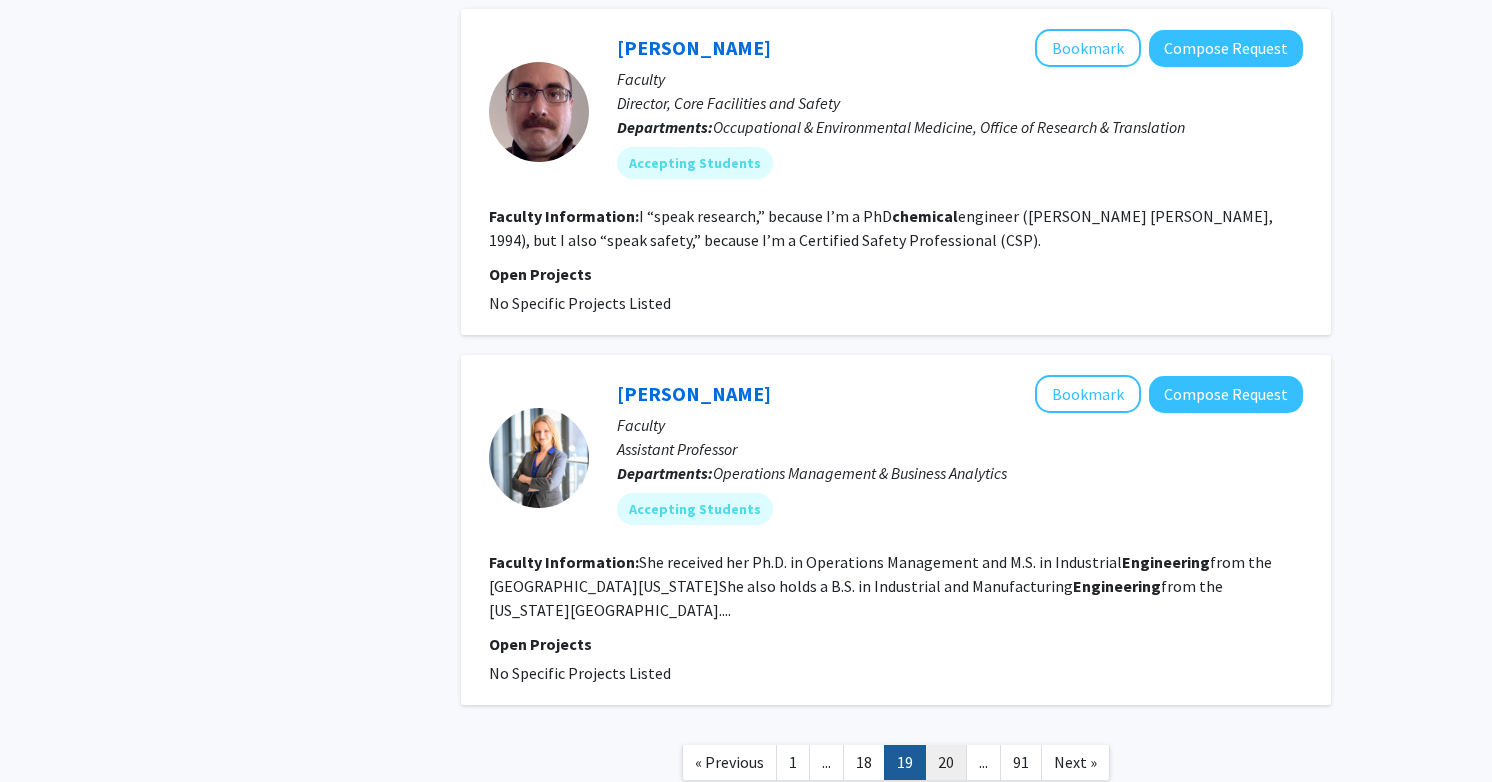 click on "20" 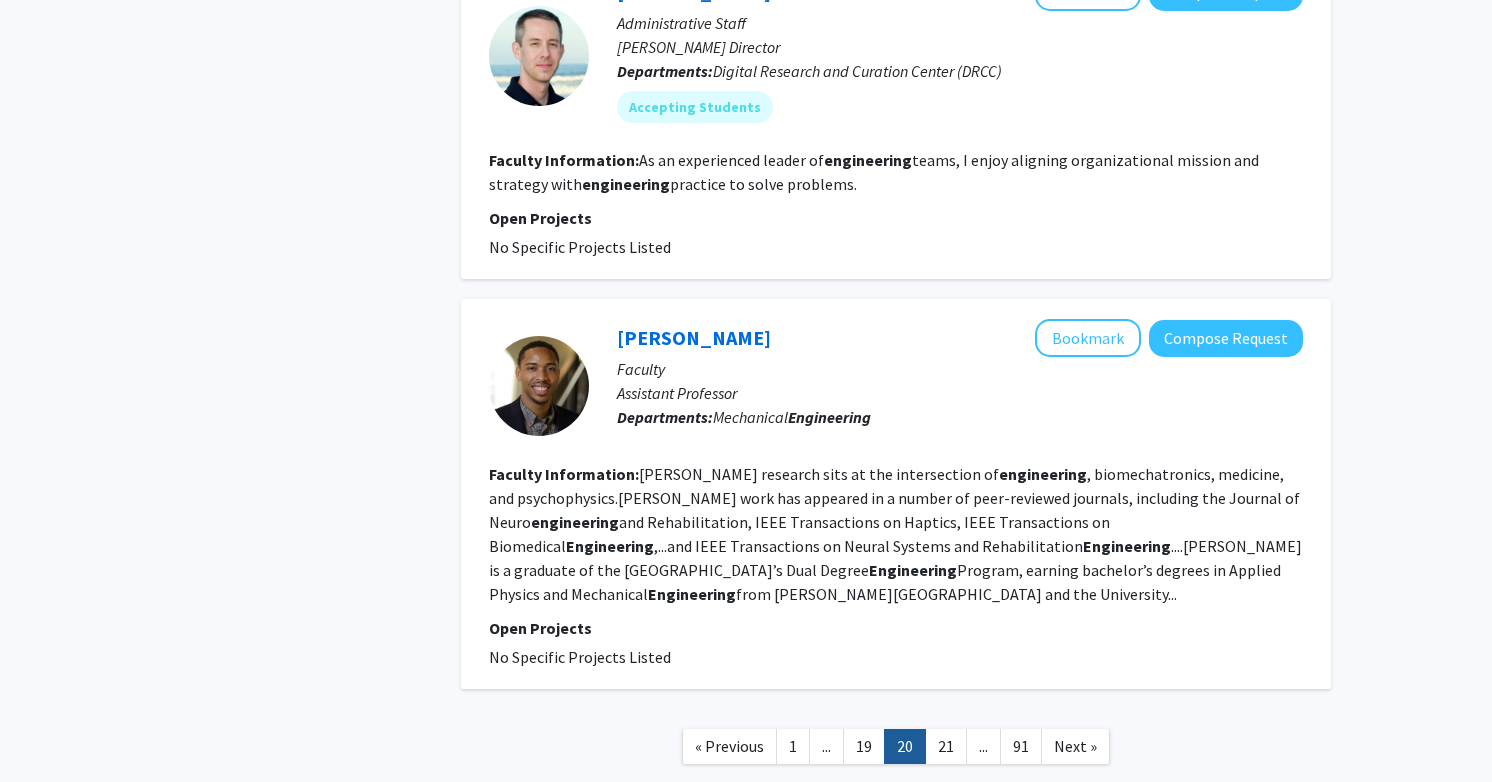 scroll, scrollTop: 3321, scrollLeft: 0, axis: vertical 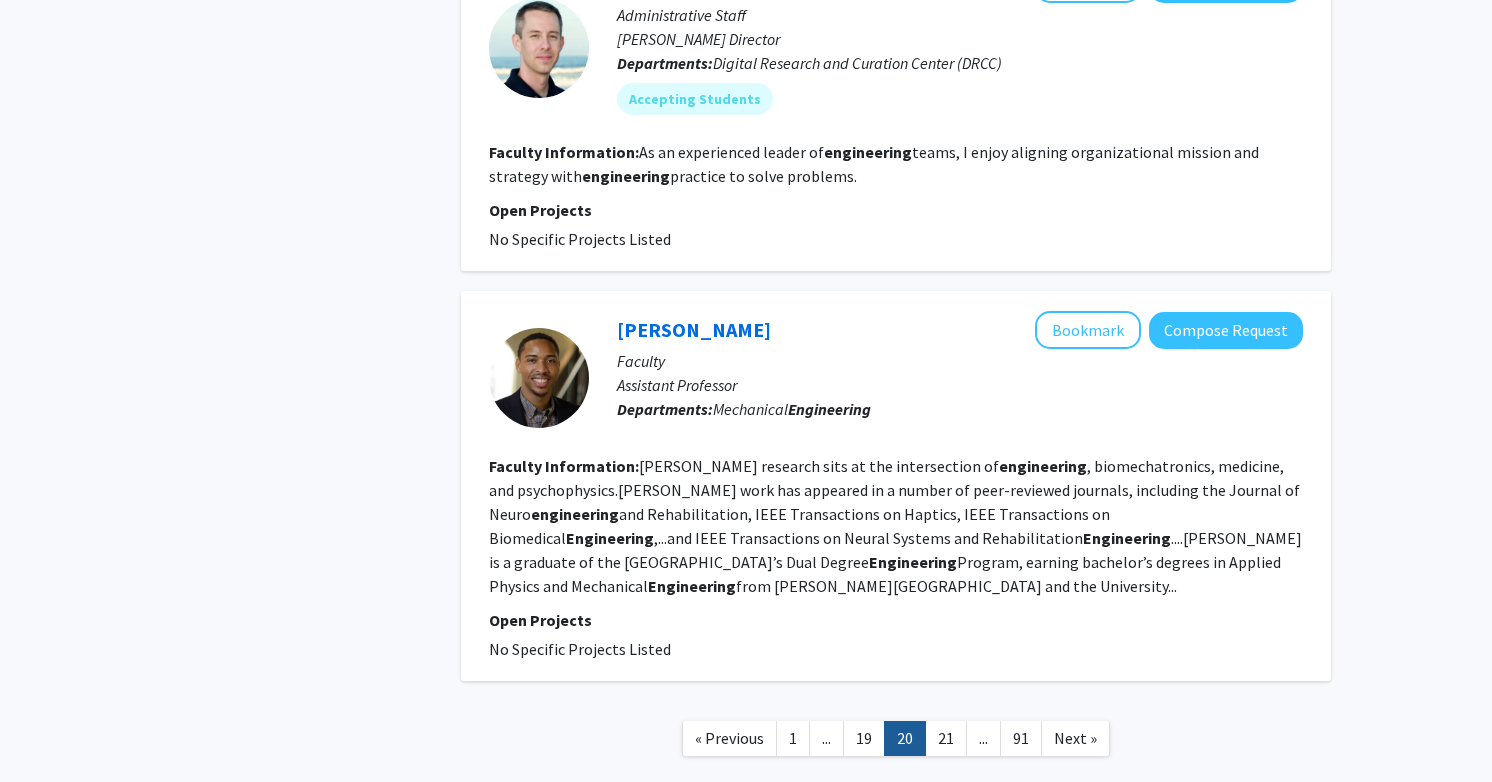 click on "« Previous  1  ...  19   20   21  ...  91  Next »" 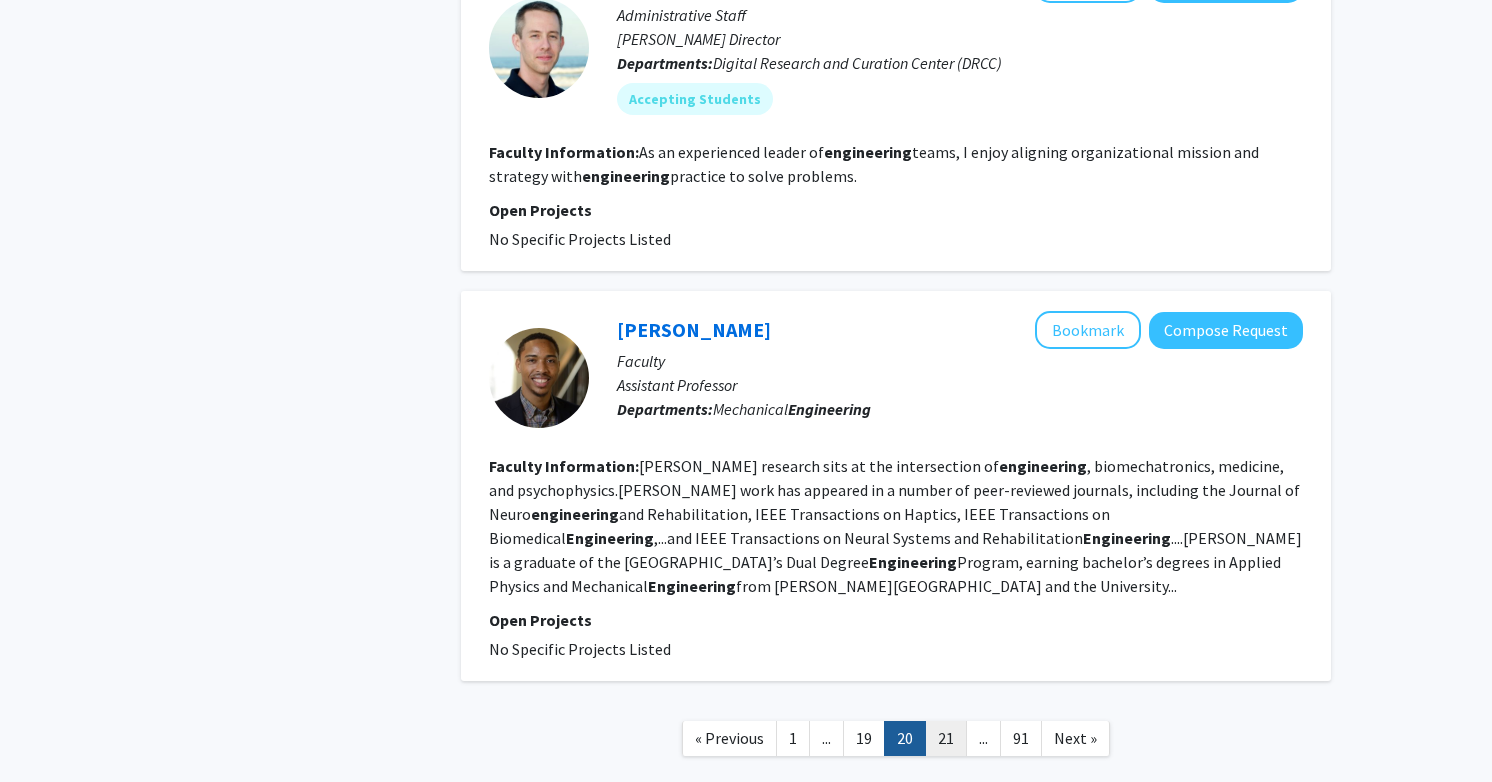 click on "21" 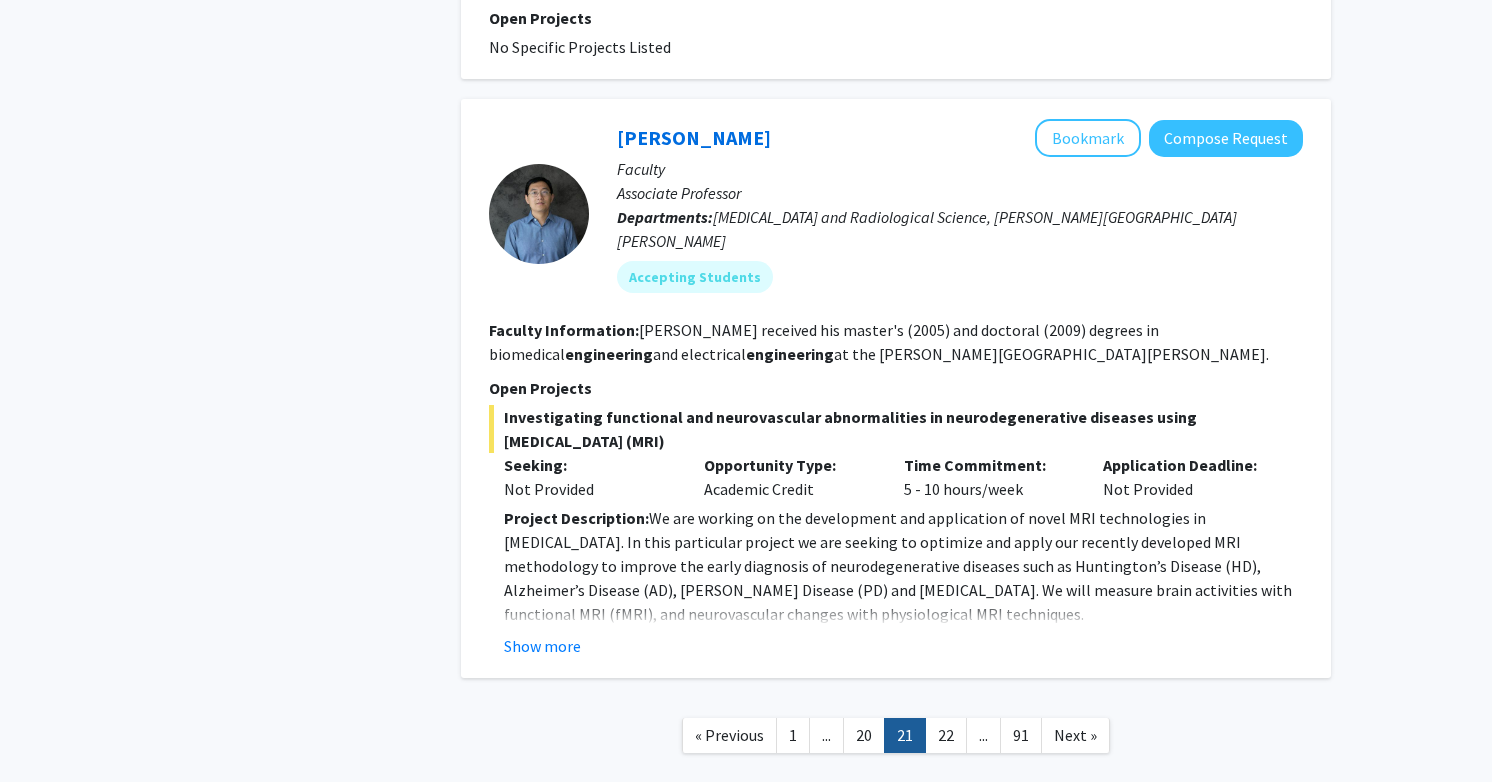 scroll, scrollTop: 3430, scrollLeft: 0, axis: vertical 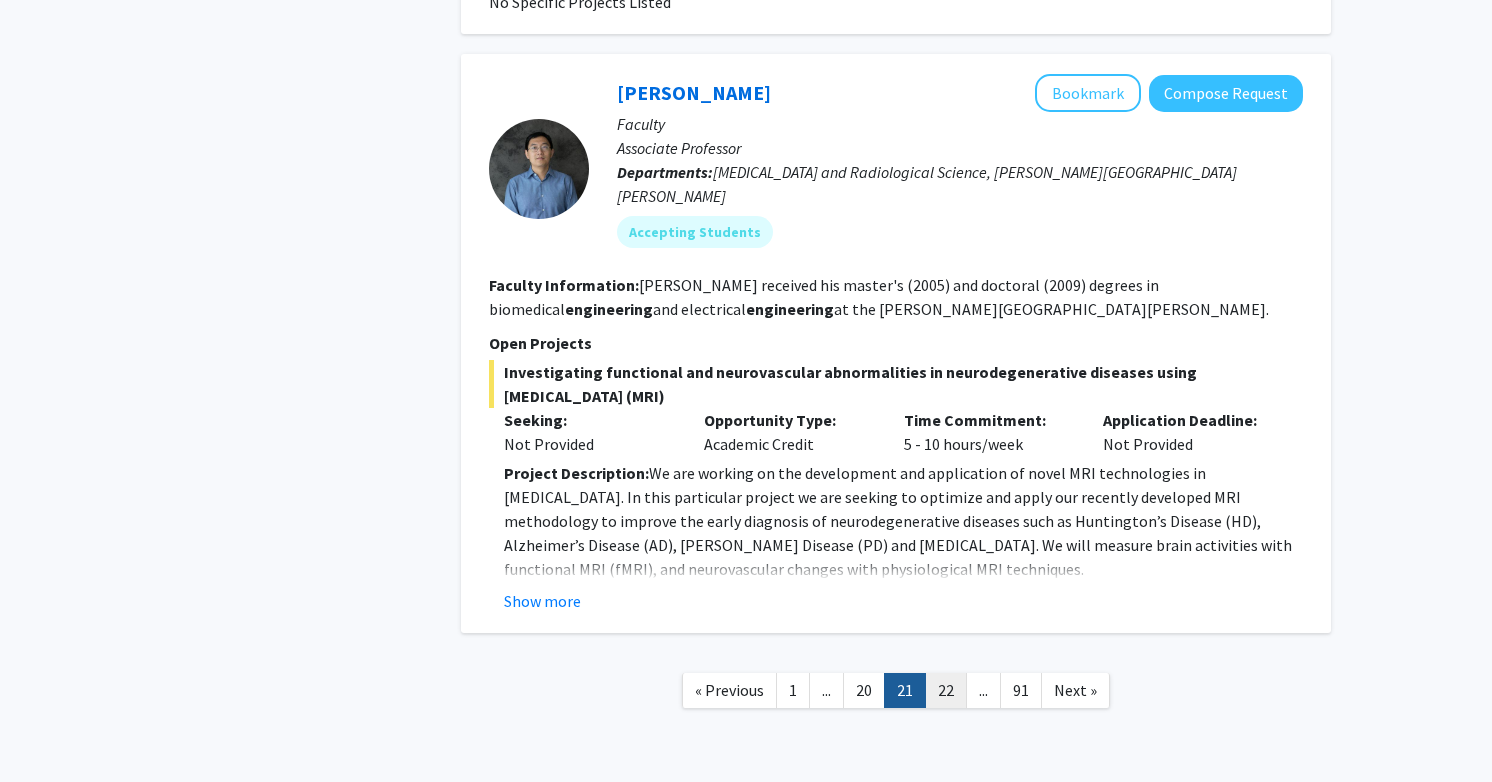 click on "22" 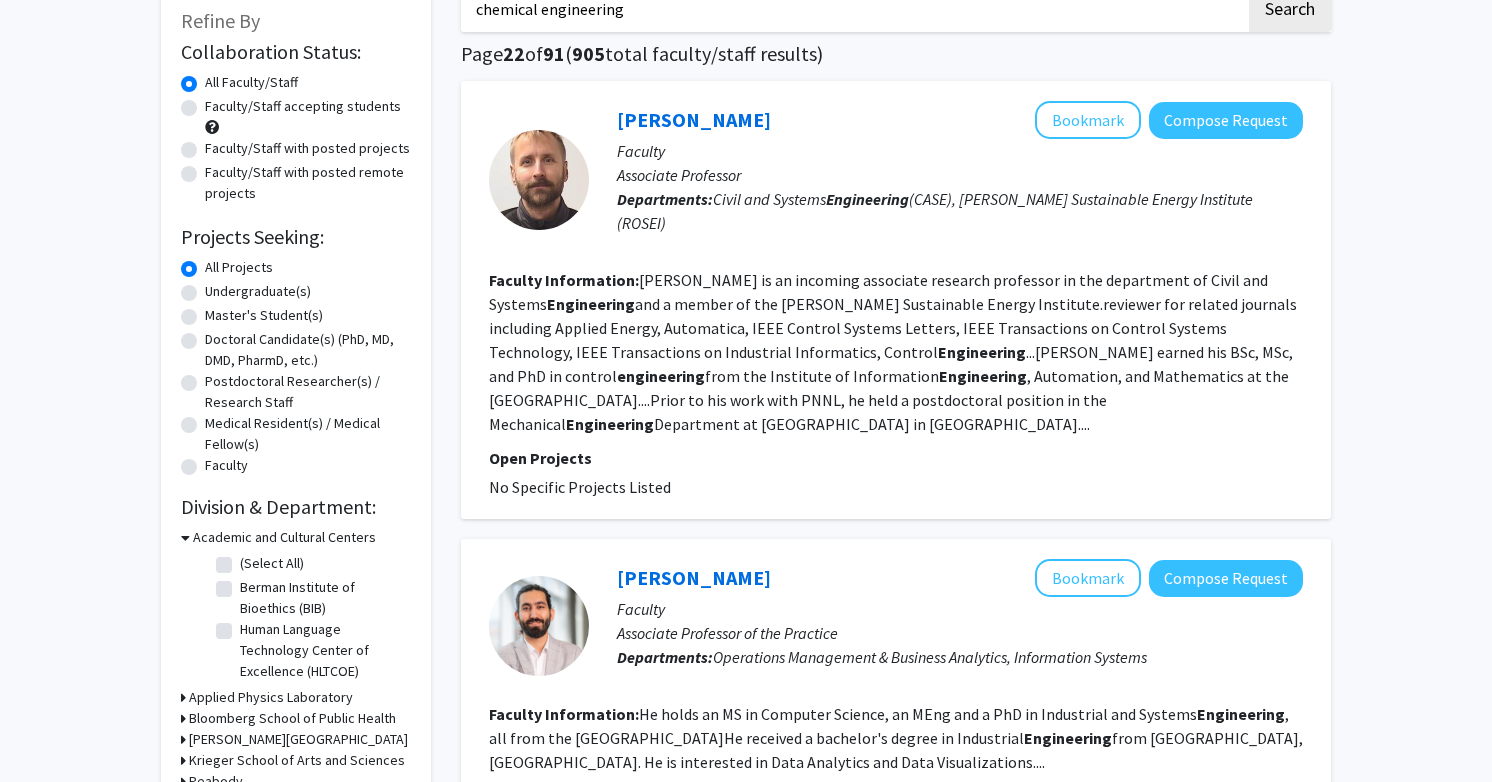 scroll, scrollTop: 0, scrollLeft: 0, axis: both 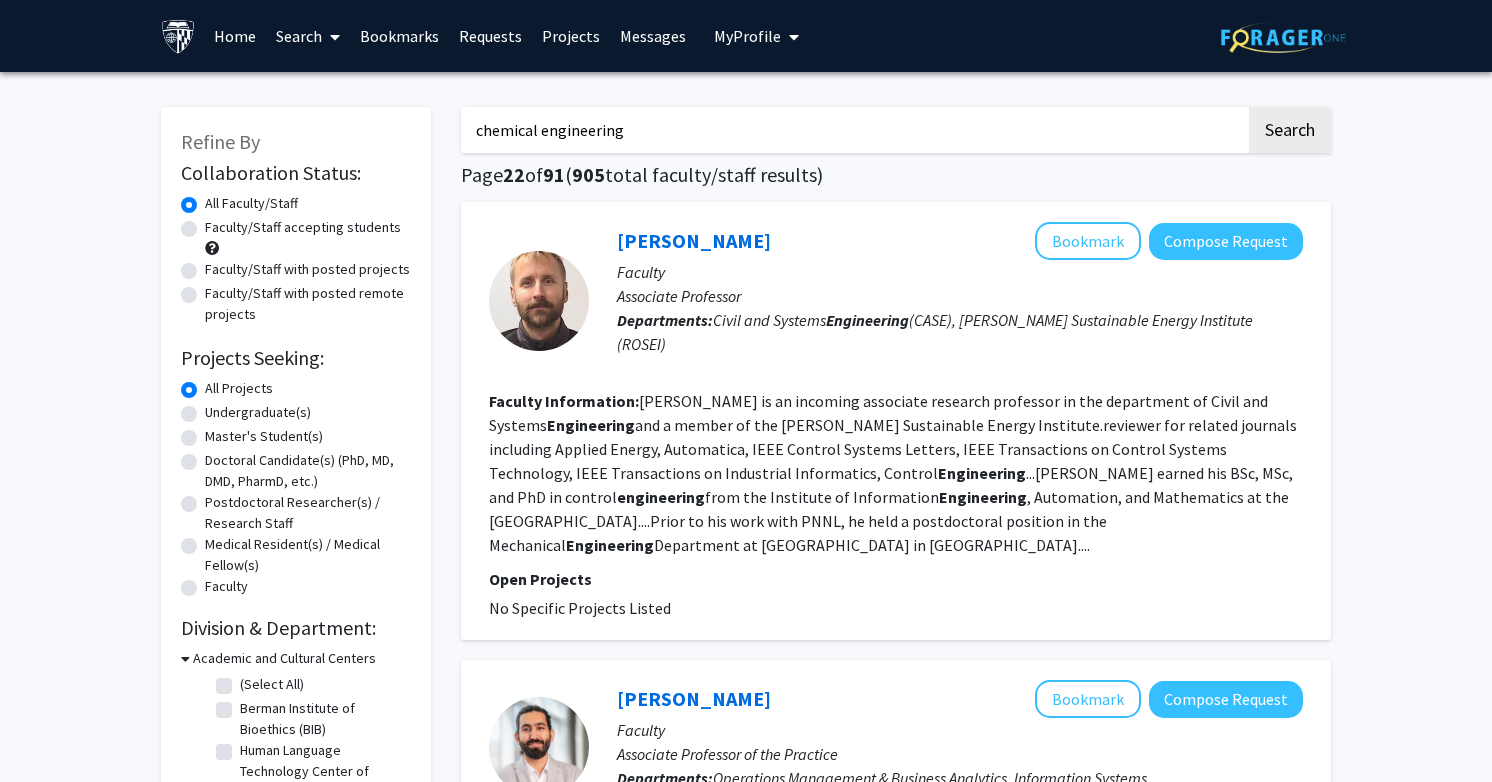 click on "chemical engineering Search  Page  22  of  91  ( 905  total faculty/staff results)   [PERSON_NAME]   Bookmark
Compose Request  Faculty Associate Professor Departments:  Civil and Systems  Engineering  (CASE), [PERSON_NAME] Sustainable Energy Institute (ROSEI) Faculty Information:  [PERSON_NAME] is an incoming associate research professor in the department of Civil and Systems  Engineering  and a member of the [PERSON_NAME] Sustainable Energy Institute.reviewer for related journals including Applied Energy, Automatica, IEEE Control Systems Letters, IEEE Transactions on Control Systems Technology, IEEE Transactions on Industrial Informatics, Control  Engineering ...[PERSON_NAME] earned his BSc, MSc, and PhD in control  engineering  from the Institute of Information  Engineering , Automation, and Mathematics at the [GEOGRAPHIC_DATA]....Prior to his work with PNNL, he held a postdoctoral position in the Mechanical  Engineering  Department at [GEOGRAPHIC_DATA] in [GEOGRAPHIC_DATA].... Open Projects  [PERSON_NAME]" 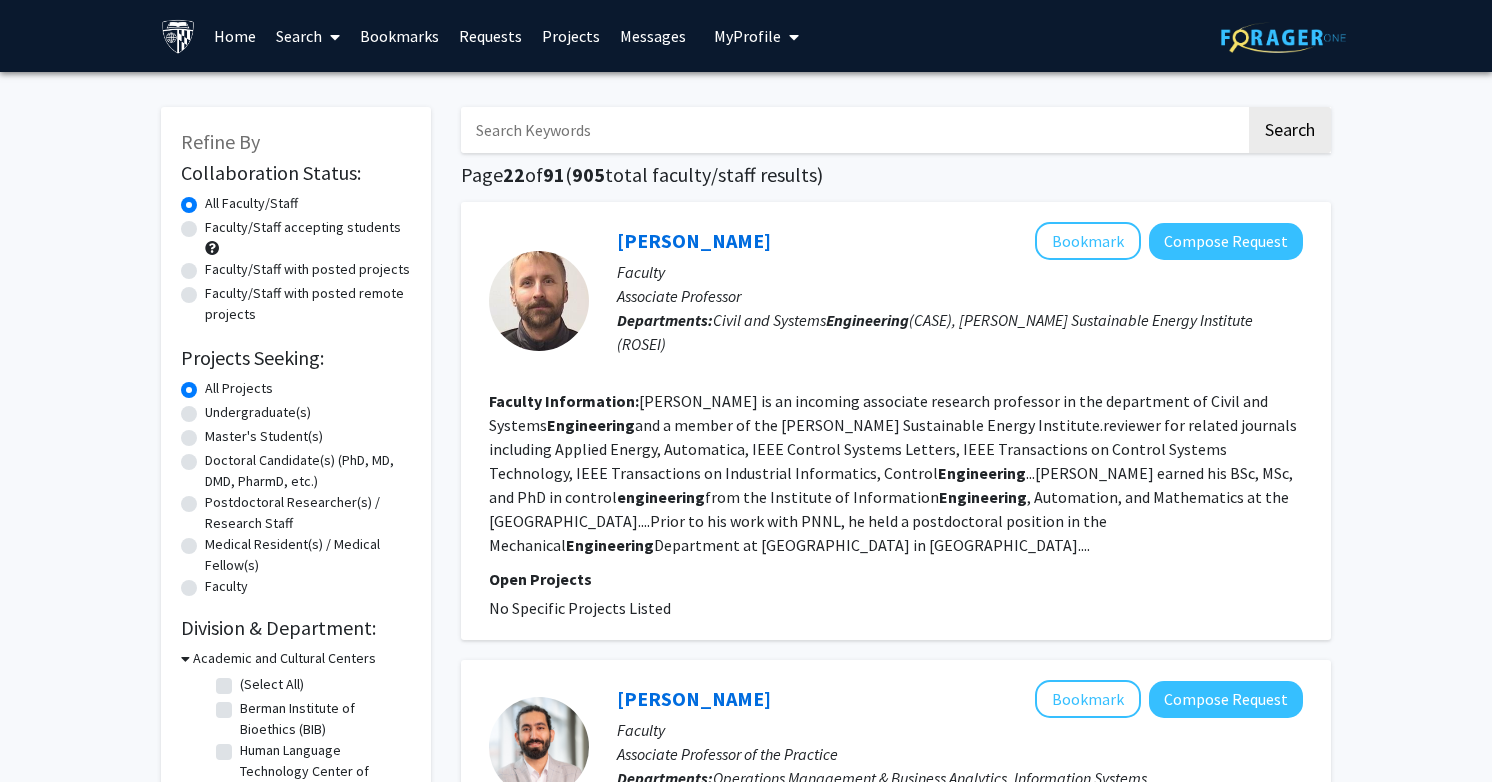 type 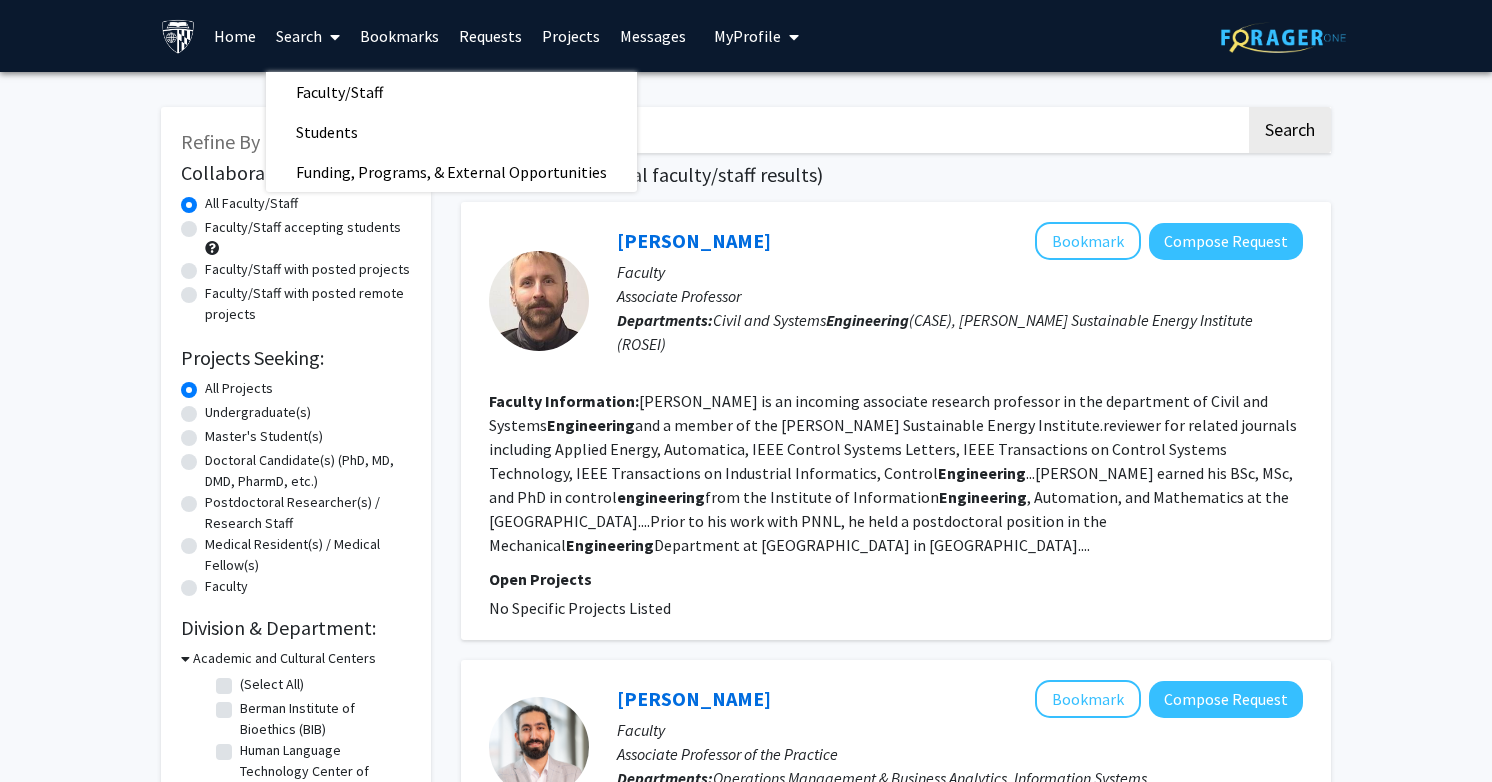 click on "Projects" at bounding box center [571, 36] 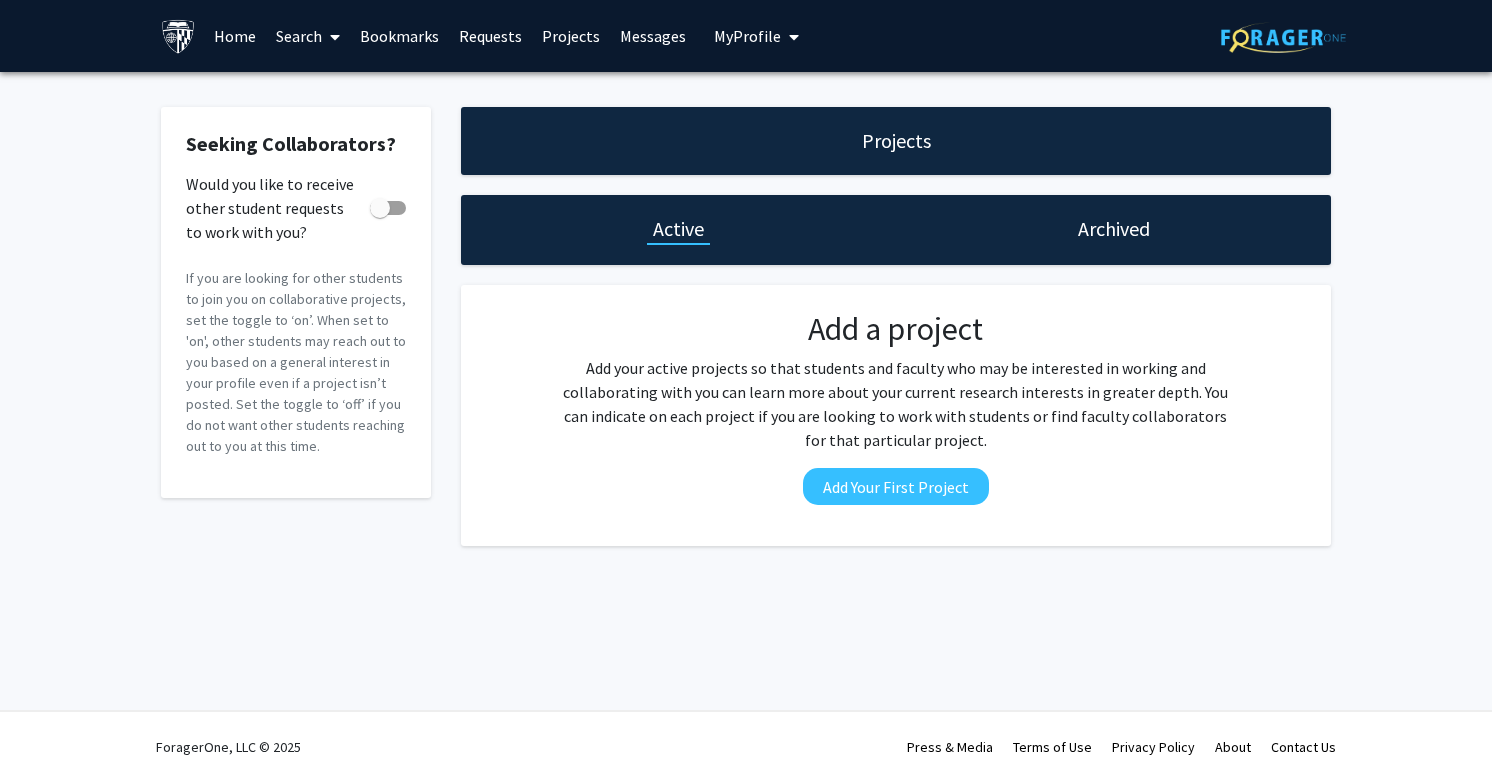 click on "Search" at bounding box center (308, 36) 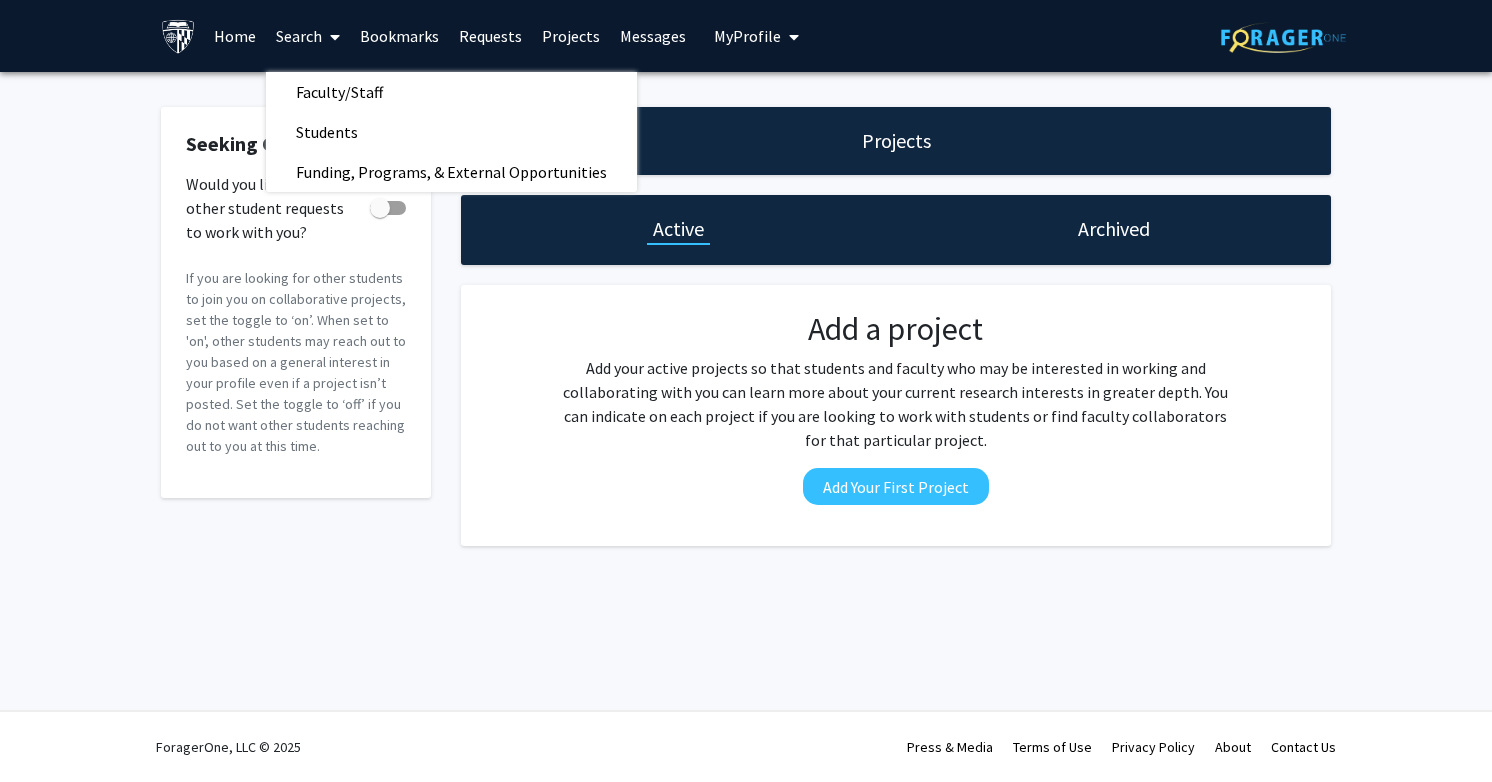 click on "Home" at bounding box center [235, 36] 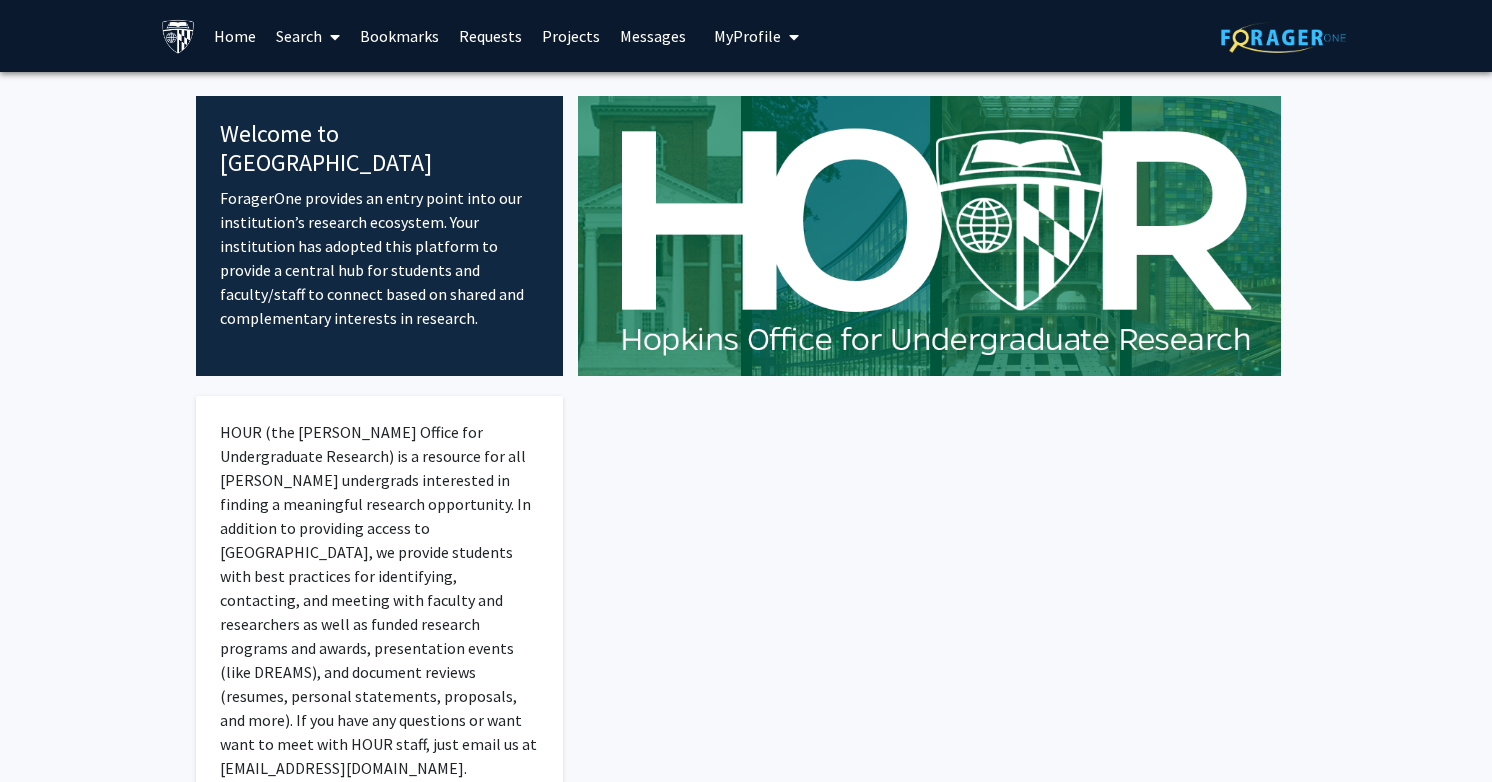 click on "Search" at bounding box center [308, 36] 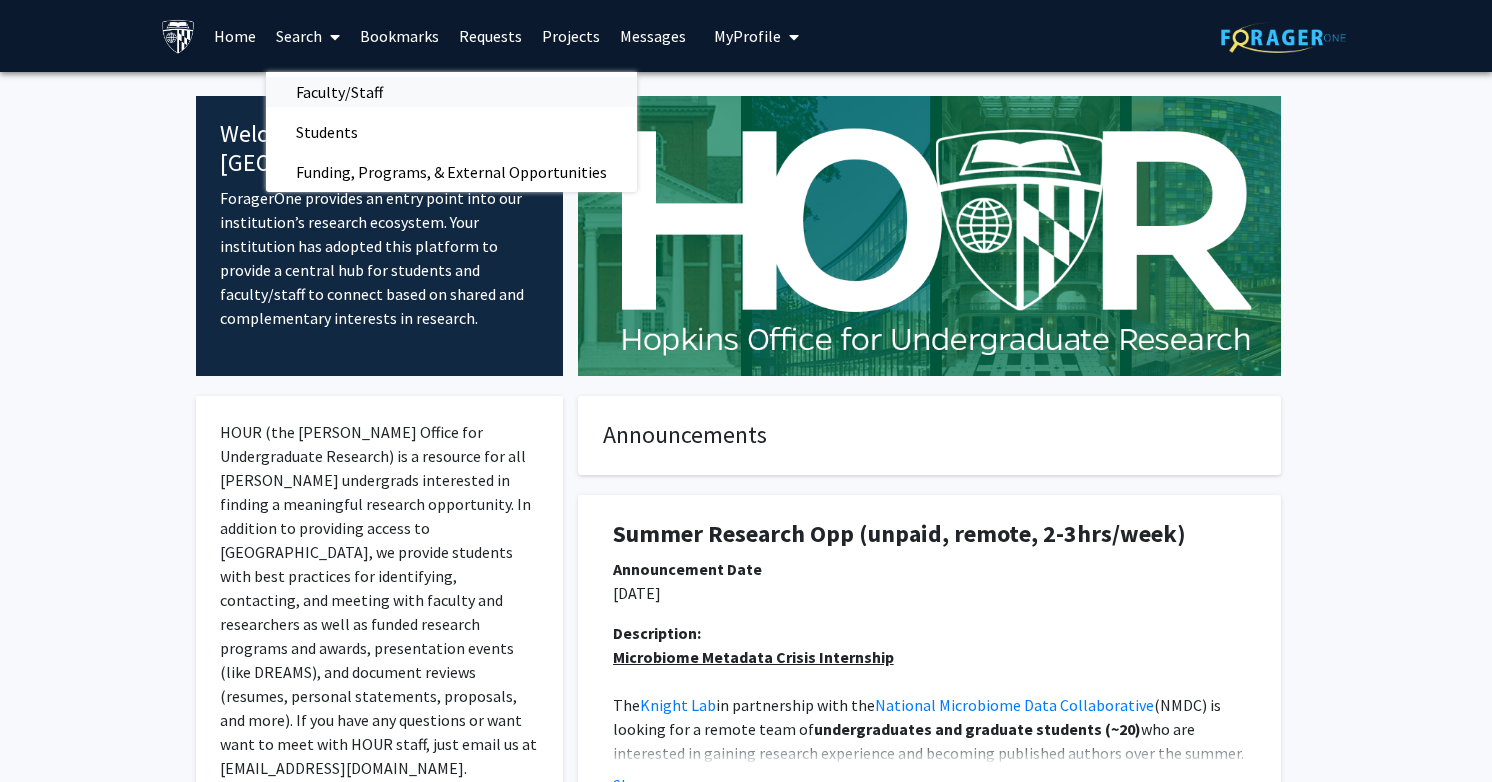 click on "Faculty/Staff" at bounding box center (339, 92) 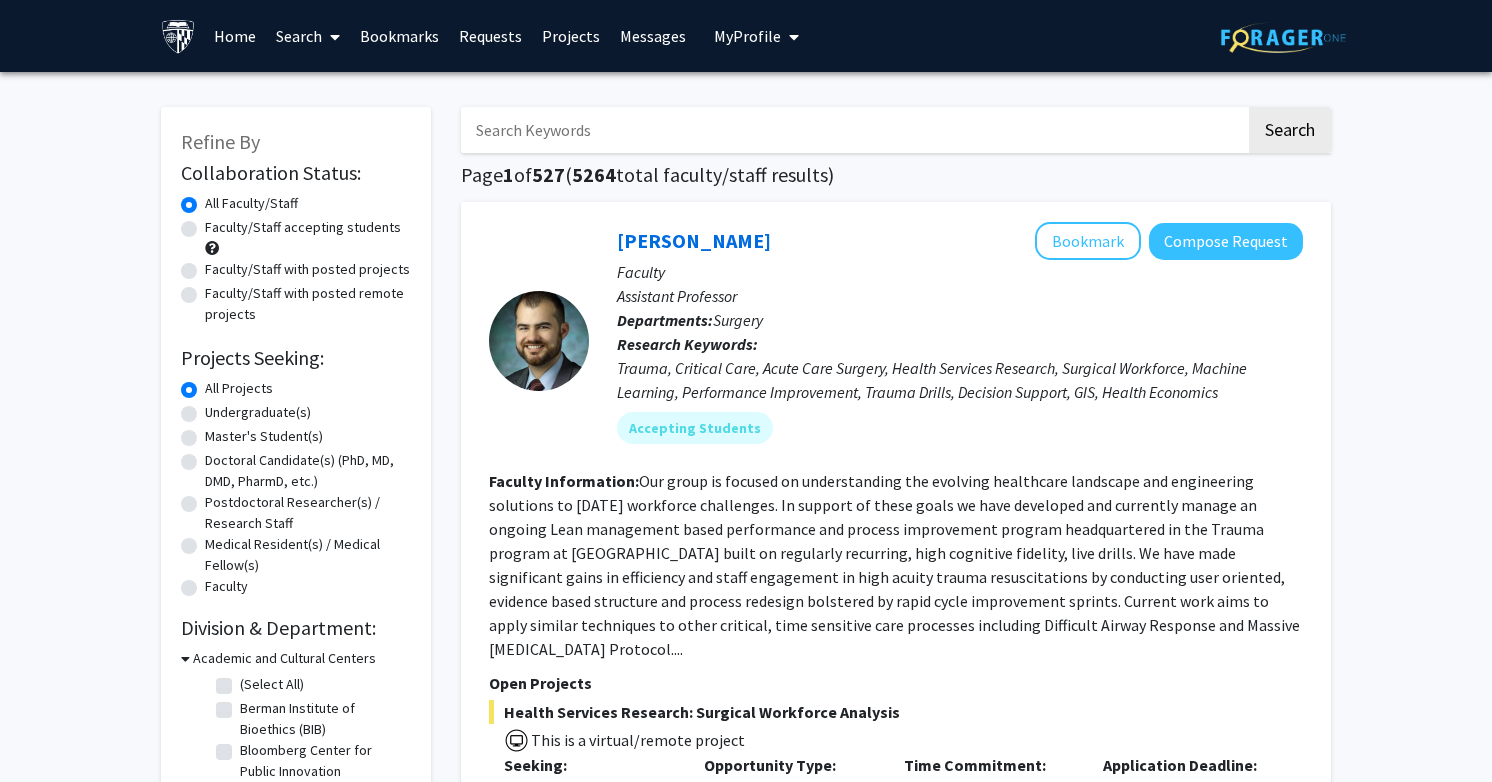 click at bounding box center [853, 130] 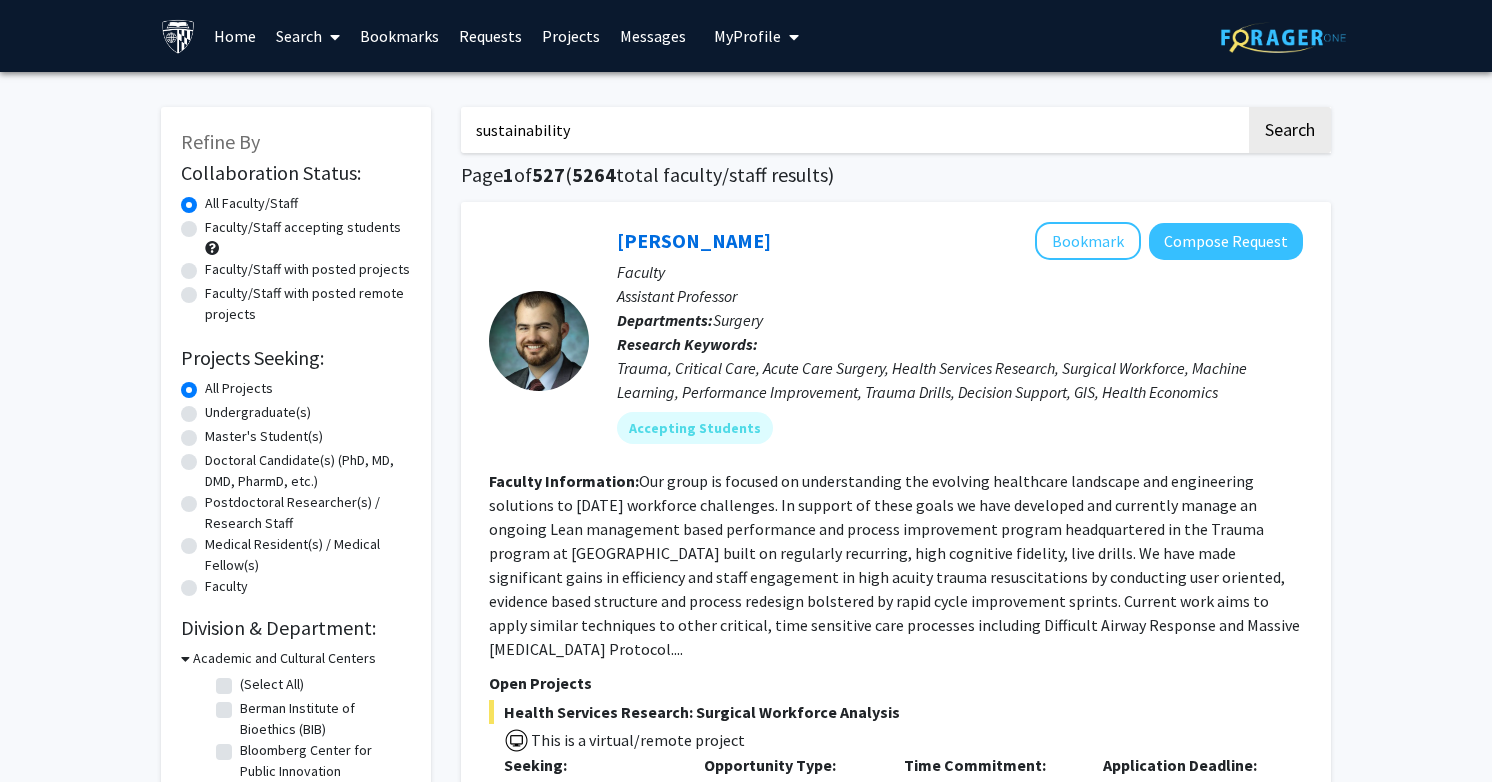 type on "sustainability" 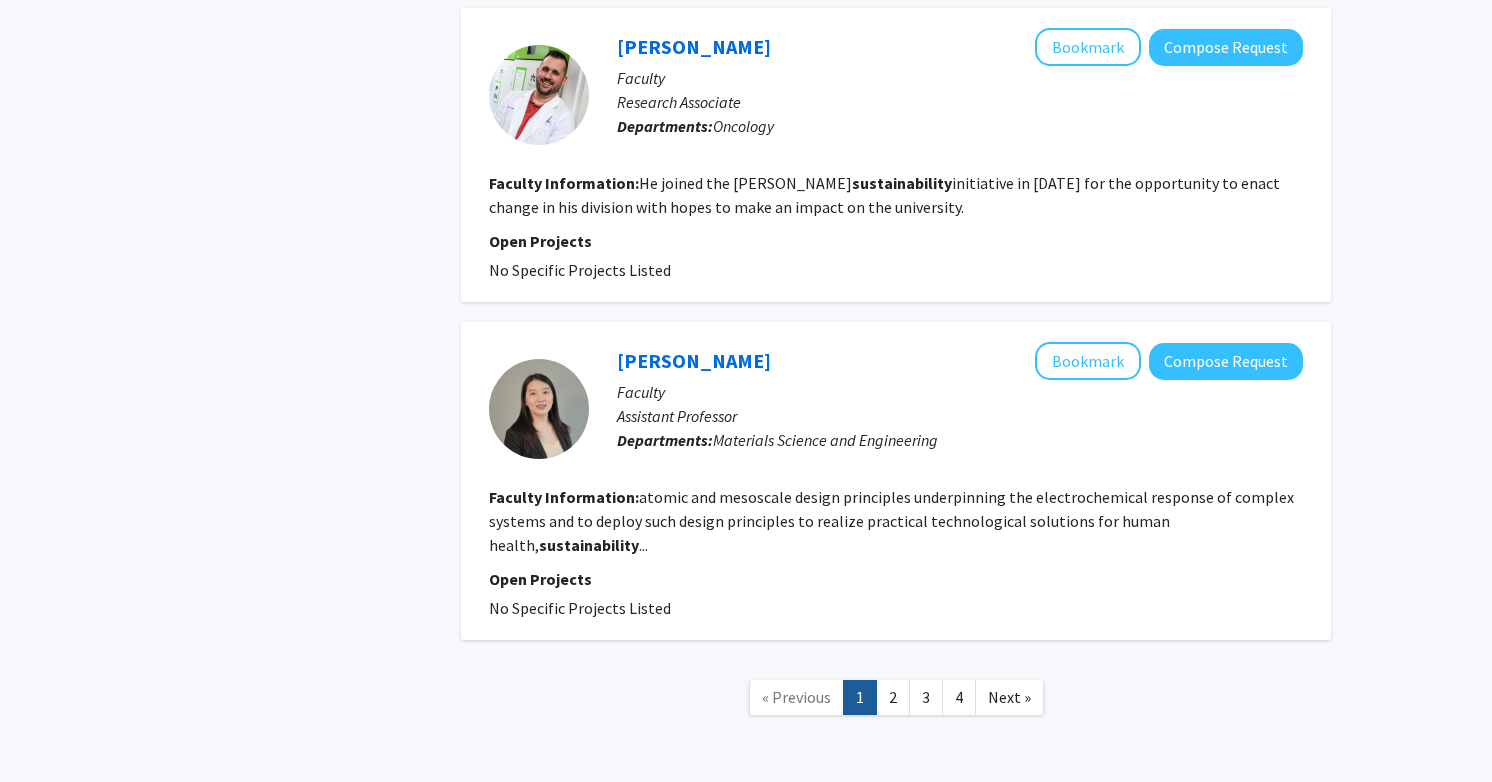 scroll, scrollTop: 3179, scrollLeft: 0, axis: vertical 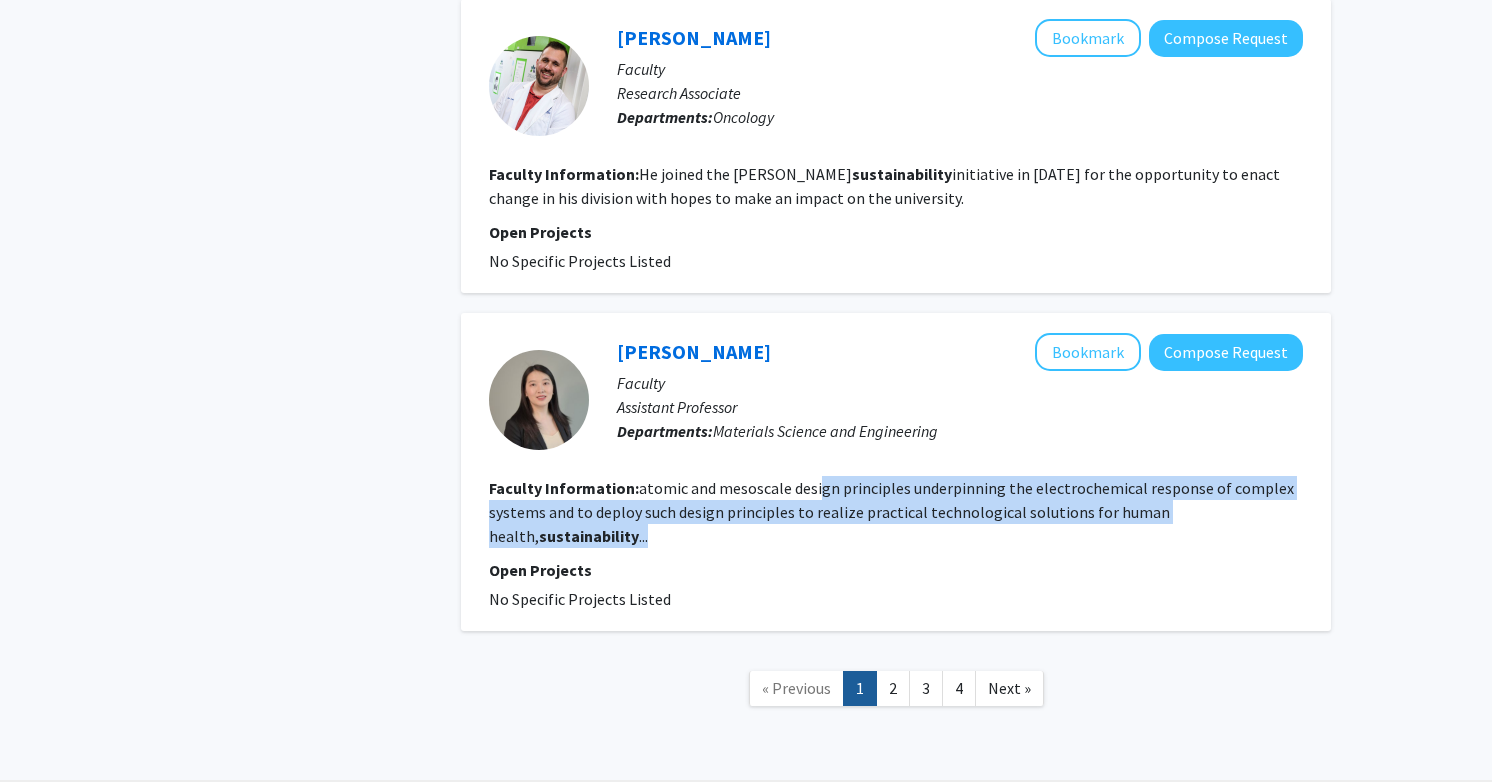 drag, startPoint x: 816, startPoint y: 486, endPoint x: 866, endPoint y: 538, distance: 72.138756 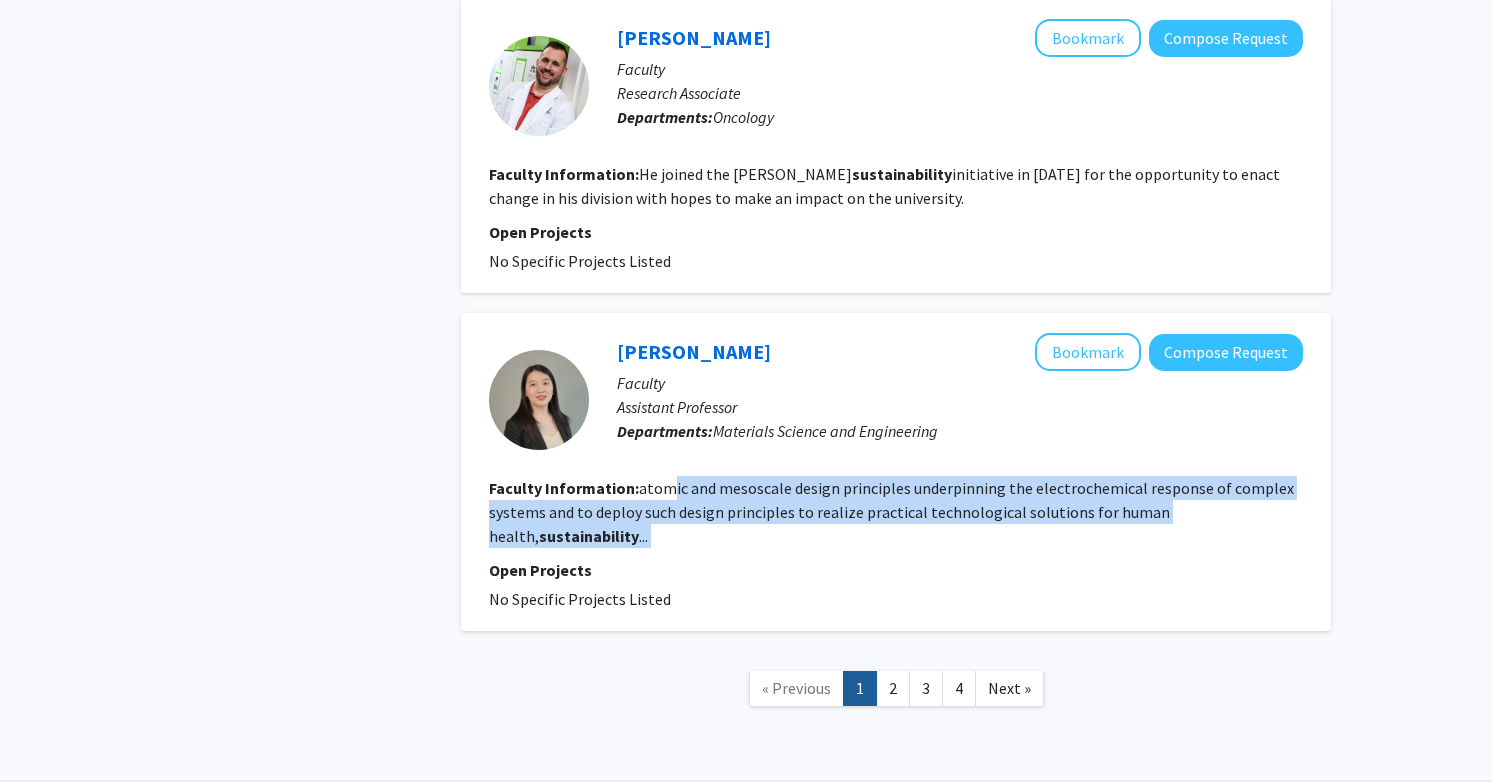 drag, startPoint x: 669, startPoint y: 494, endPoint x: 737, endPoint y: 555, distance: 91.350975 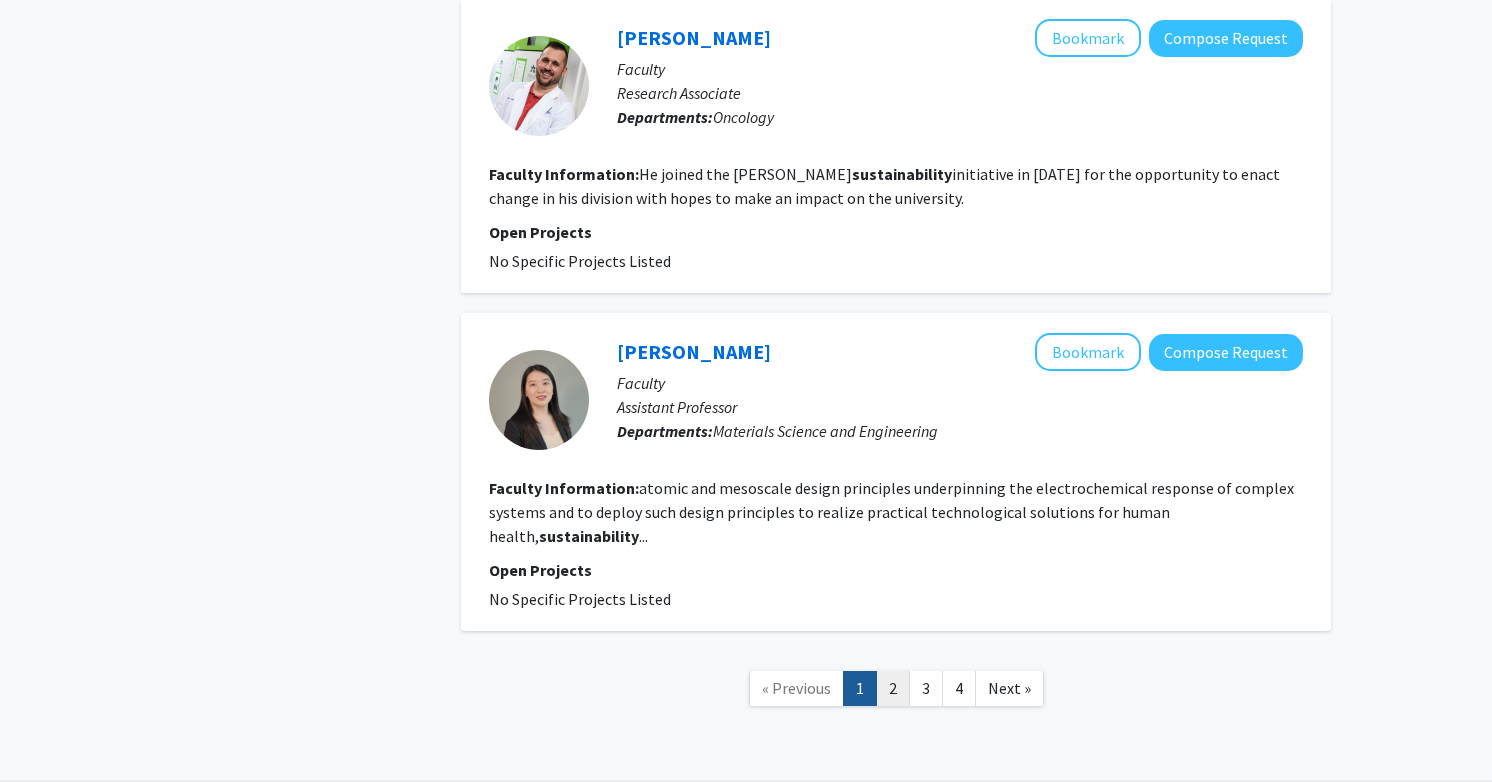 click on "2" 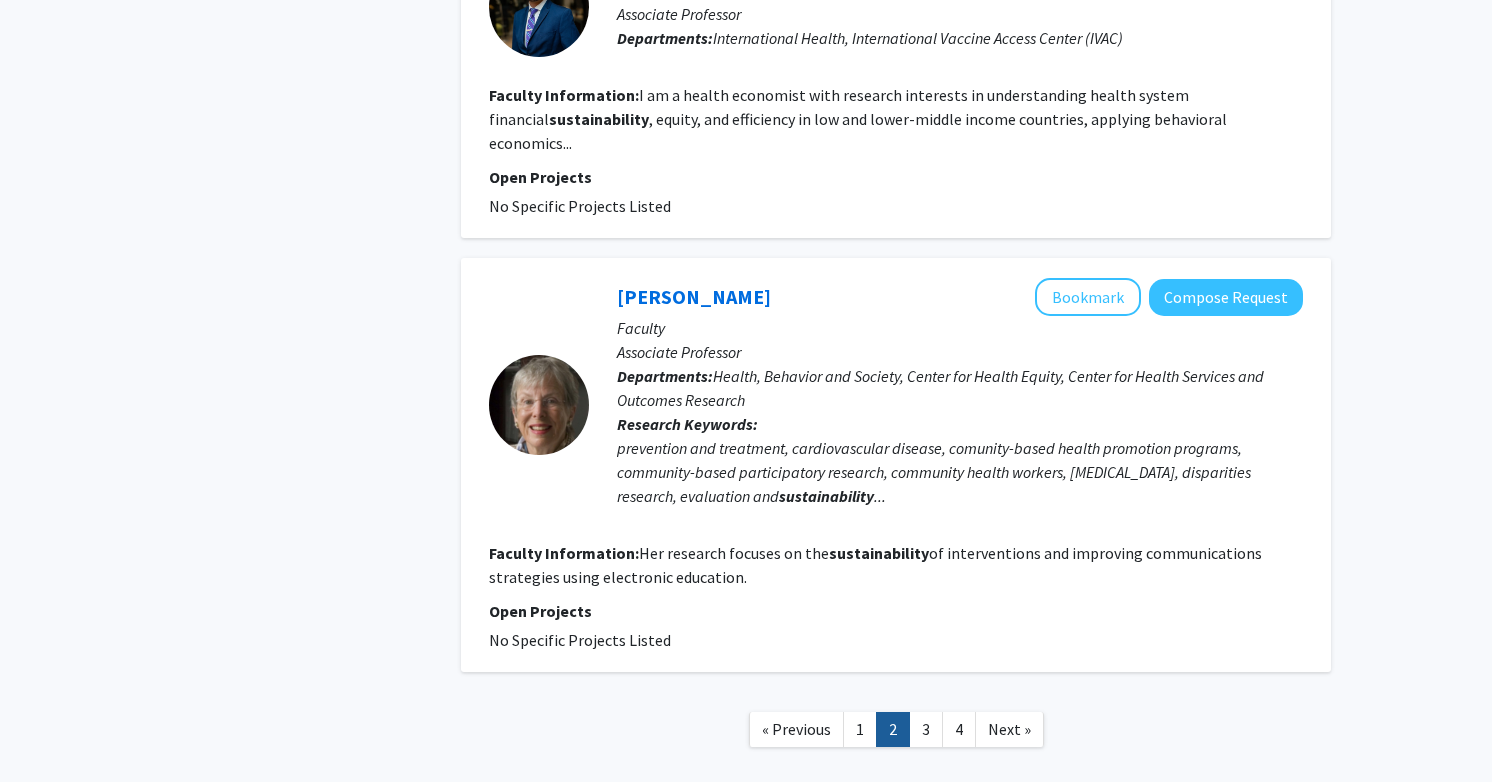 scroll, scrollTop: 3089, scrollLeft: 0, axis: vertical 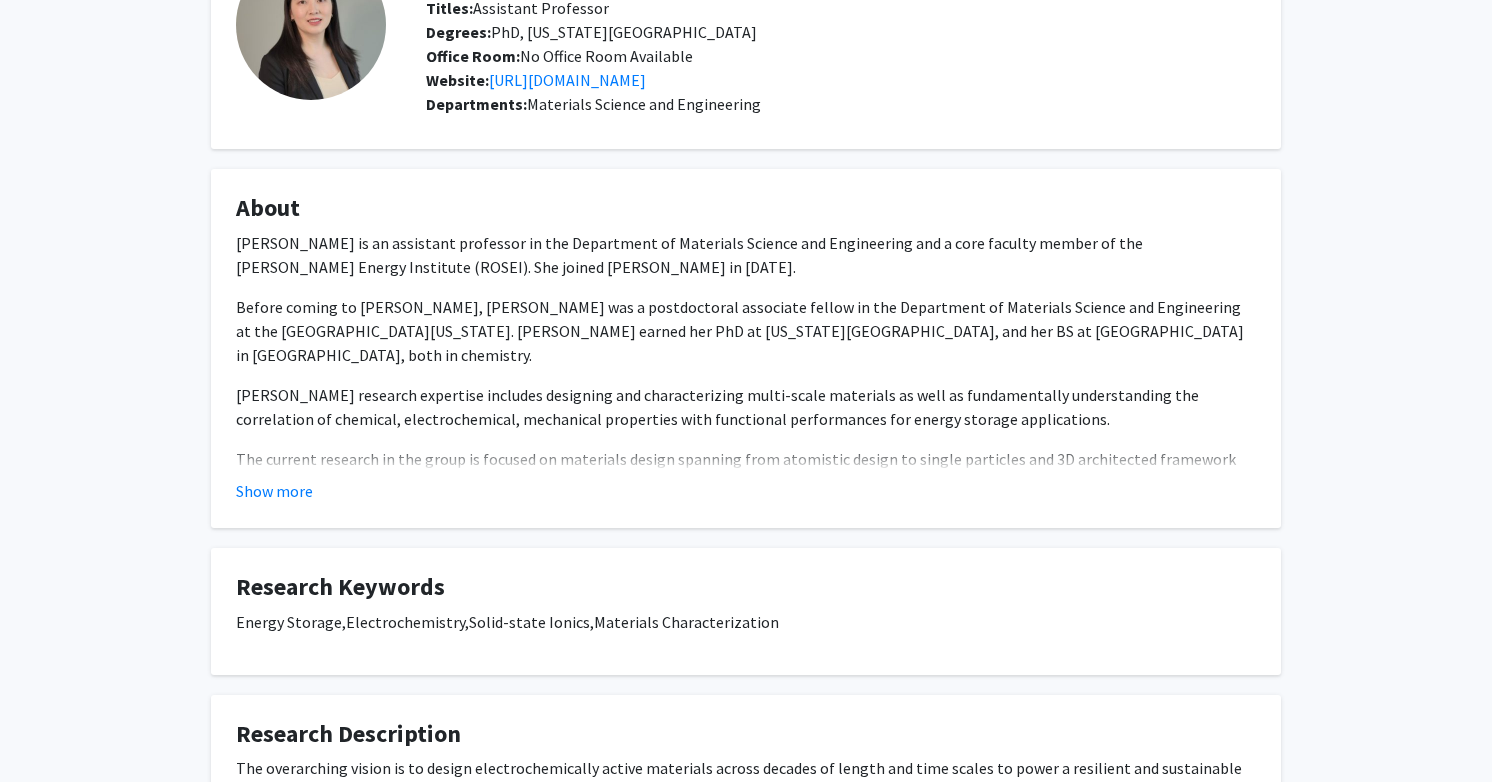 click on "[PERSON_NAME] is an assistant professor in the Department of Materials Science and Engineering and a core faculty member of the [PERSON_NAME] Energy Institute (ROSEI). She joined [PERSON_NAME] in [DATE].
Before coming to [PERSON_NAME], [PERSON_NAME] was a postdoctoral associate fellow in the Department of Materials Science and Engineering at the [GEOGRAPHIC_DATA][US_STATE]. [PERSON_NAME] earned her PhD at [US_STATE][GEOGRAPHIC_DATA], and her BS at [GEOGRAPHIC_DATA] in [GEOGRAPHIC_DATA], both in chemistry.
[PERSON_NAME] research expertise includes designing and characterizing multi-scale materials as well as fundamentally understanding the correlation of chemical, electrochemical, mechanical properties with functional performances for energy storage applications.
The current research in the group is focused on materials design spanning from atomistic design to single particles and 3D architected framework for next-generation electrochemical energy storage, water treatment, metal recovery, and wearable devices.
Show more" 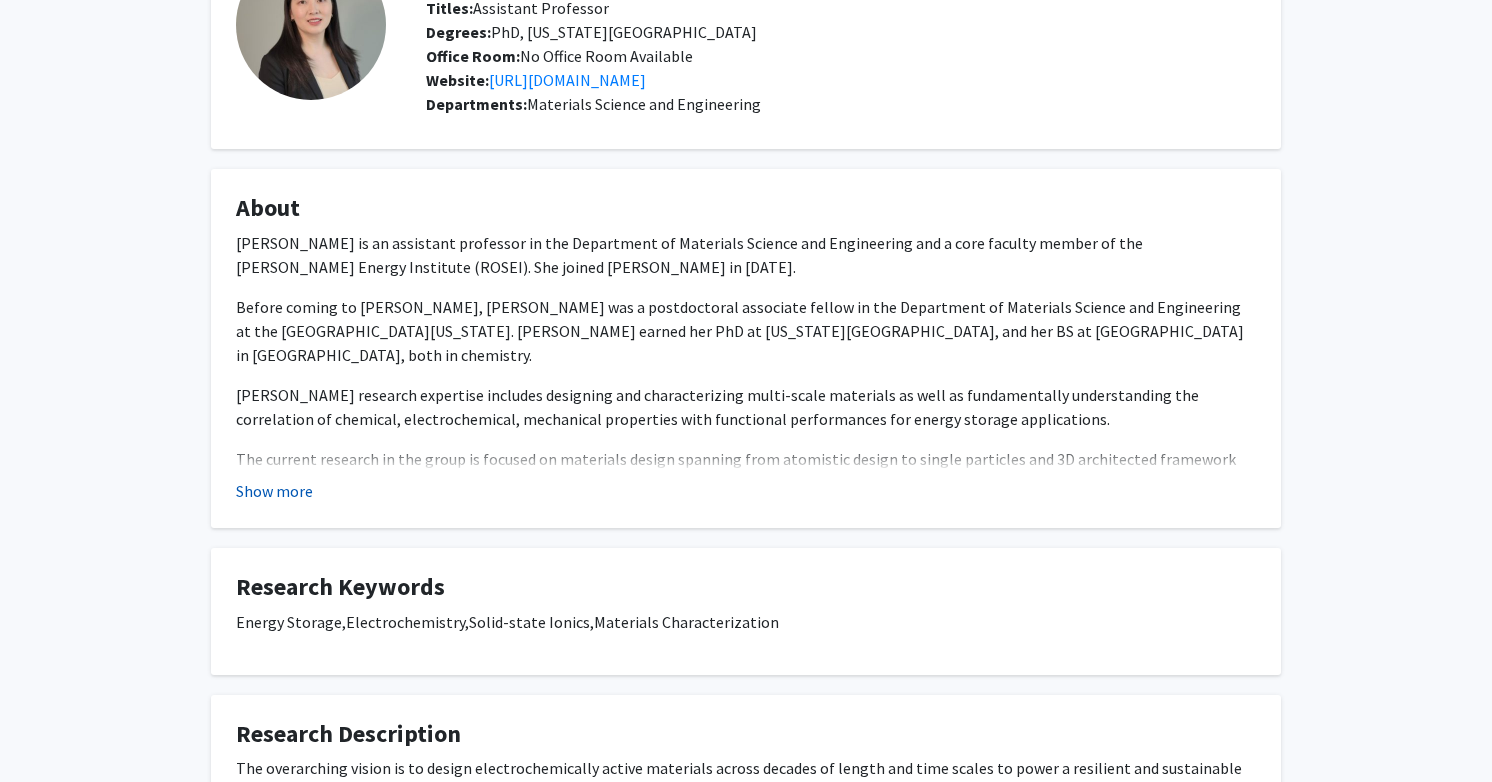 click on "Show more" 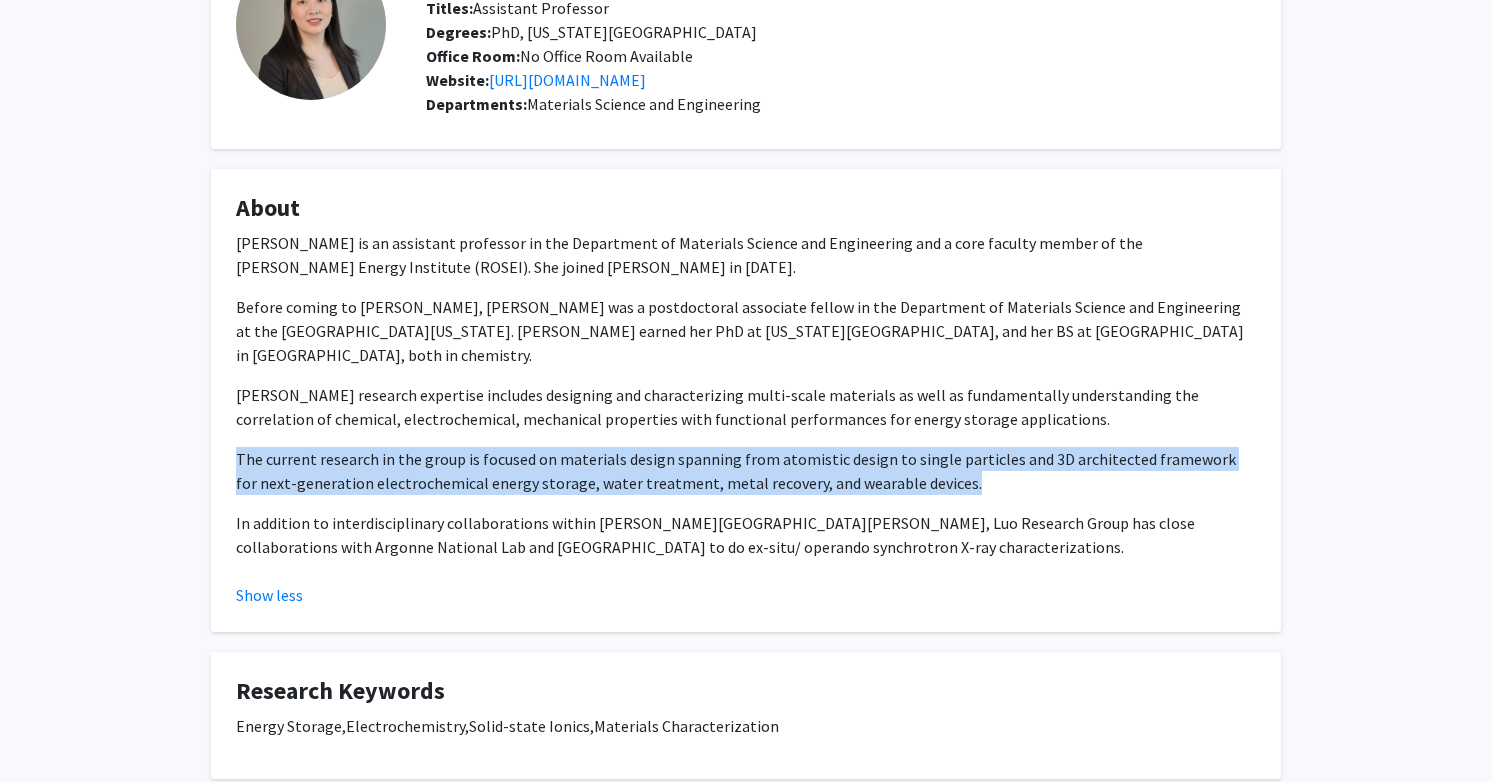 drag, startPoint x: 944, startPoint y: 421, endPoint x: 1045, endPoint y: 444, distance: 103.58572 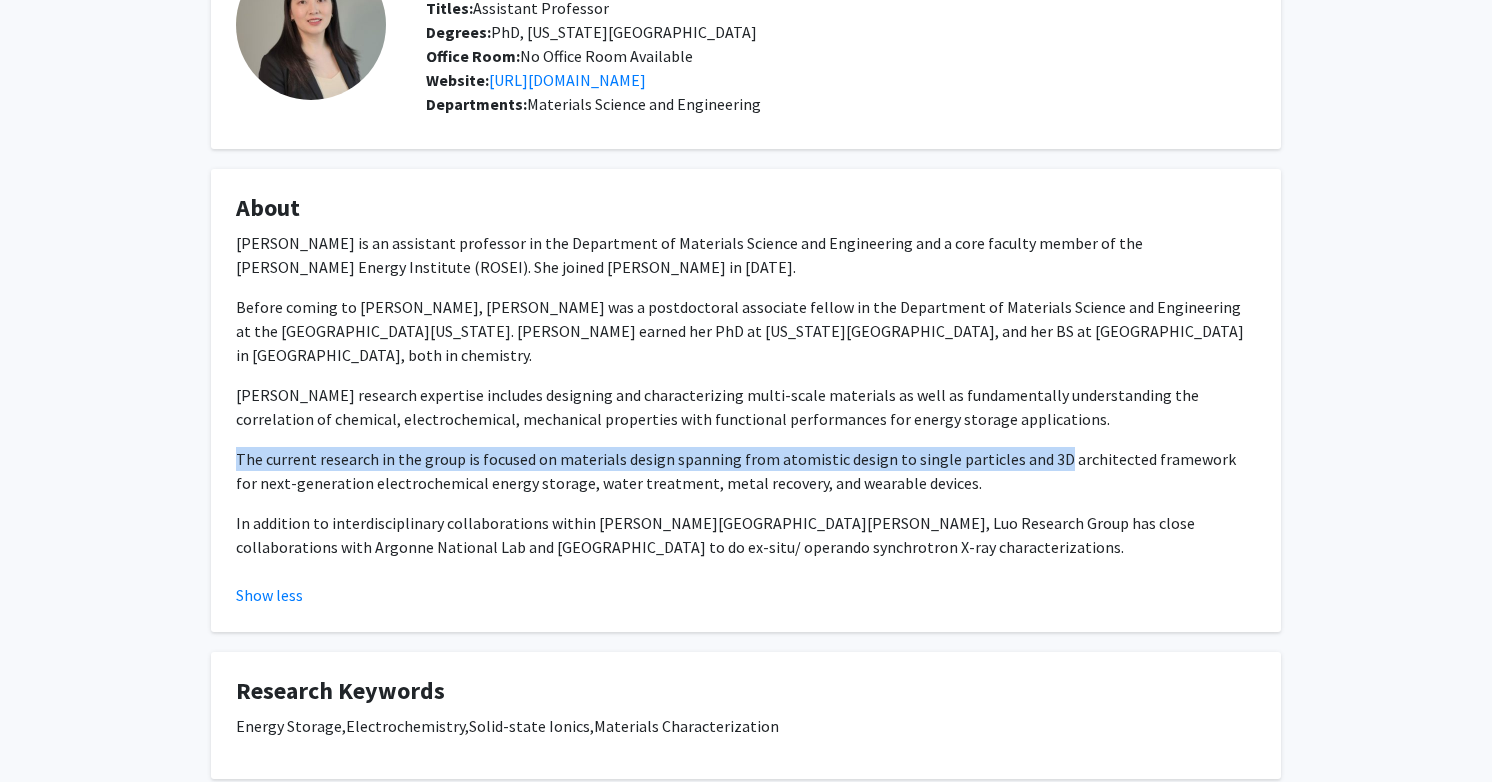 click on "The current research in the group is focused on materials design spanning from atomistic design to single particles and 3D architected framework for next-generation electrochemical energy storage, water treatment, metal recovery, and wearable devices." 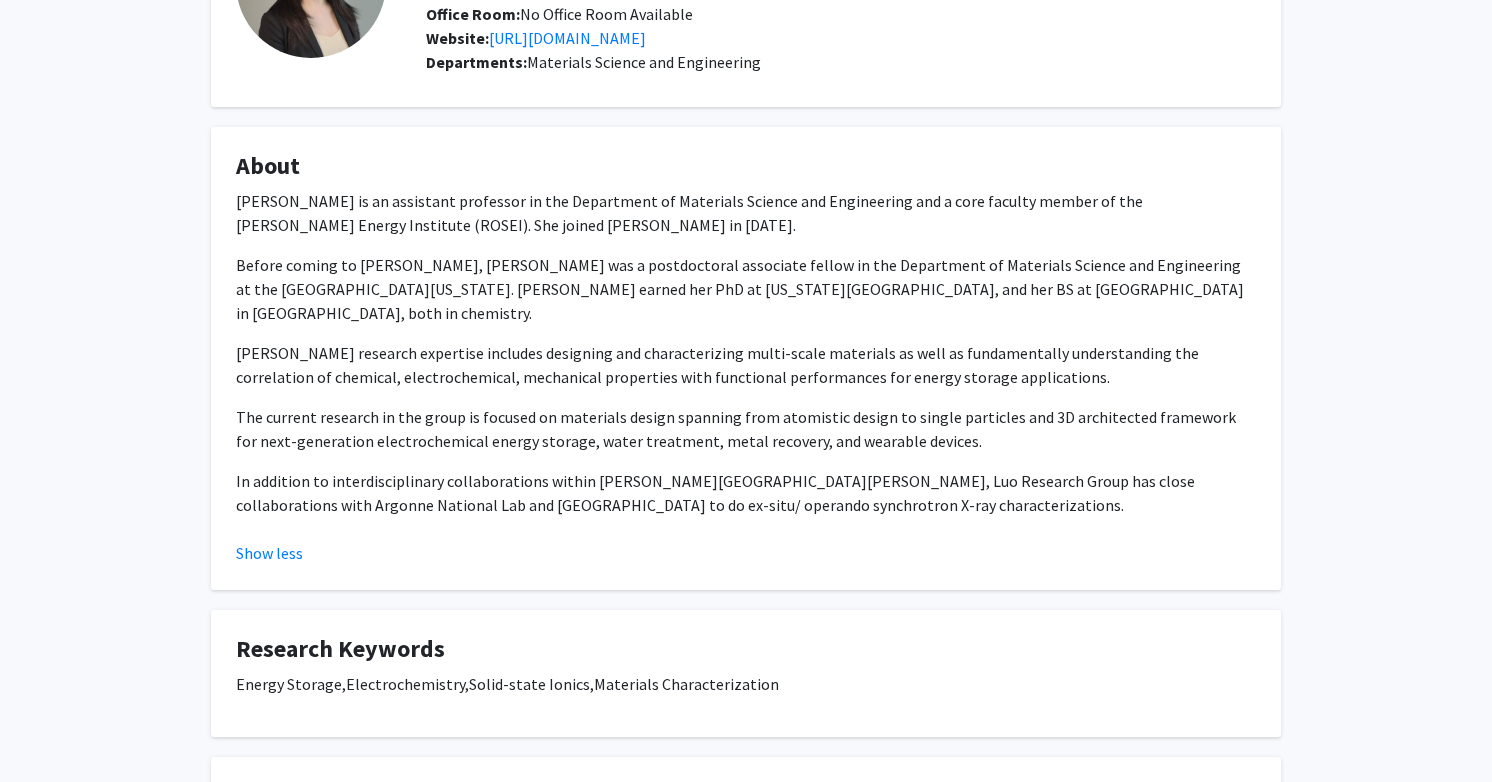 scroll, scrollTop: 0, scrollLeft: 0, axis: both 